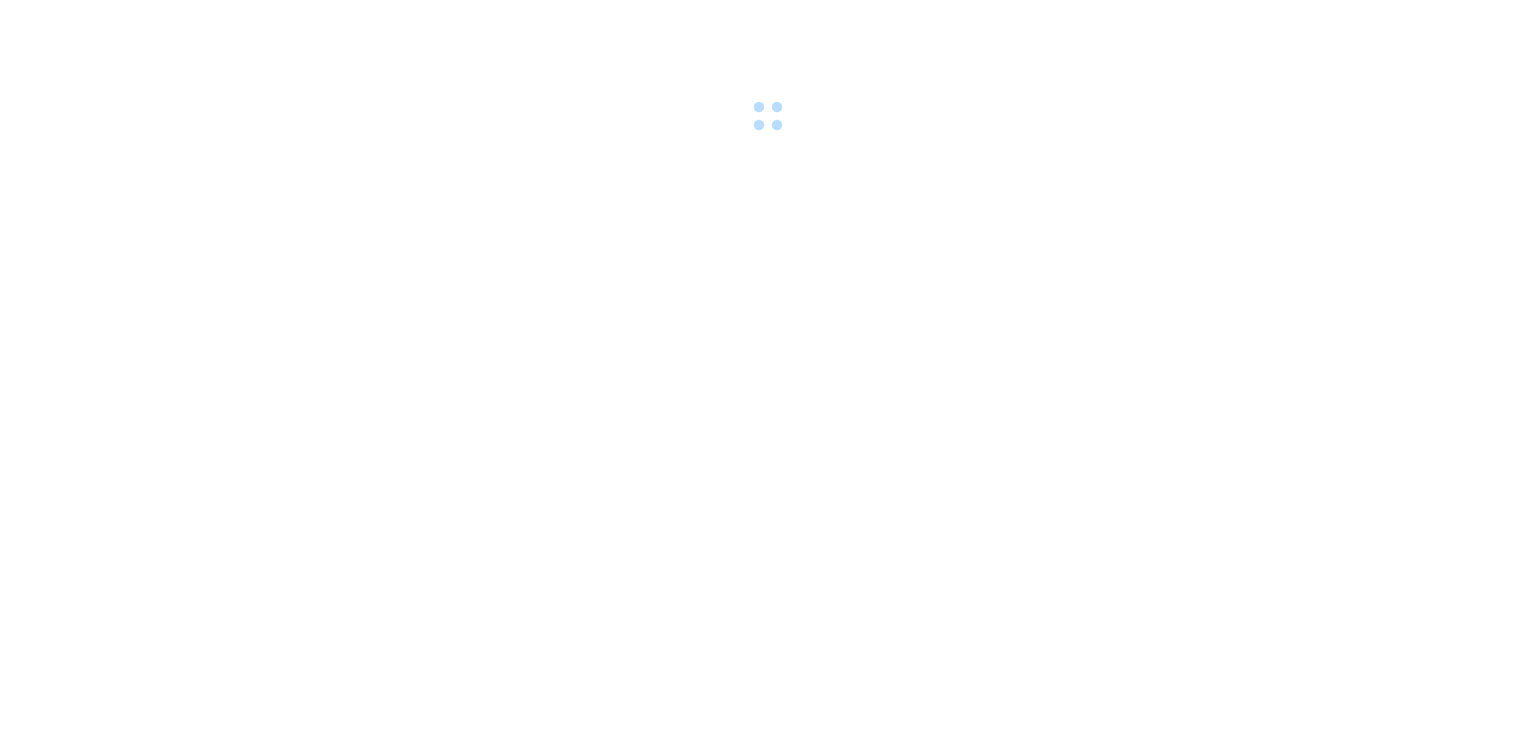 scroll, scrollTop: 0, scrollLeft: 0, axis: both 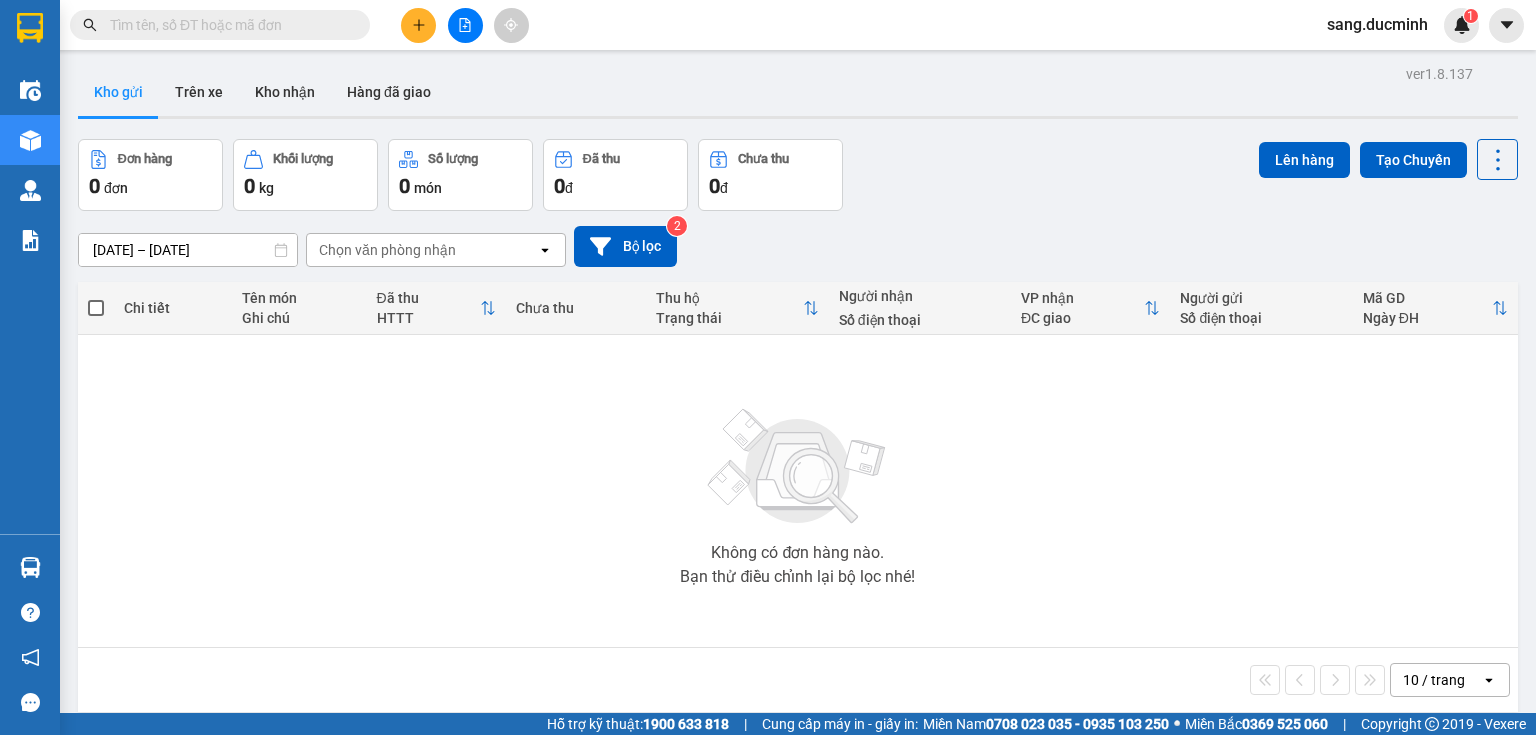 click at bounding box center [228, 25] 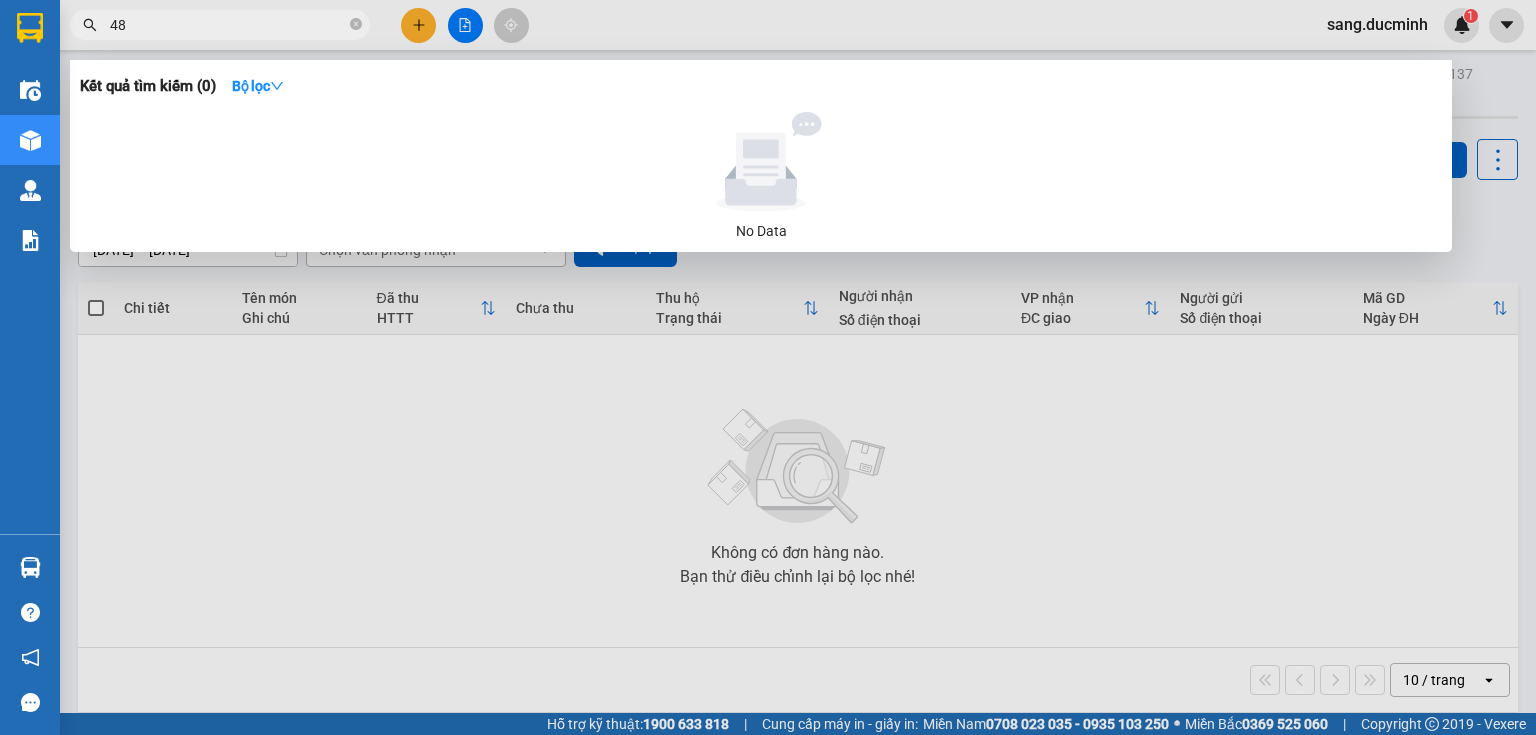 type on "486" 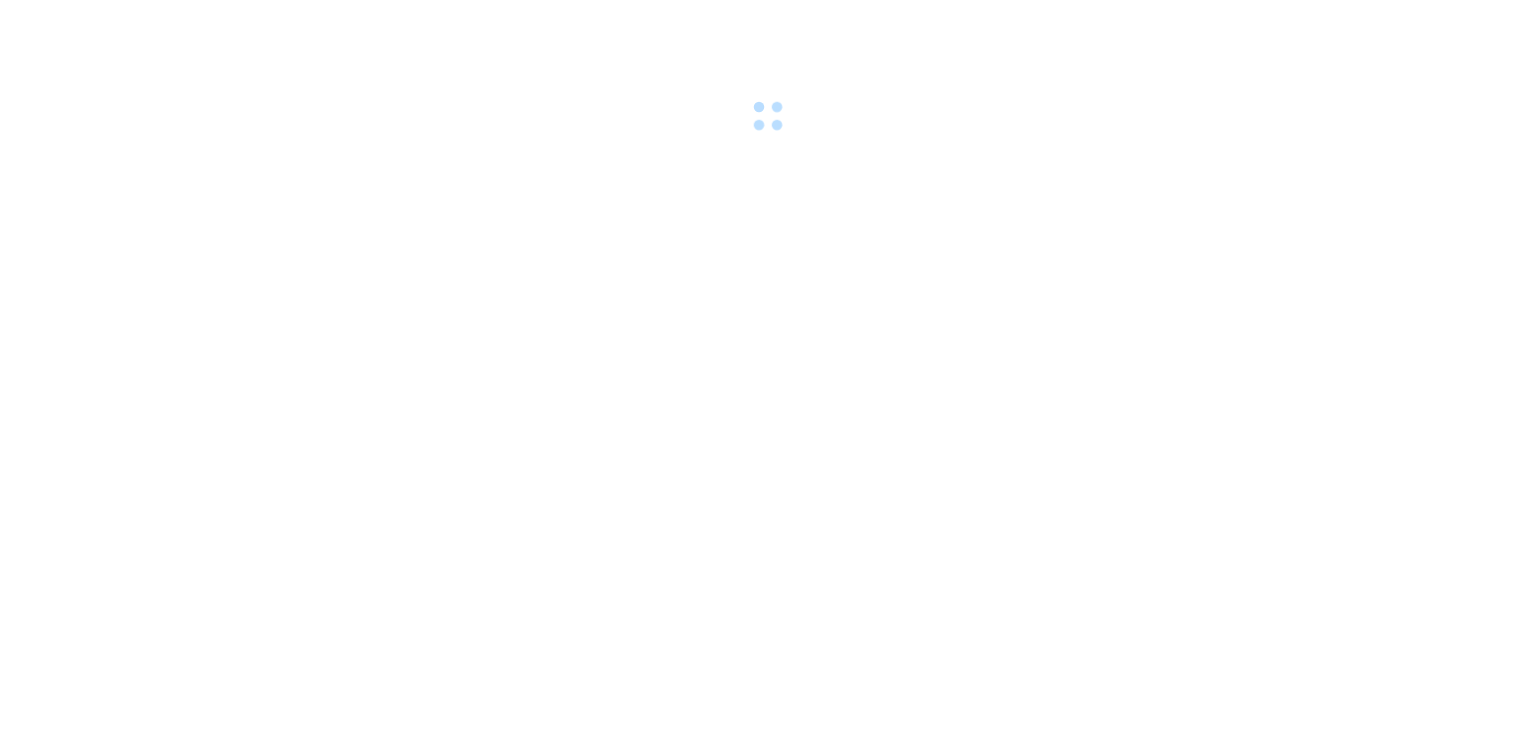 scroll, scrollTop: 0, scrollLeft: 0, axis: both 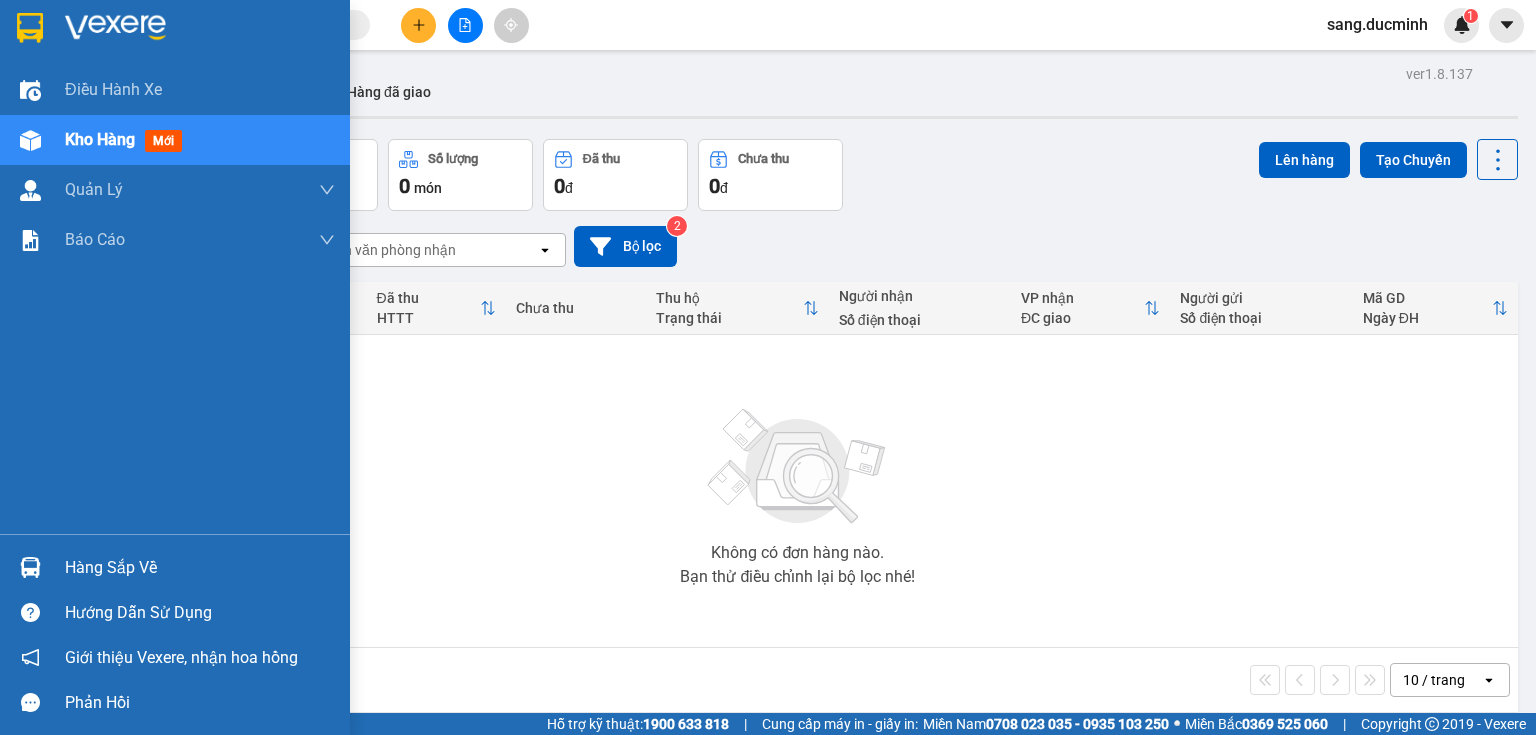 click on "Kho hàng" at bounding box center (100, 139) 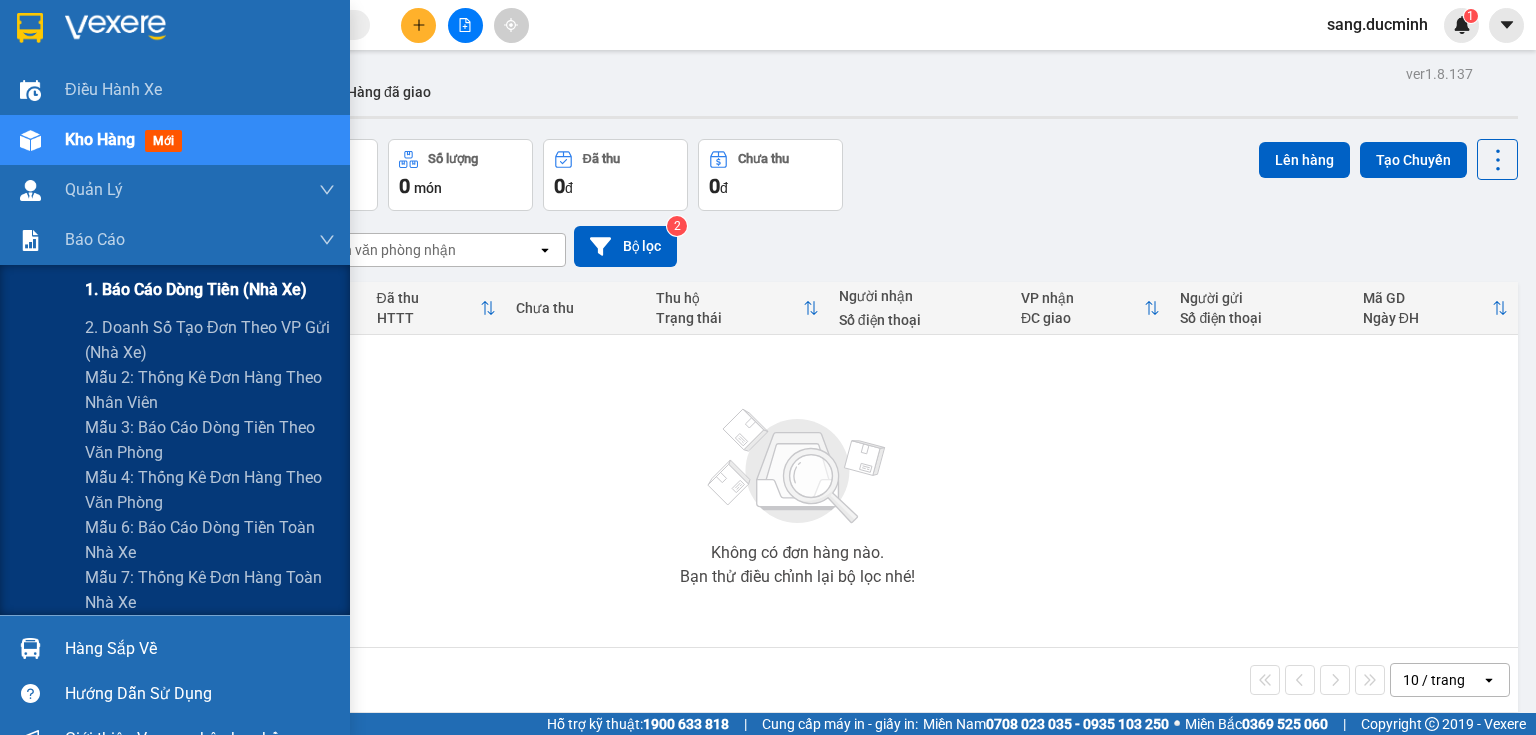 click on "1. Báo cáo dòng tiền (nhà xe)" at bounding box center [196, 289] 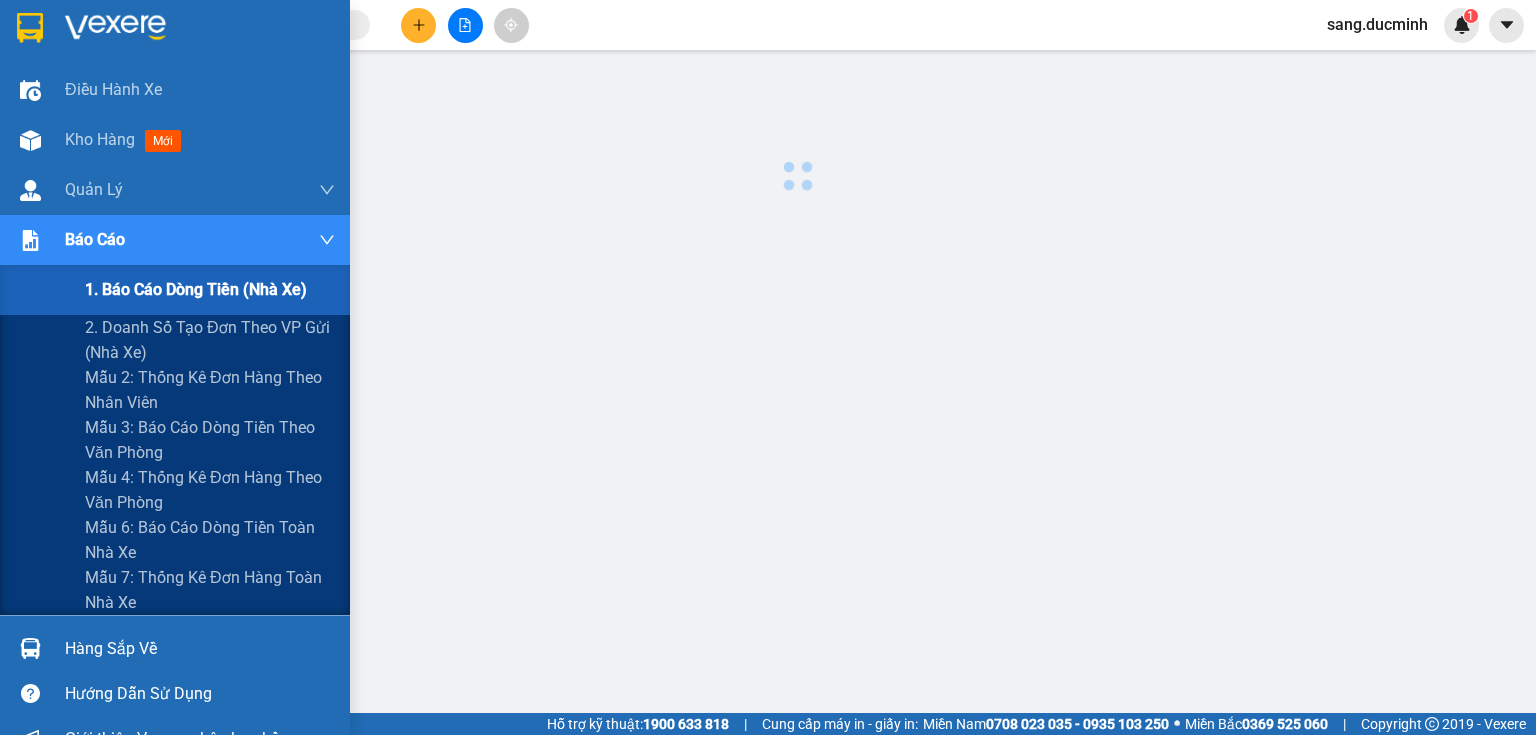 click on "1. Báo cáo dòng tiền (nhà xe)" at bounding box center [196, 289] 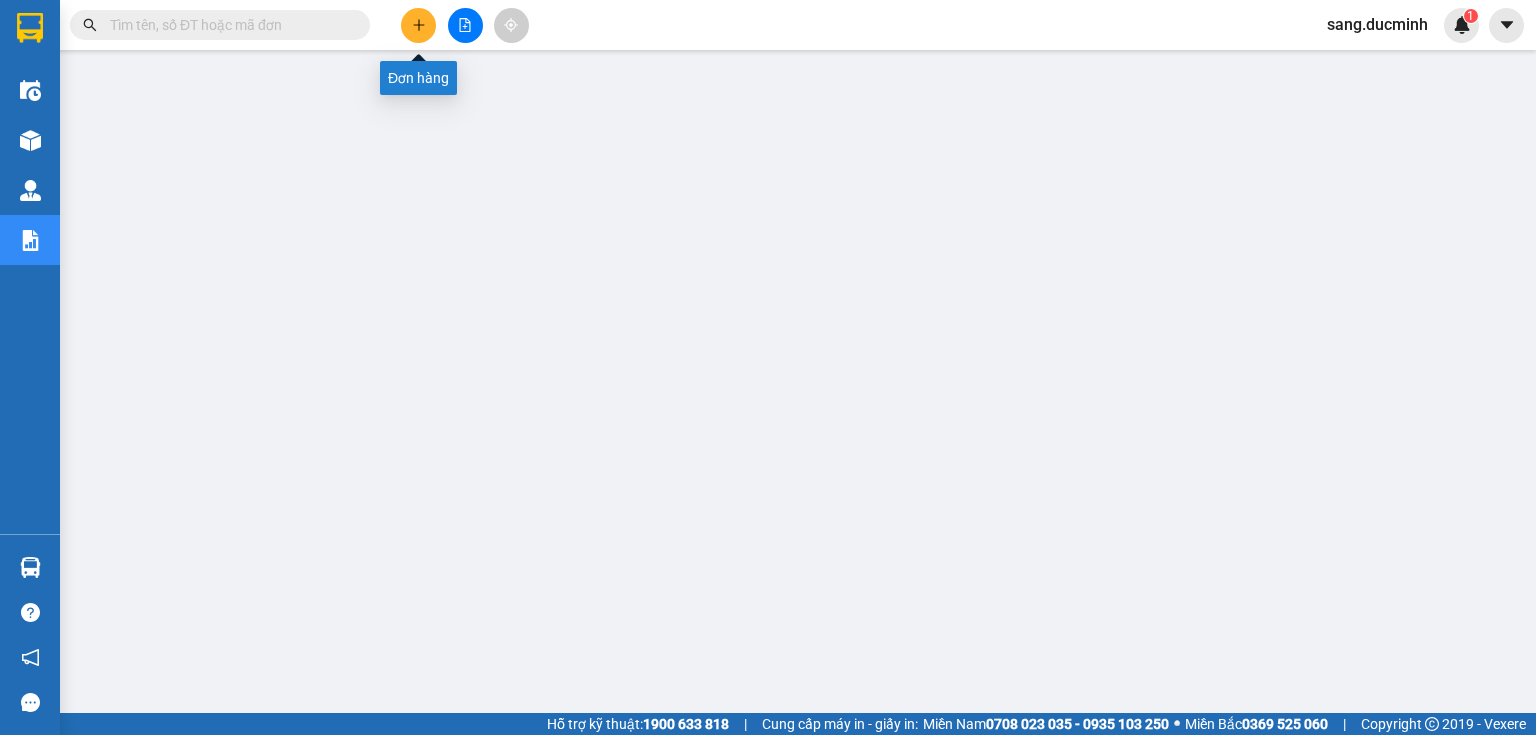 click 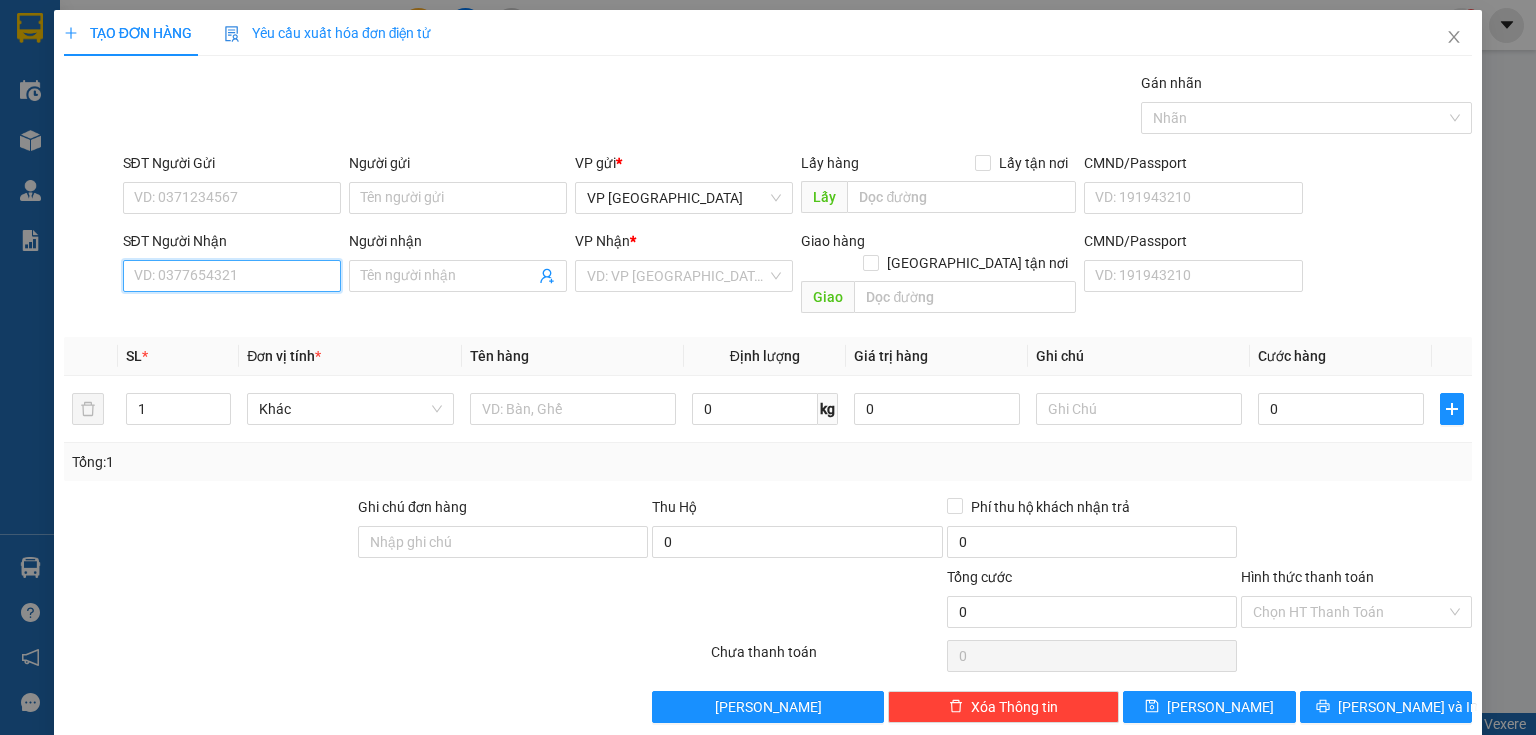 click on "SĐT Người Nhận" at bounding box center [232, 276] 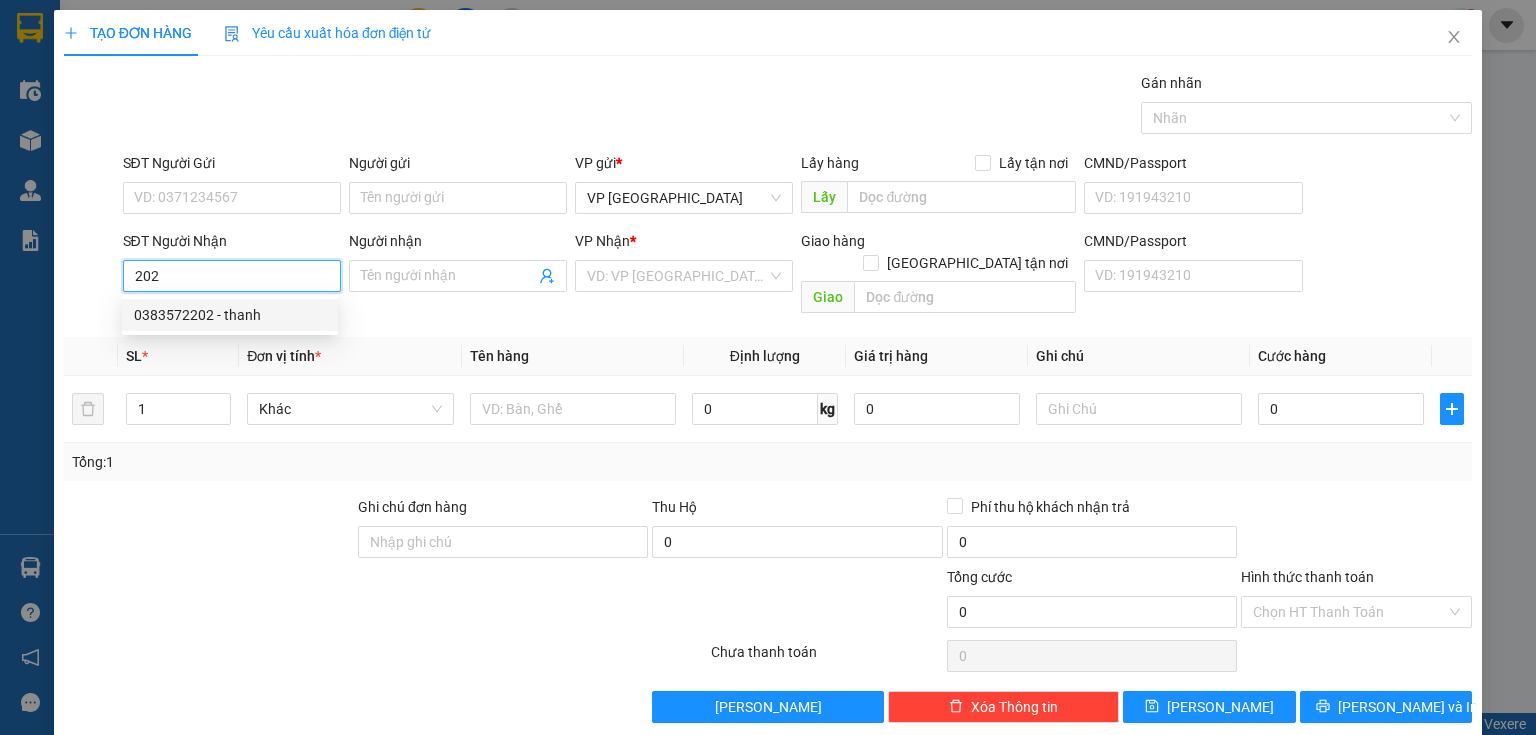 click on "0383572202 - thanh" at bounding box center [230, 315] 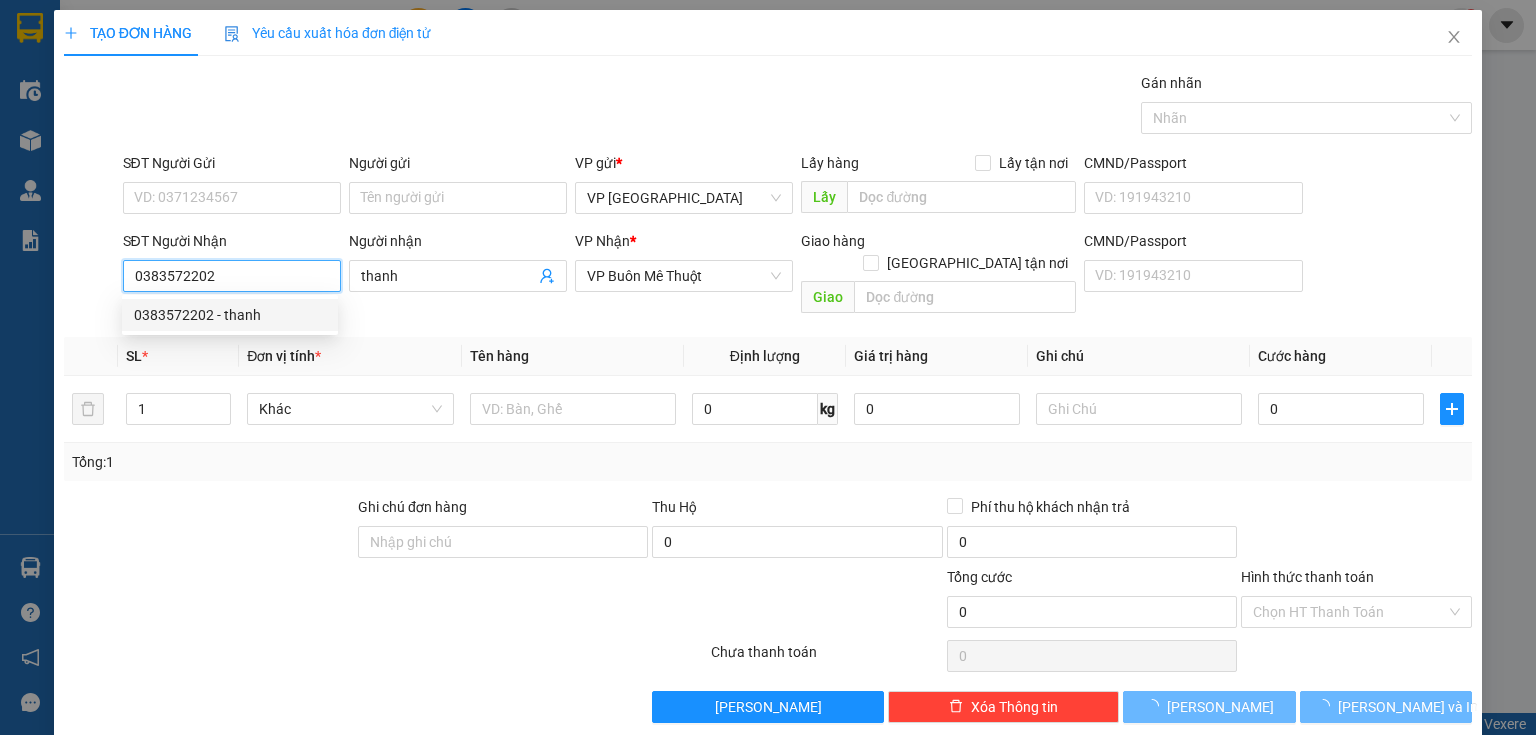 type on "30.000" 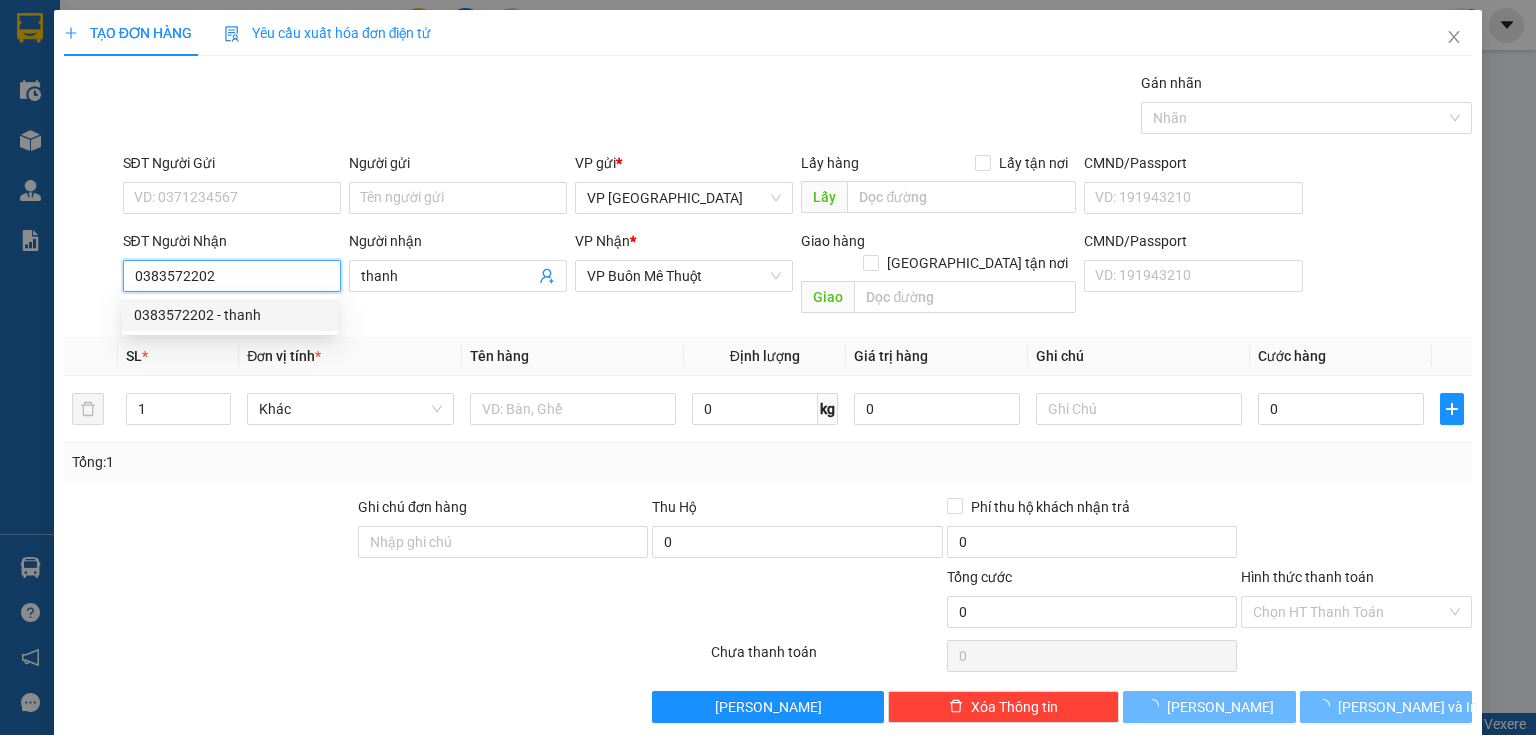 type on "30.000" 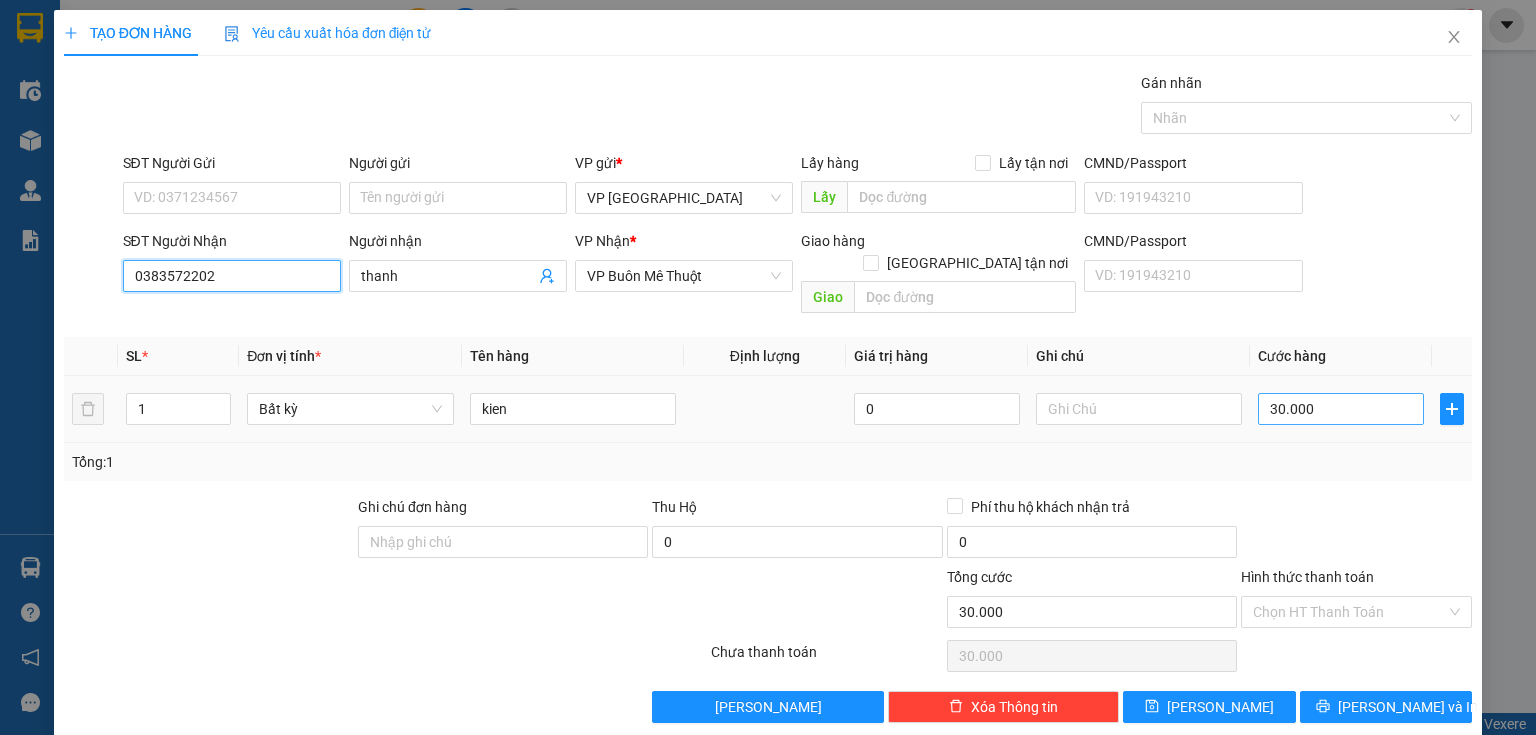type on "0383572202" 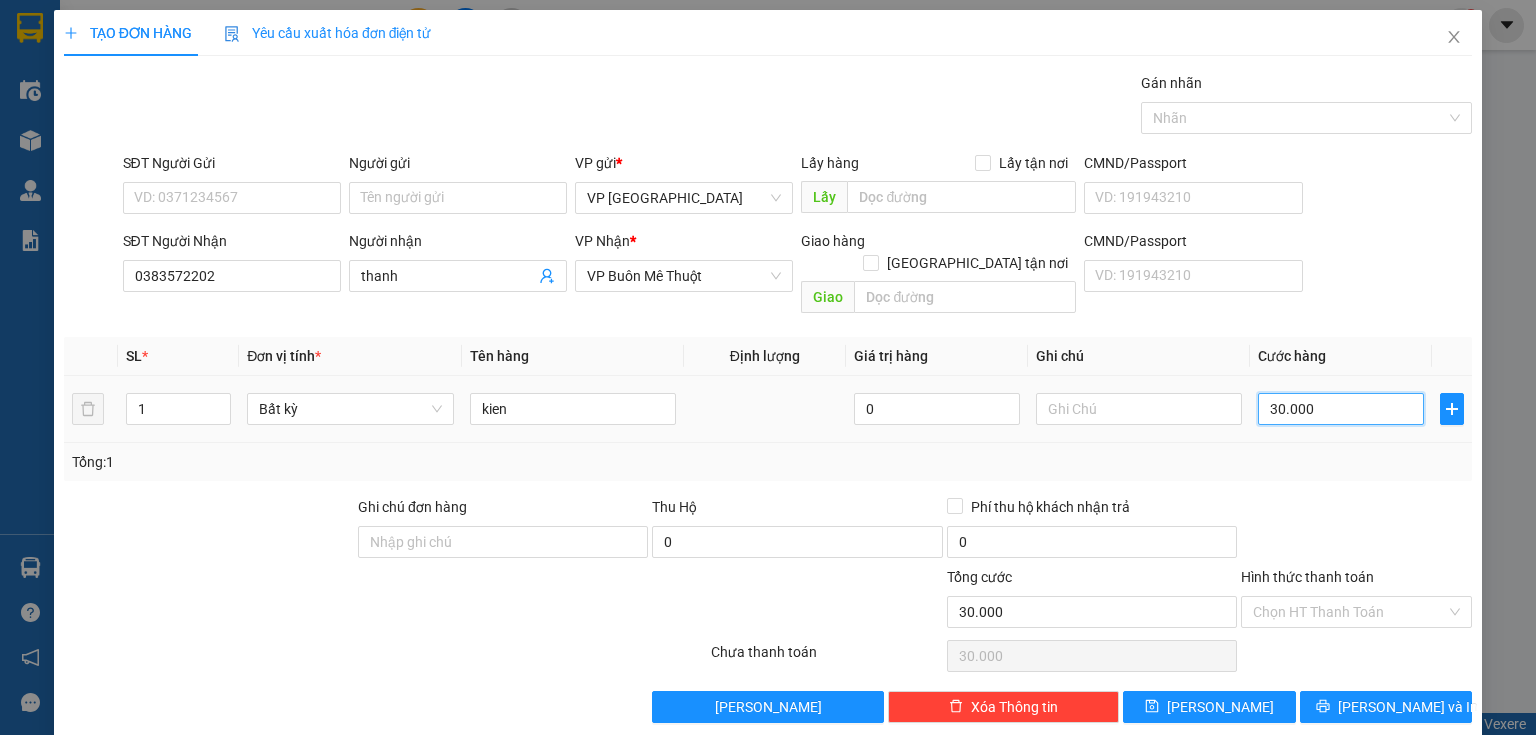 click on "30.000" at bounding box center (1341, 409) 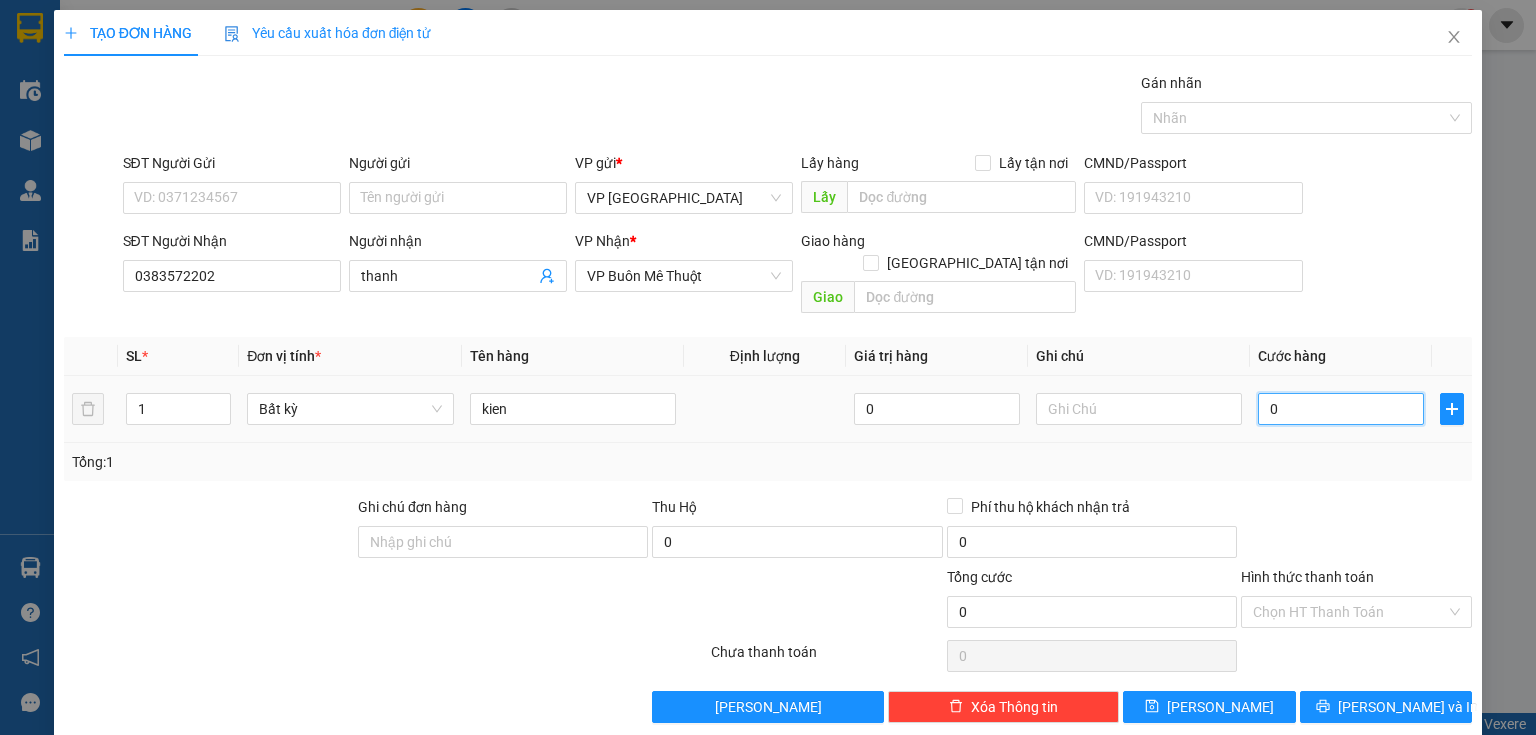 type on "5" 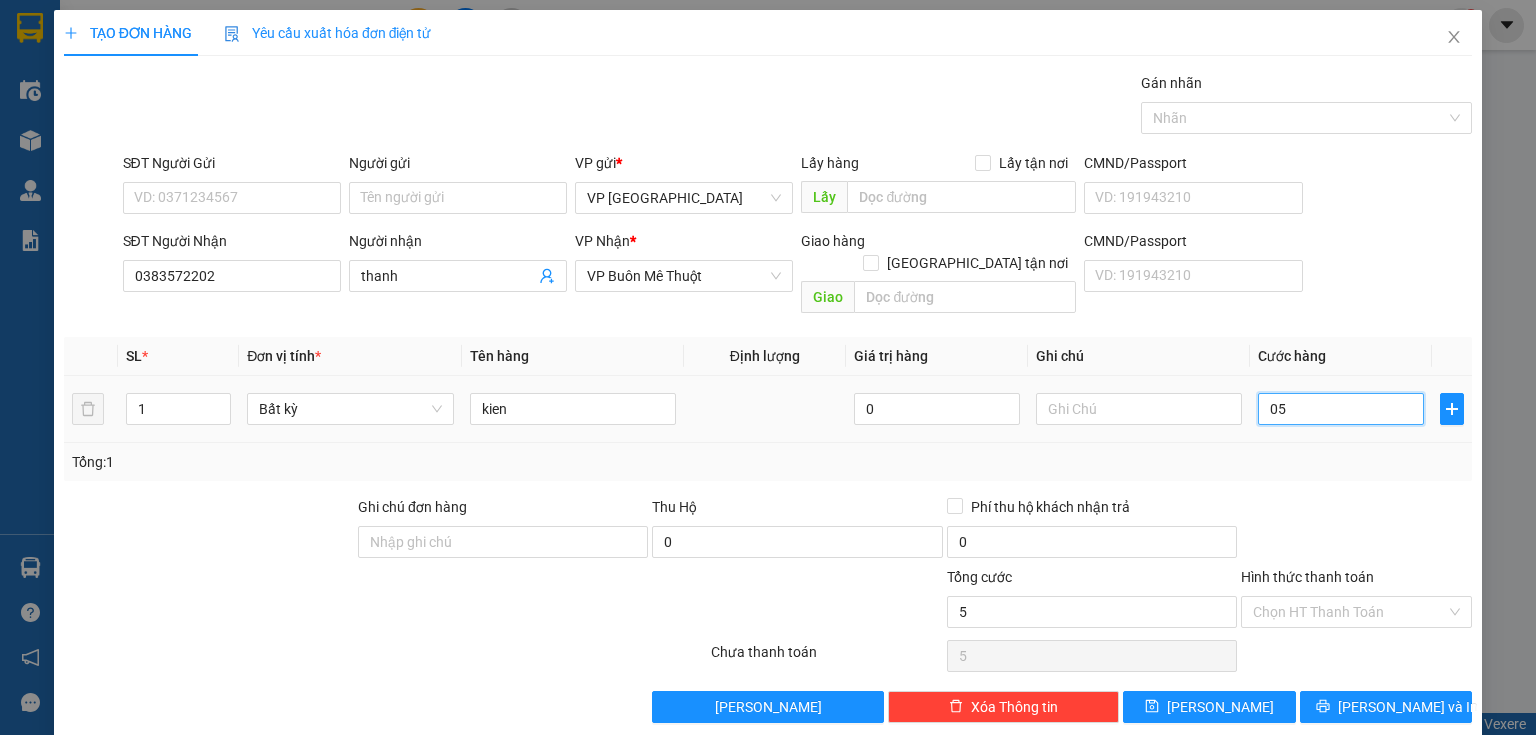 type on "50" 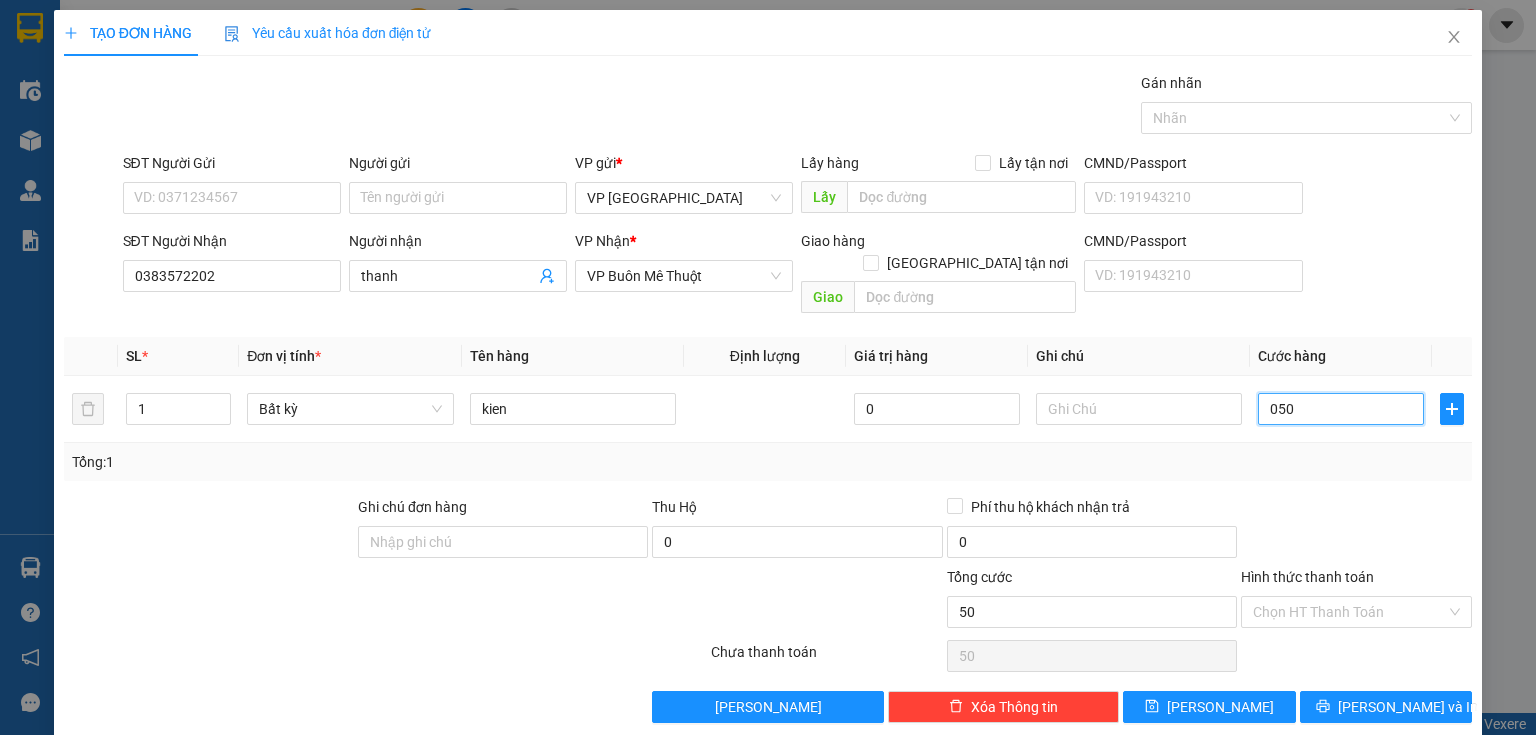 type on "050" 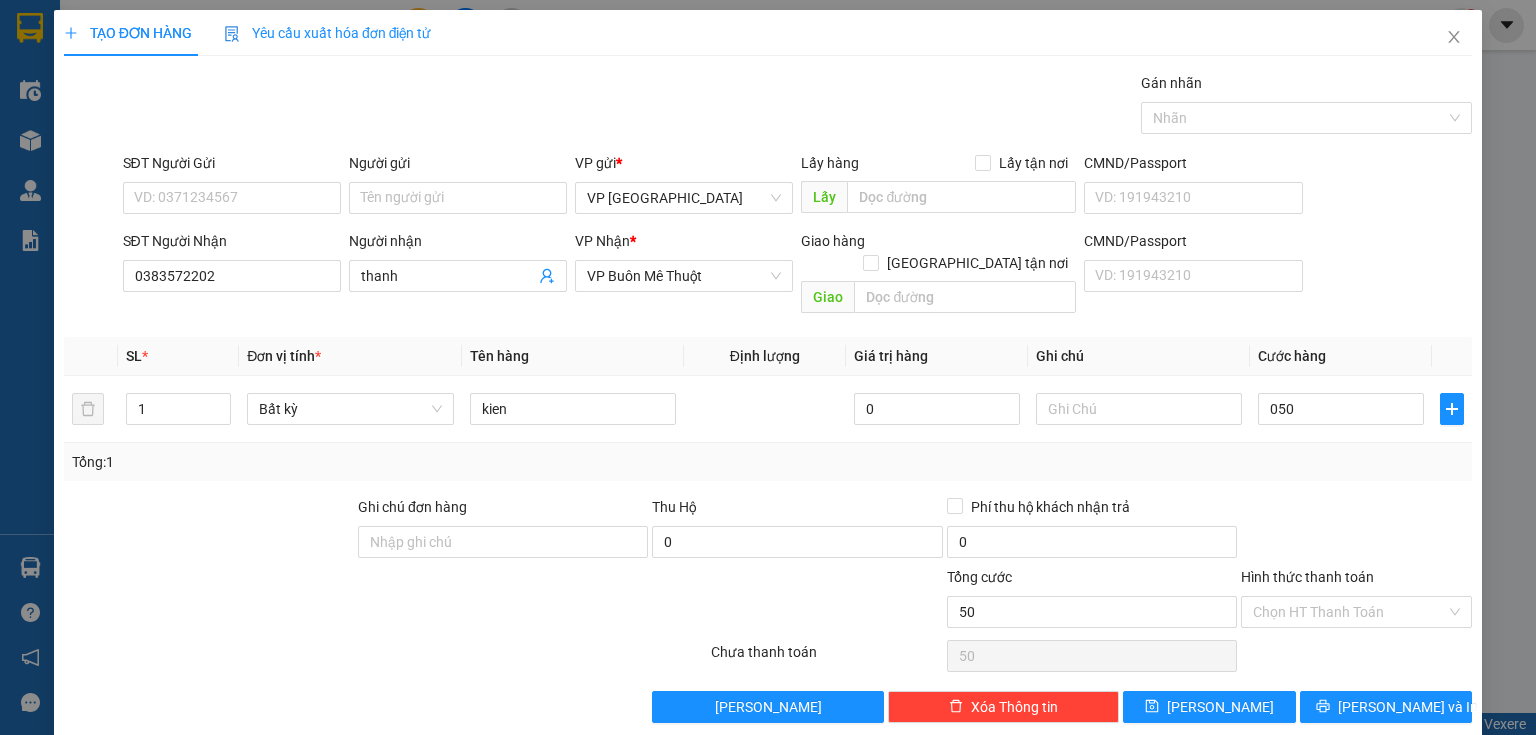 type on "50.000" 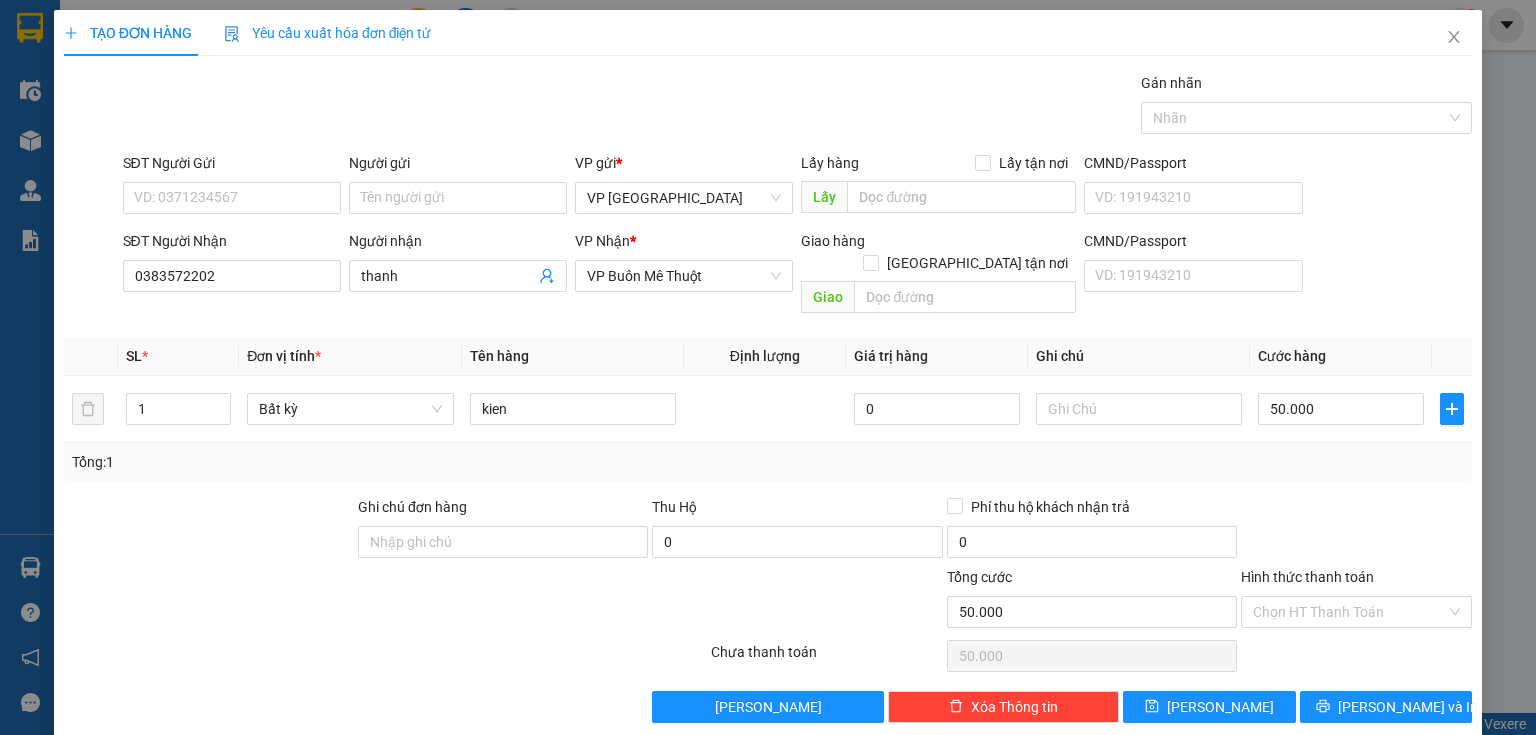 click on "Tổng:  1" at bounding box center (768, 462) 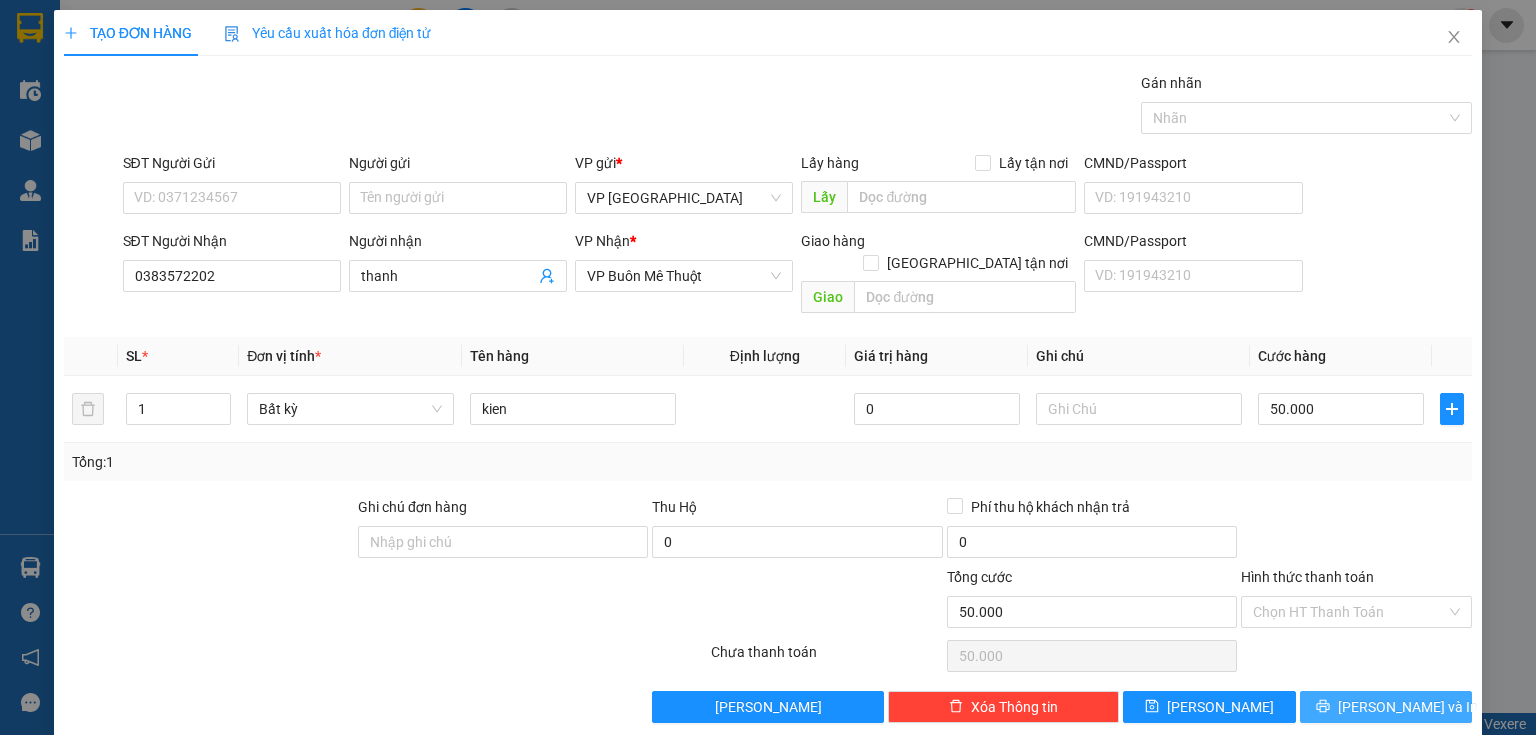 click on "[PERSON_NAME] và In" at bounding box center (1386, 707) 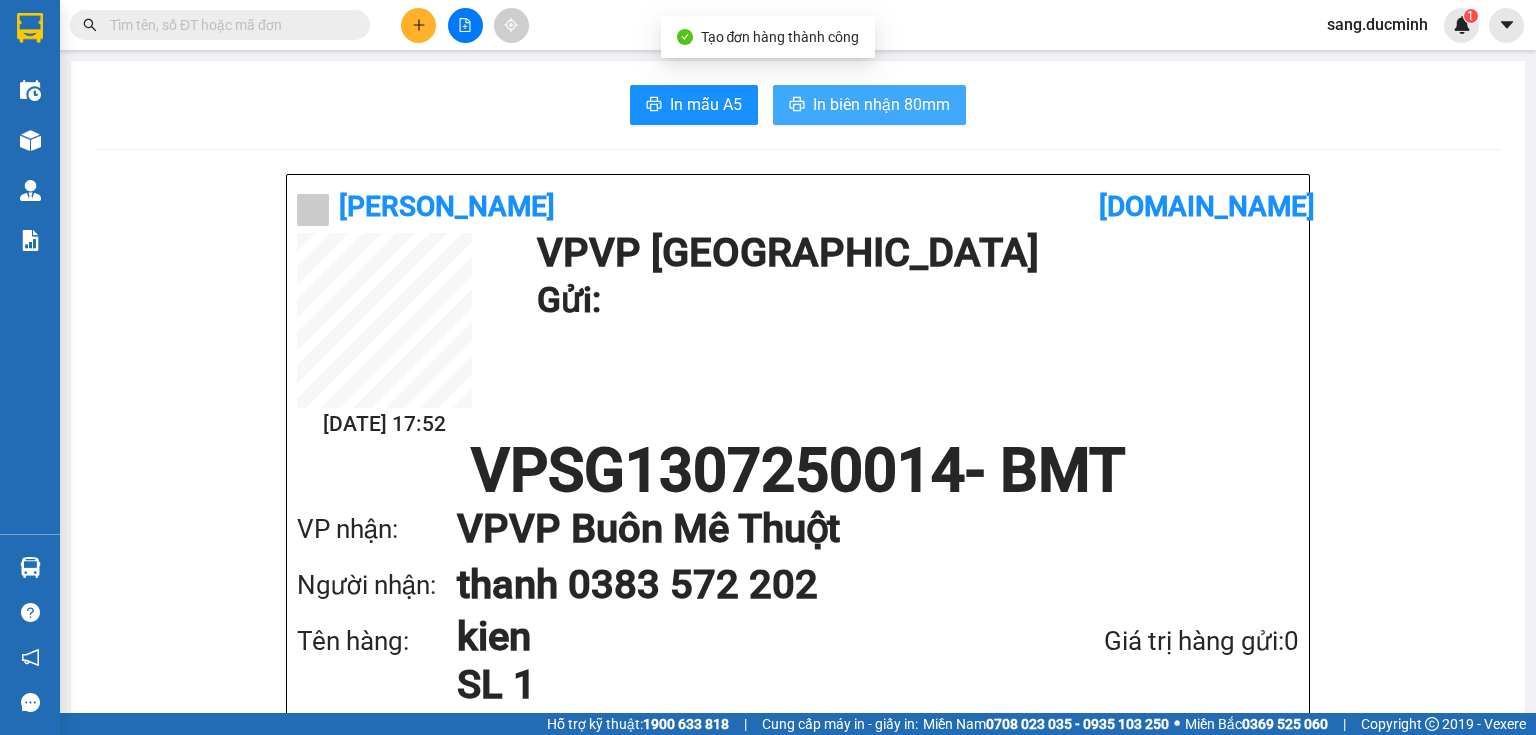click on "In biên nhận 80mm" at bounding box center (881, 104) 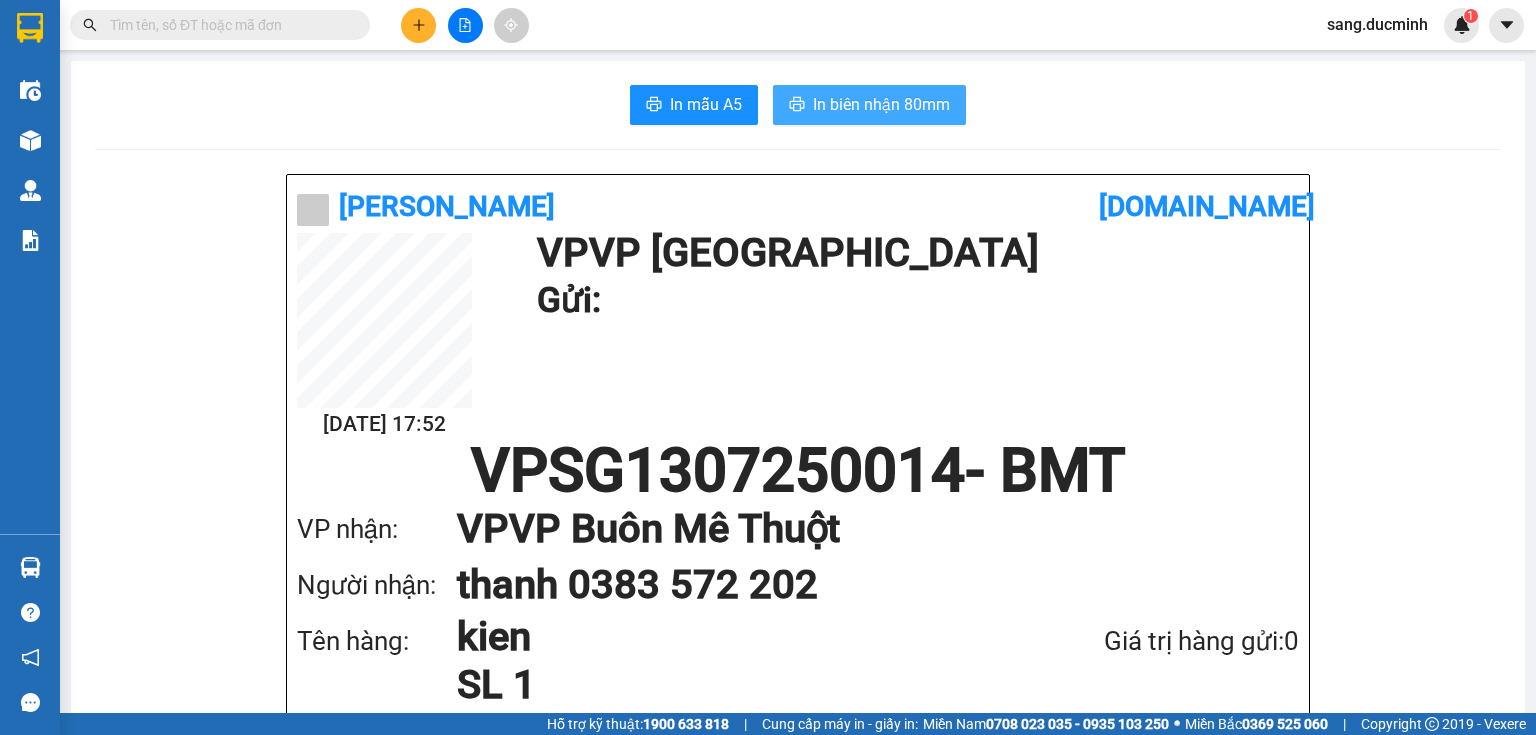scroll, scrollTop: 0, scrollLeft: 0, axis: both 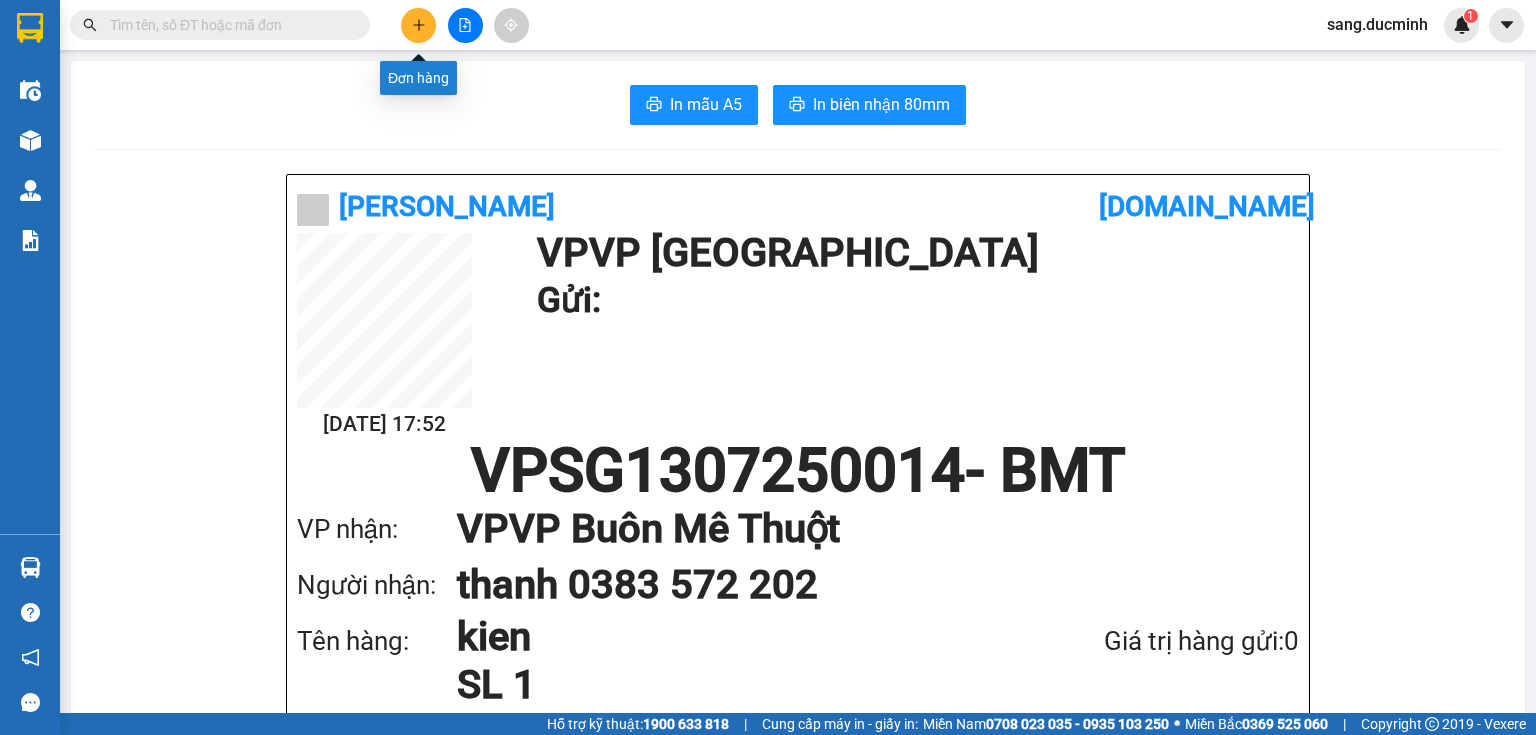 click 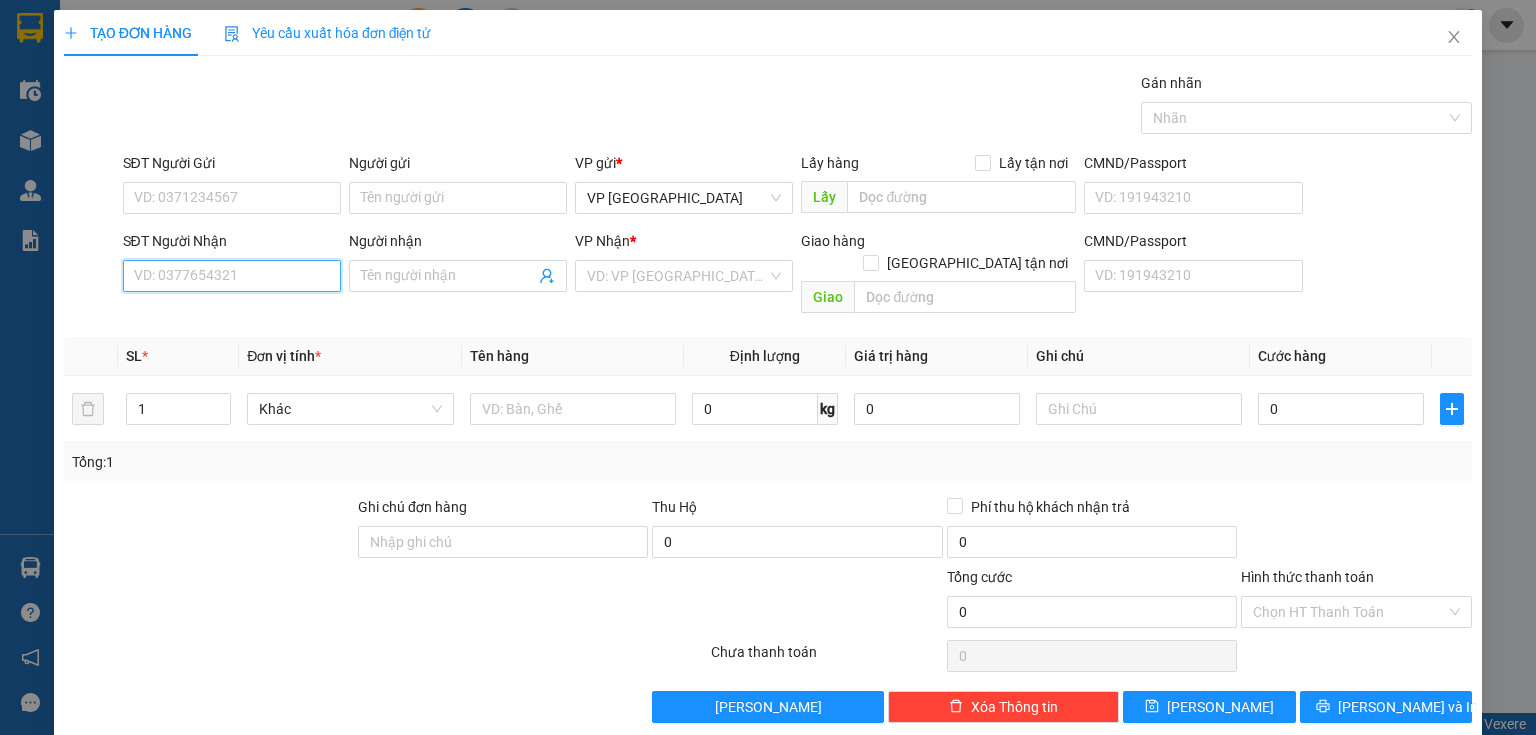 click on "SĐT Người Nhận" at bounding box center (232, 276) 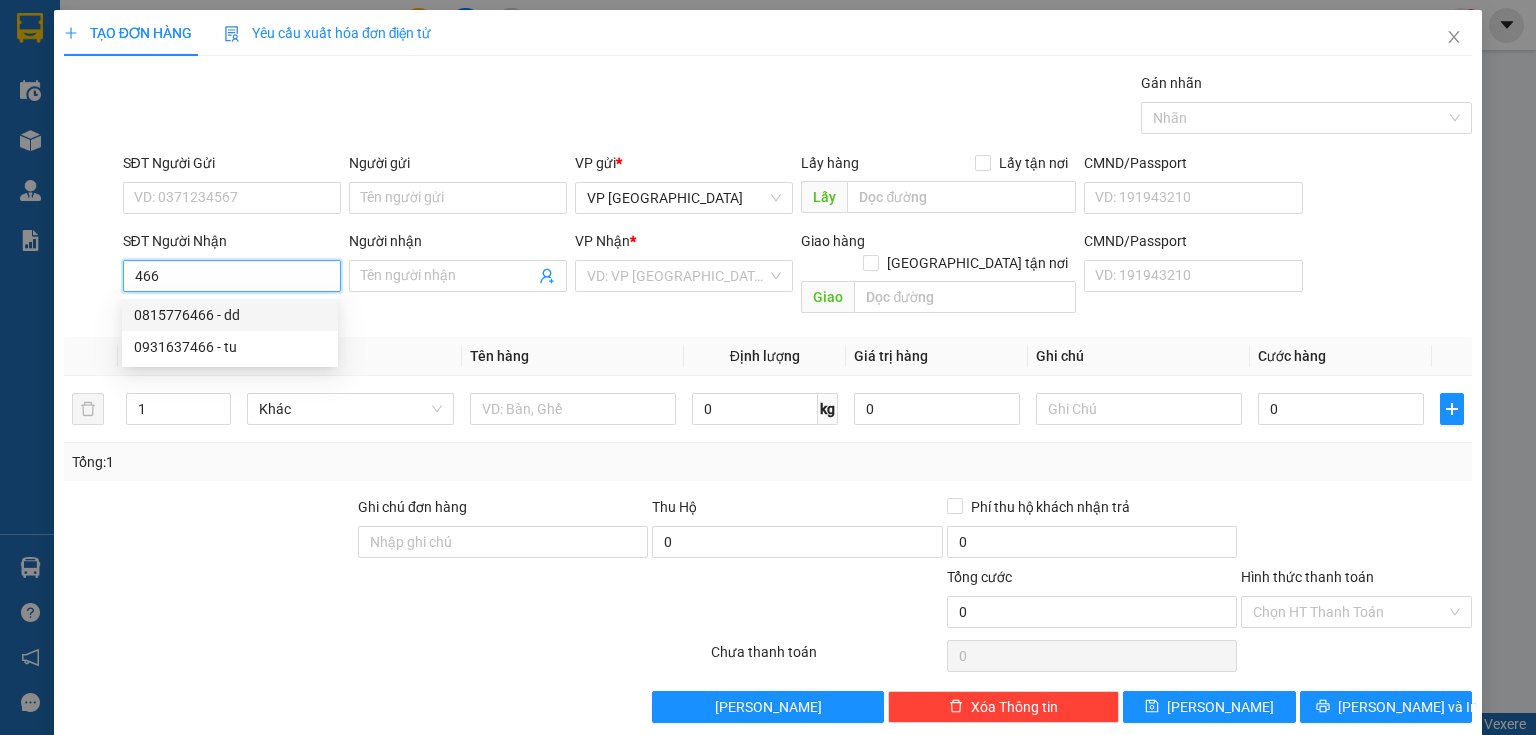 click on "0815776466 - dd" at bounding box center [230, 315] 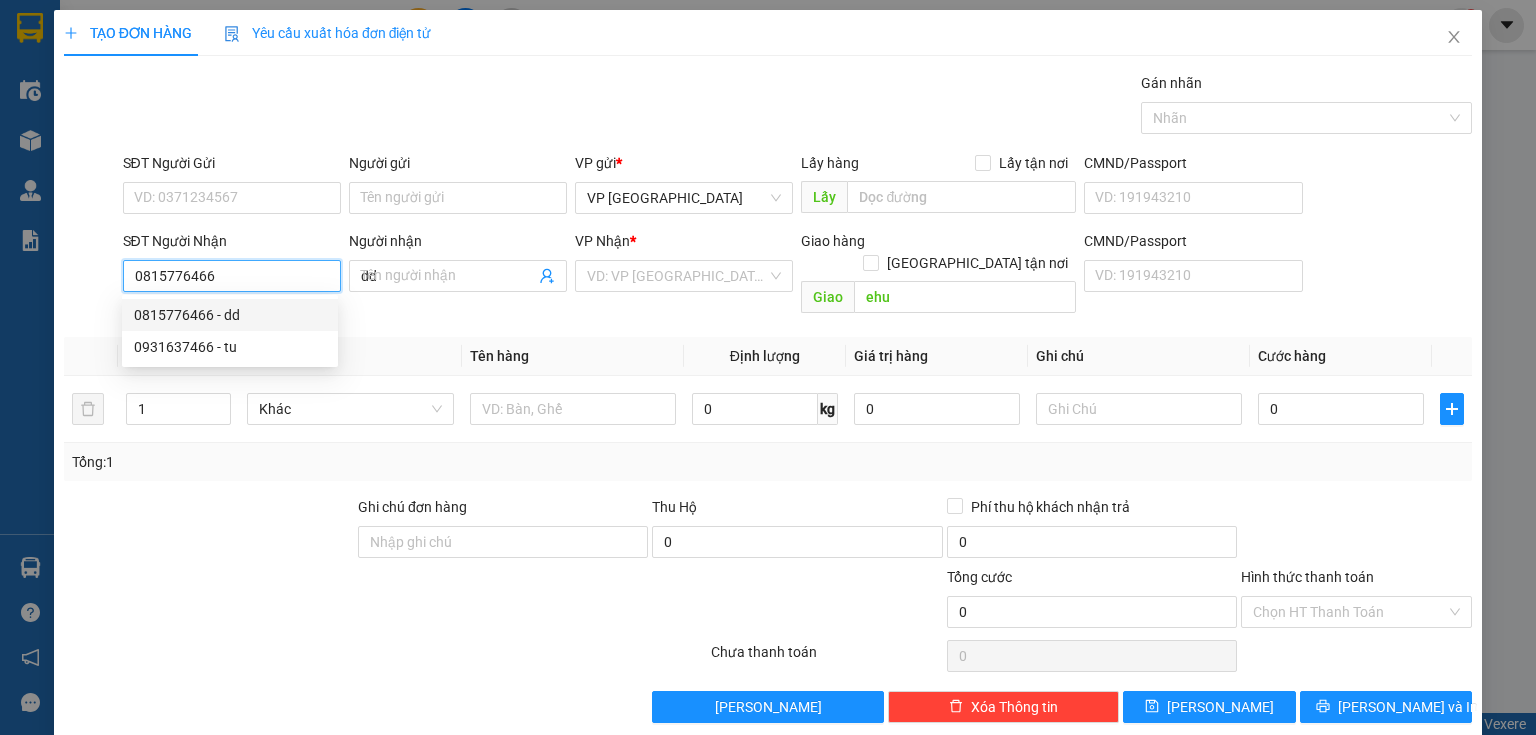 type on "140.000" 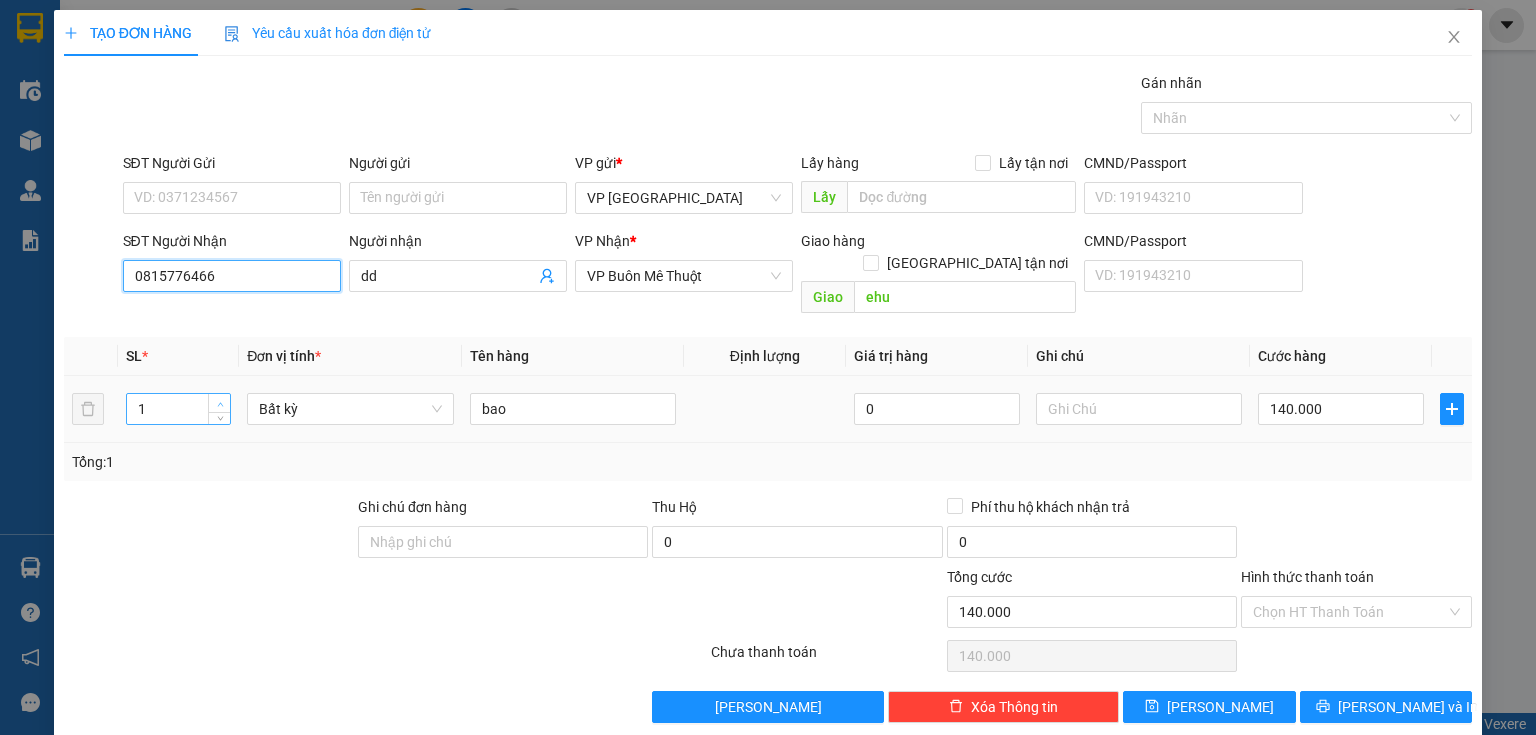 type on "0815776466" 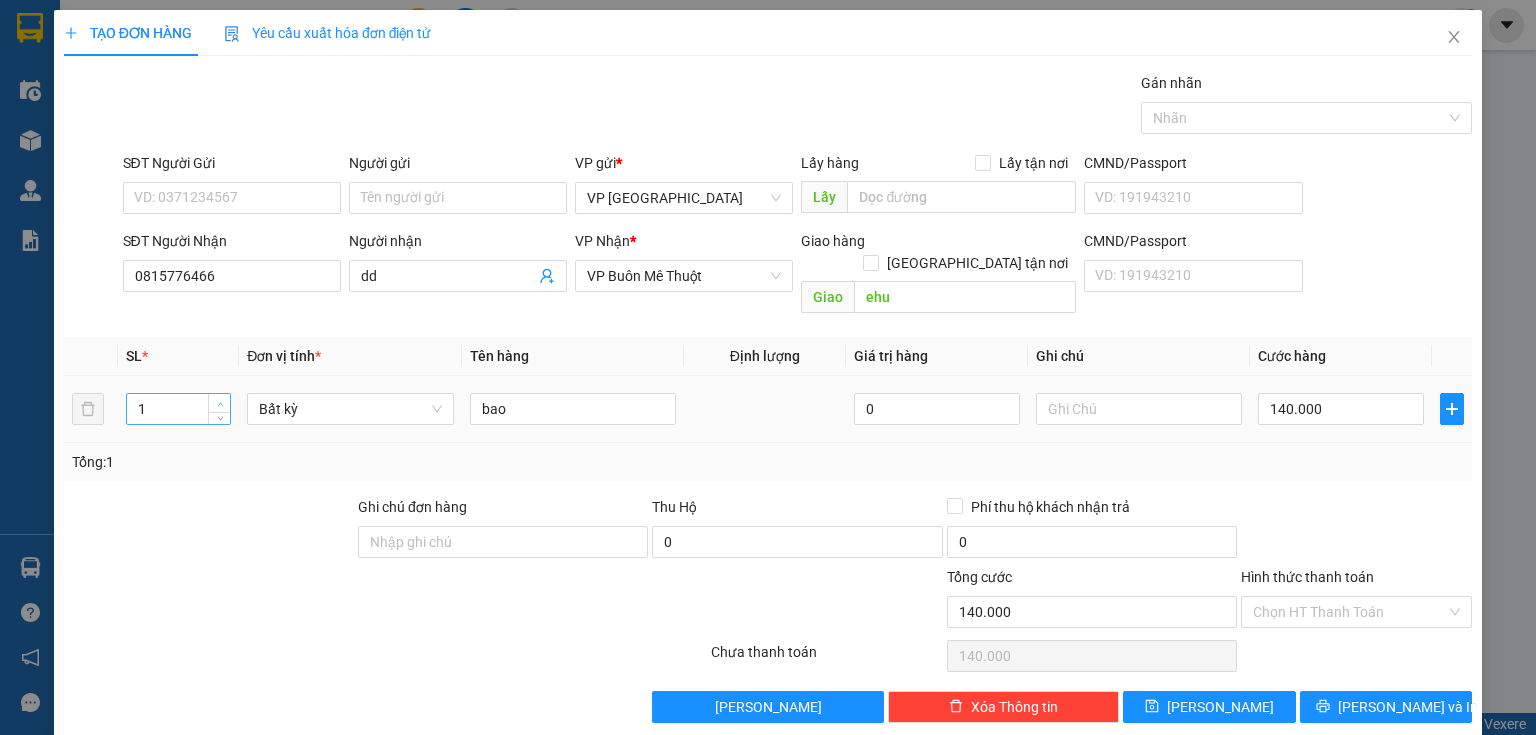 type on "2" 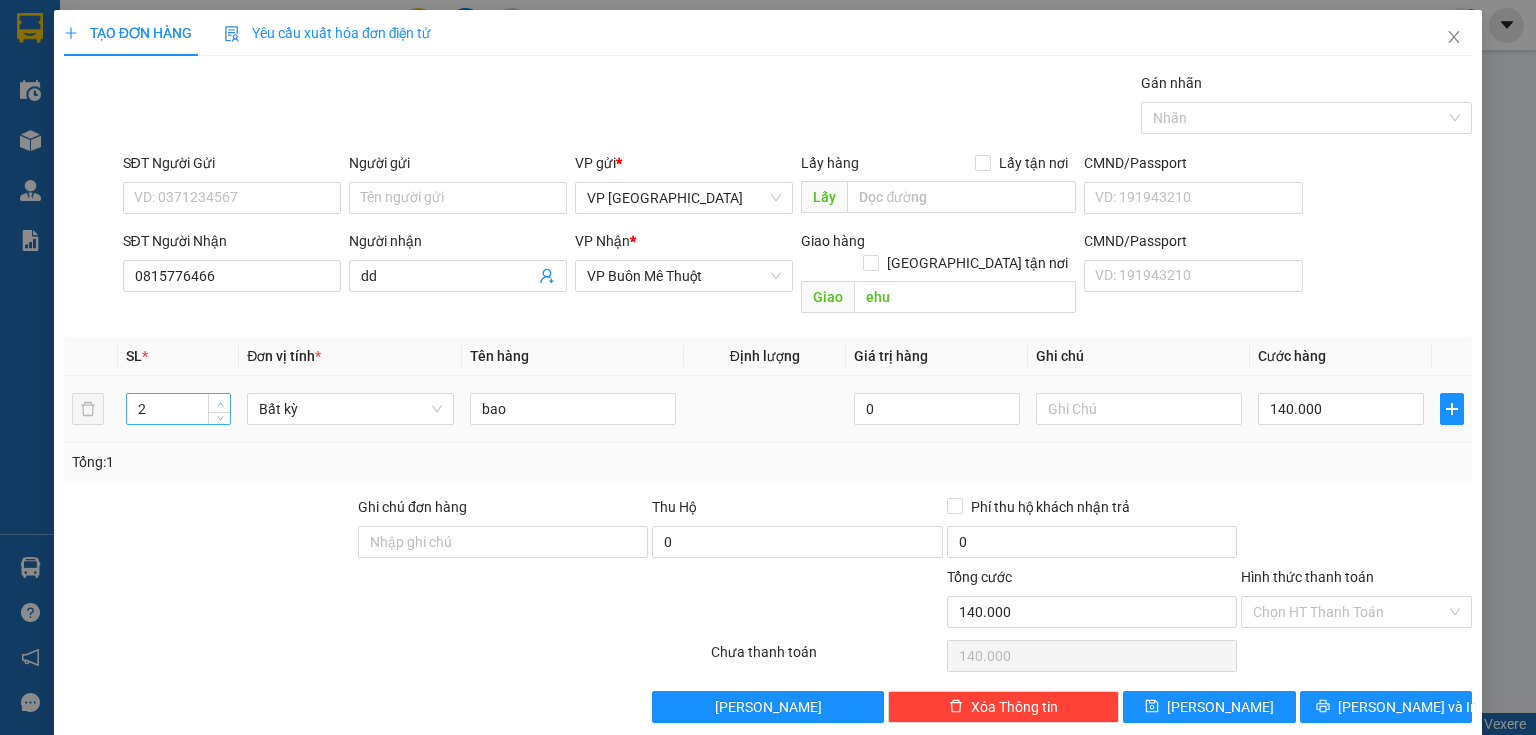 click at bounding box center (219, 403) 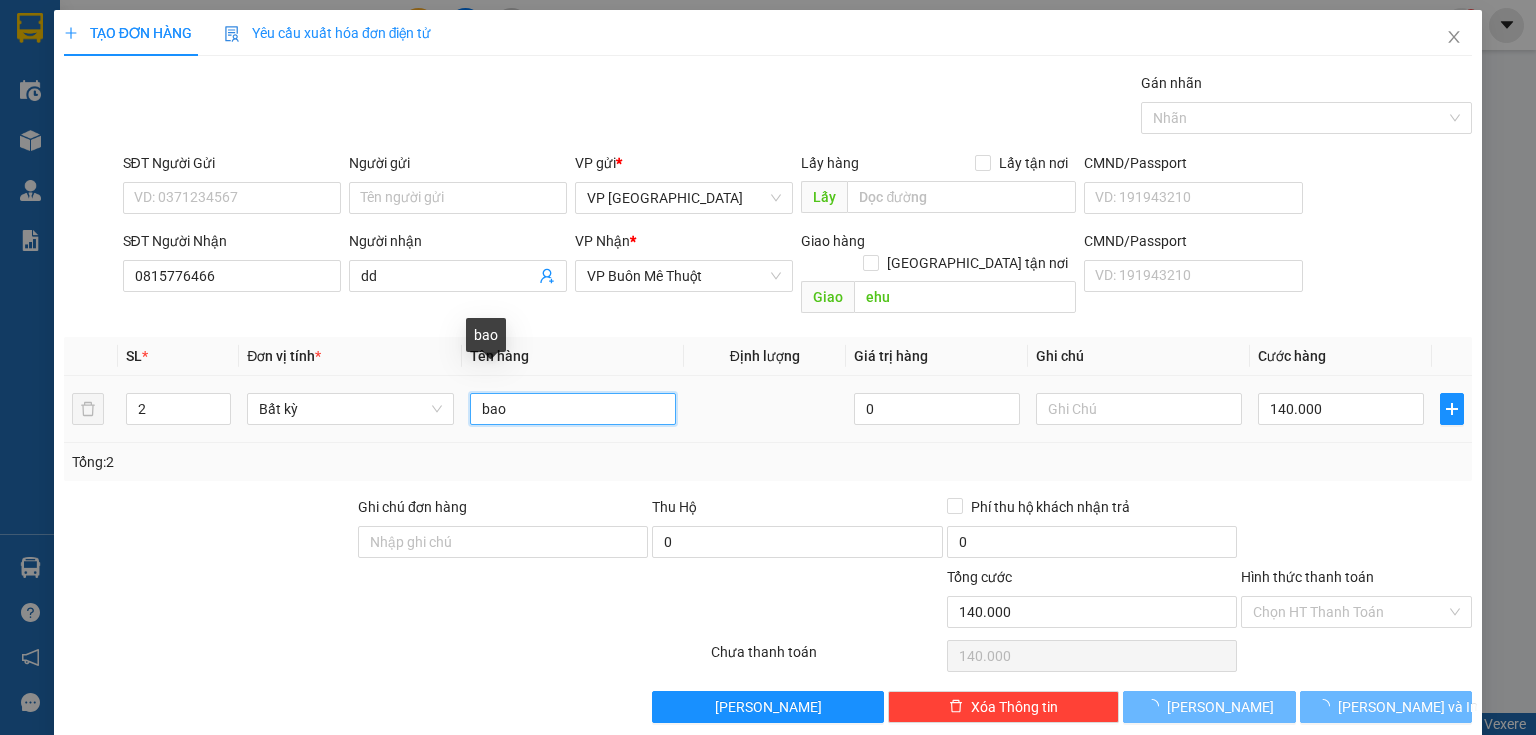 click on "bao" at bounding box center [573, 409] 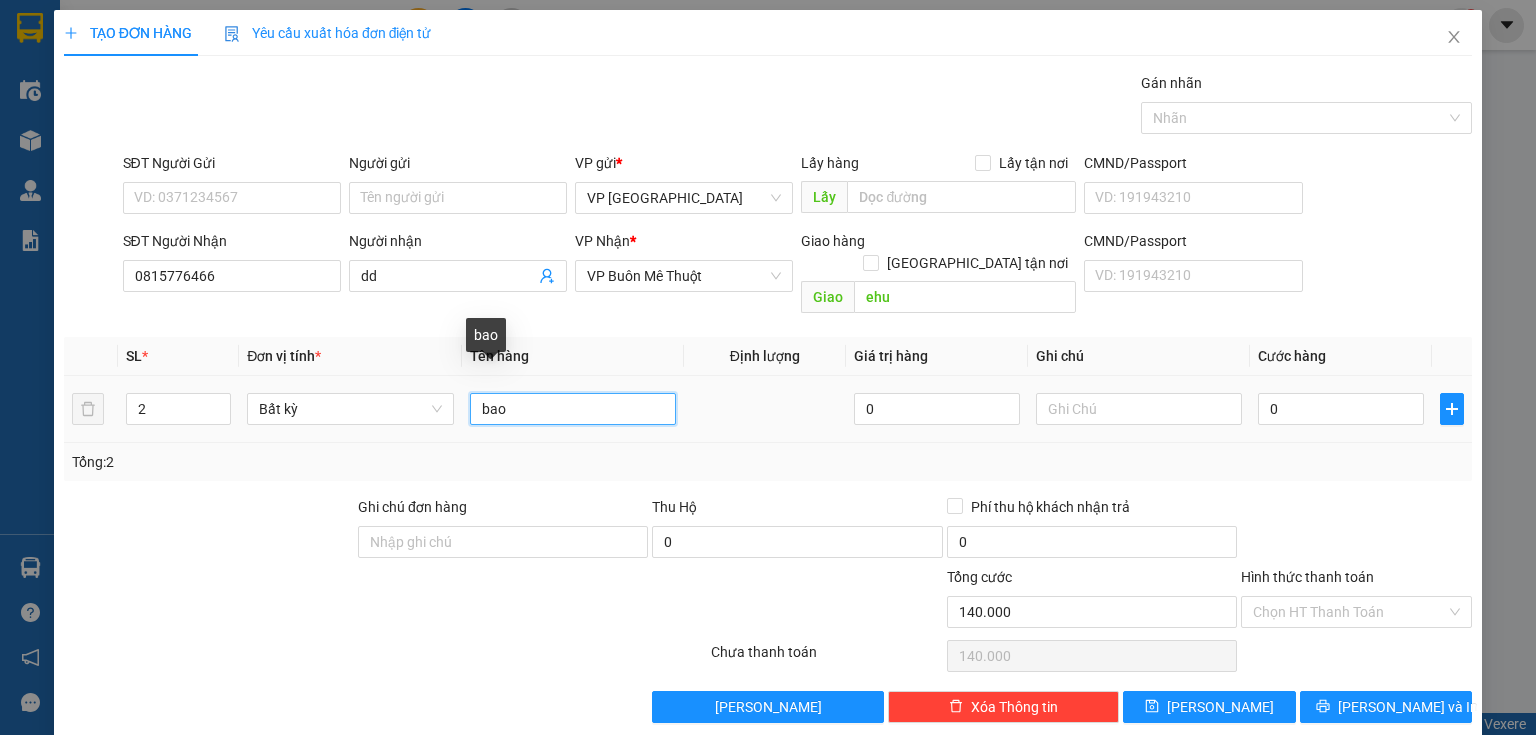 type on "0" 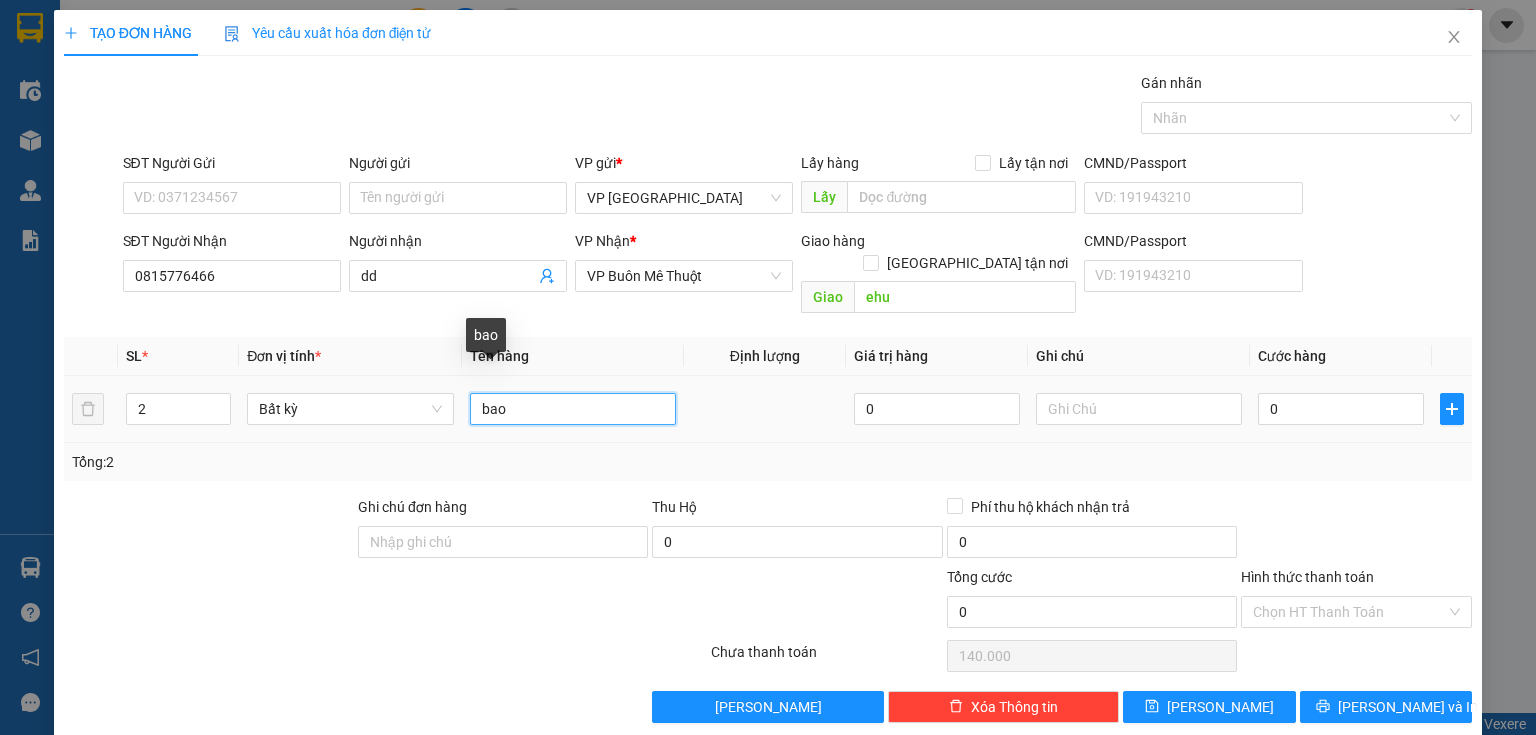type on "0" 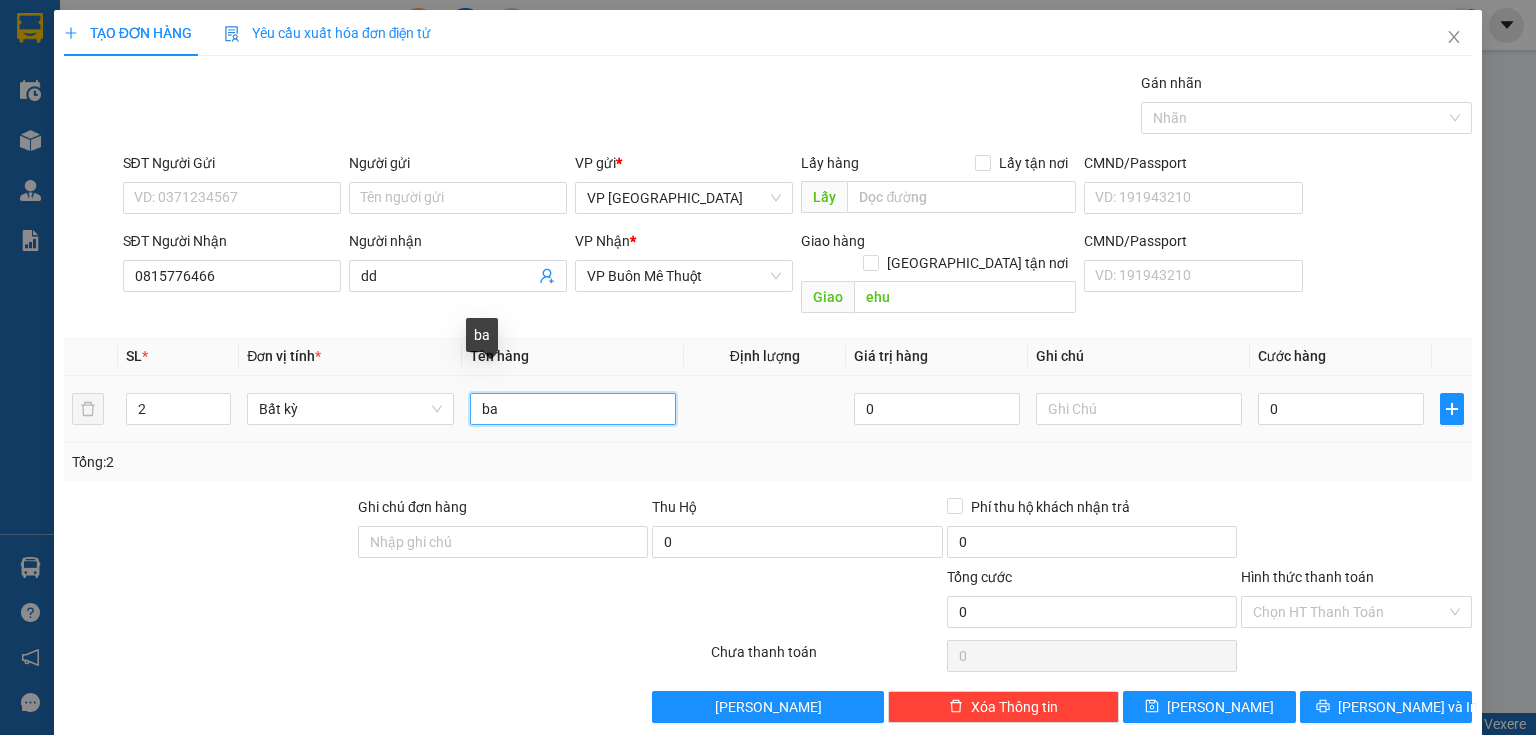 type on "b" 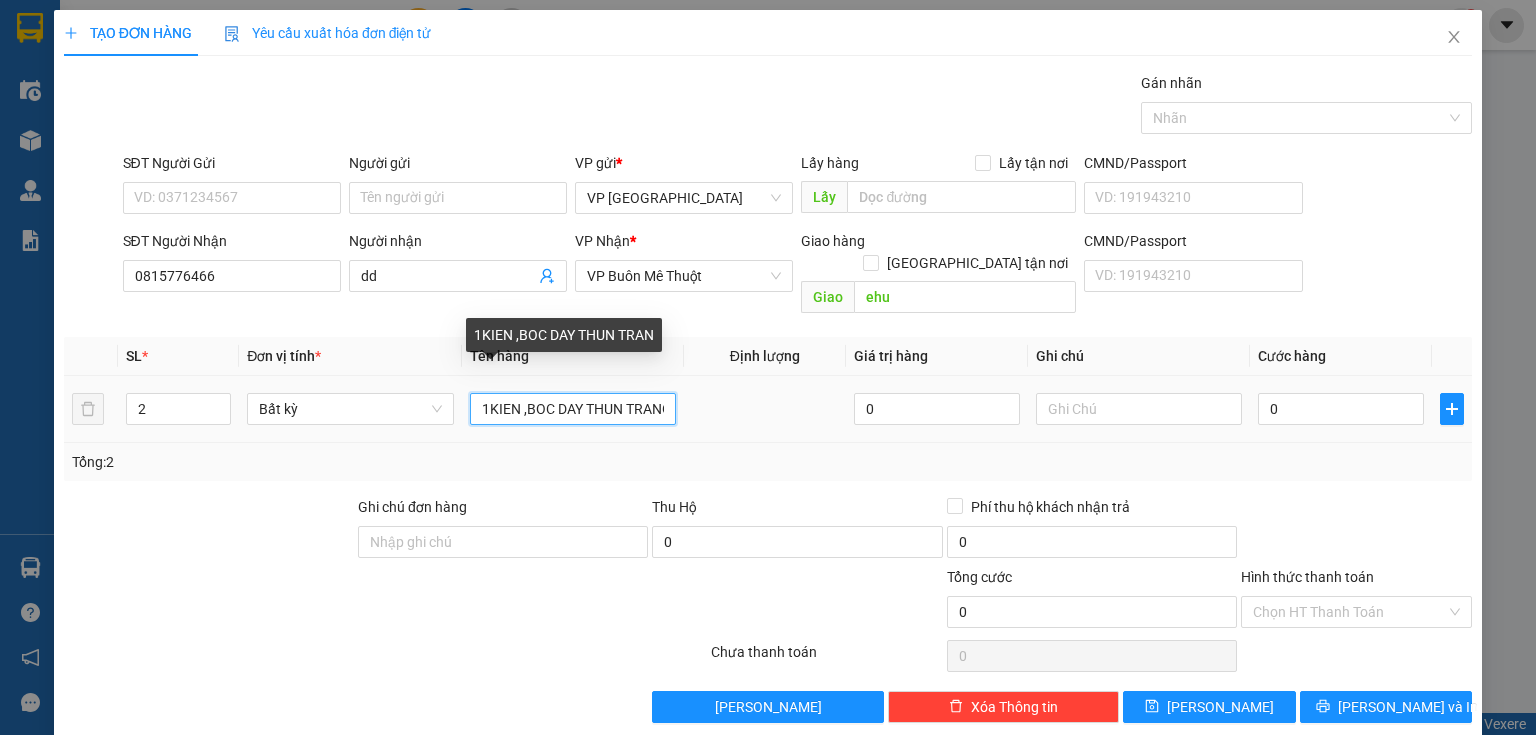 scroll, scrollTop: 0, scrollLeft: 8, axis: horizontal 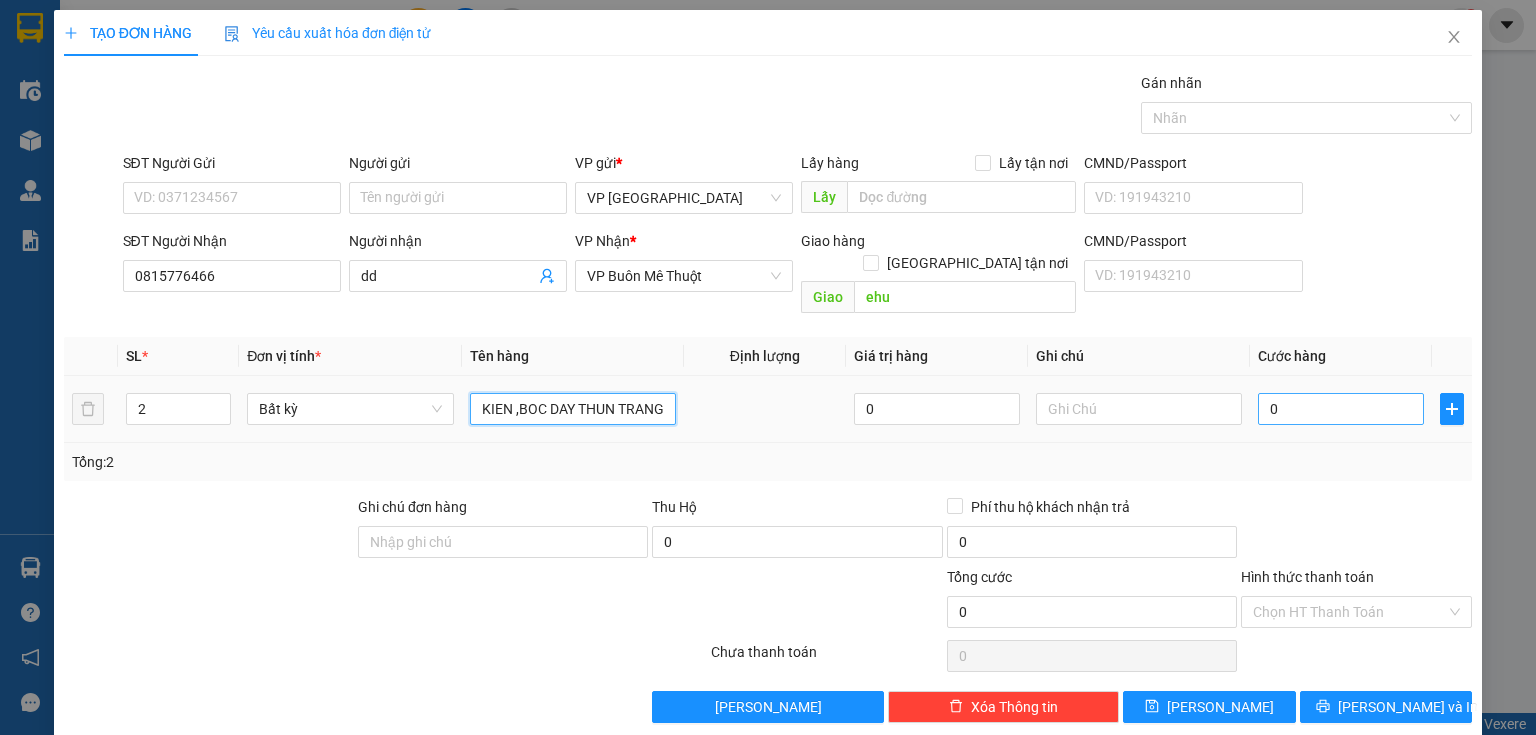 type on "1KIEN ,BOC DAY THUN TRANG" 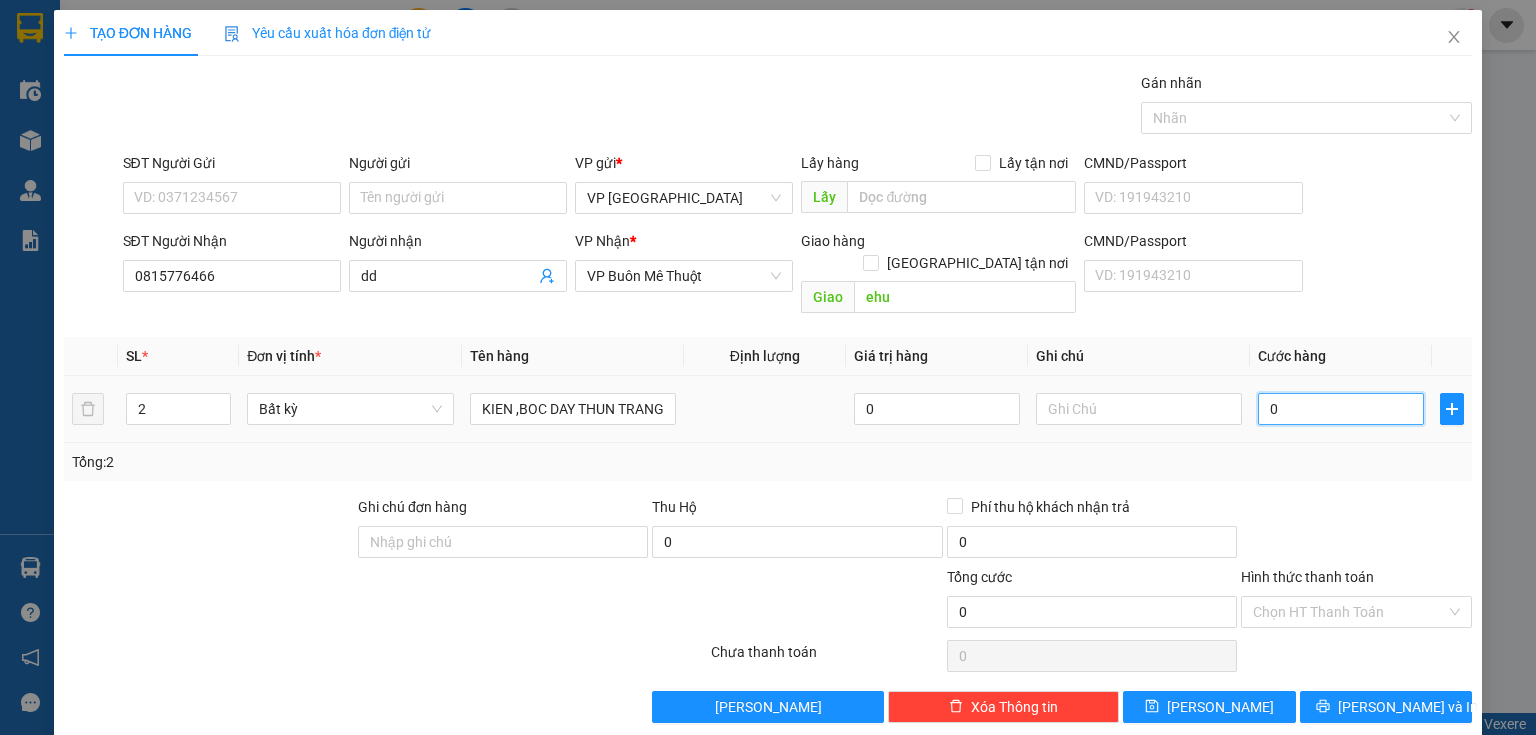 scroll, scrollTop: 0, scrollLeft: 0, axis: both 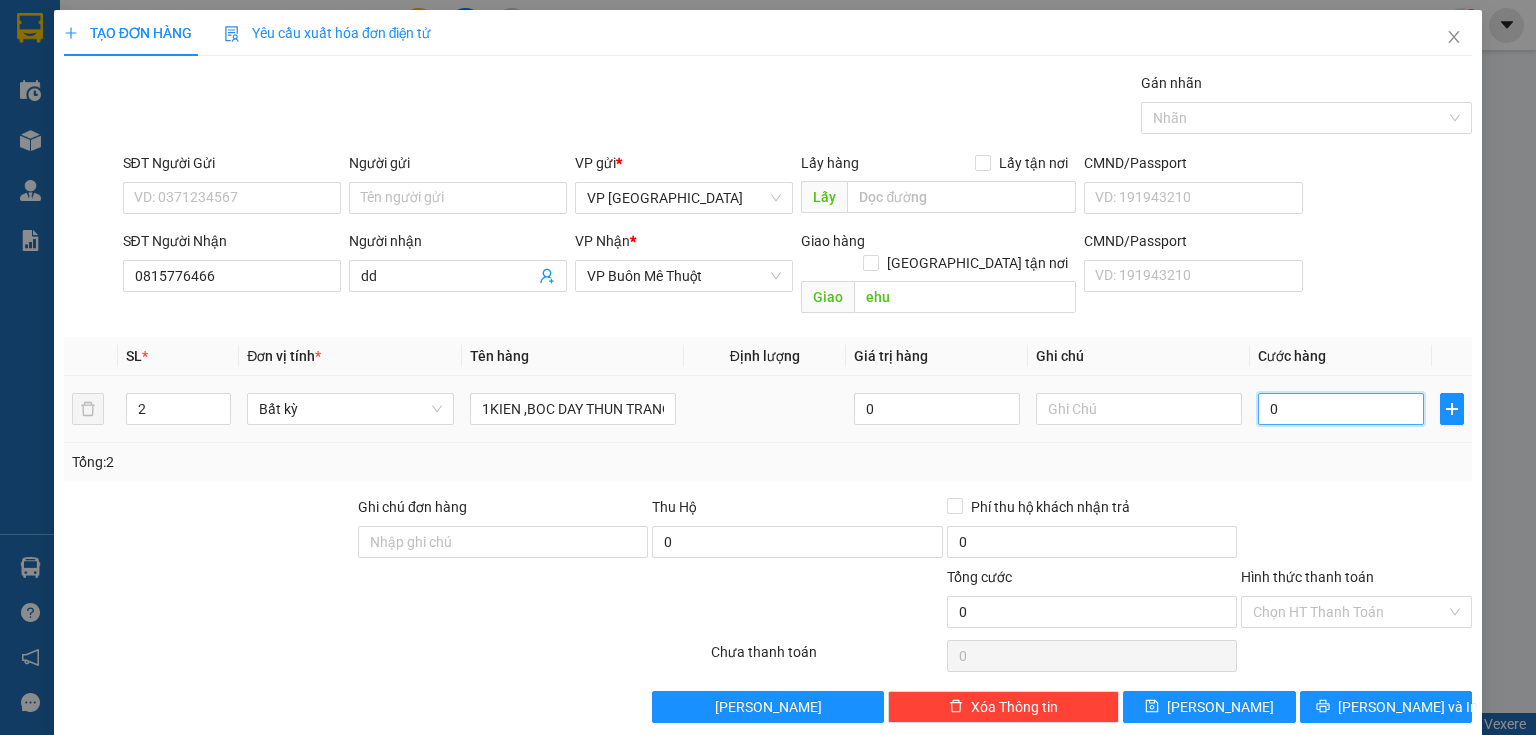click on "0" at bounding box center (1341, 409) 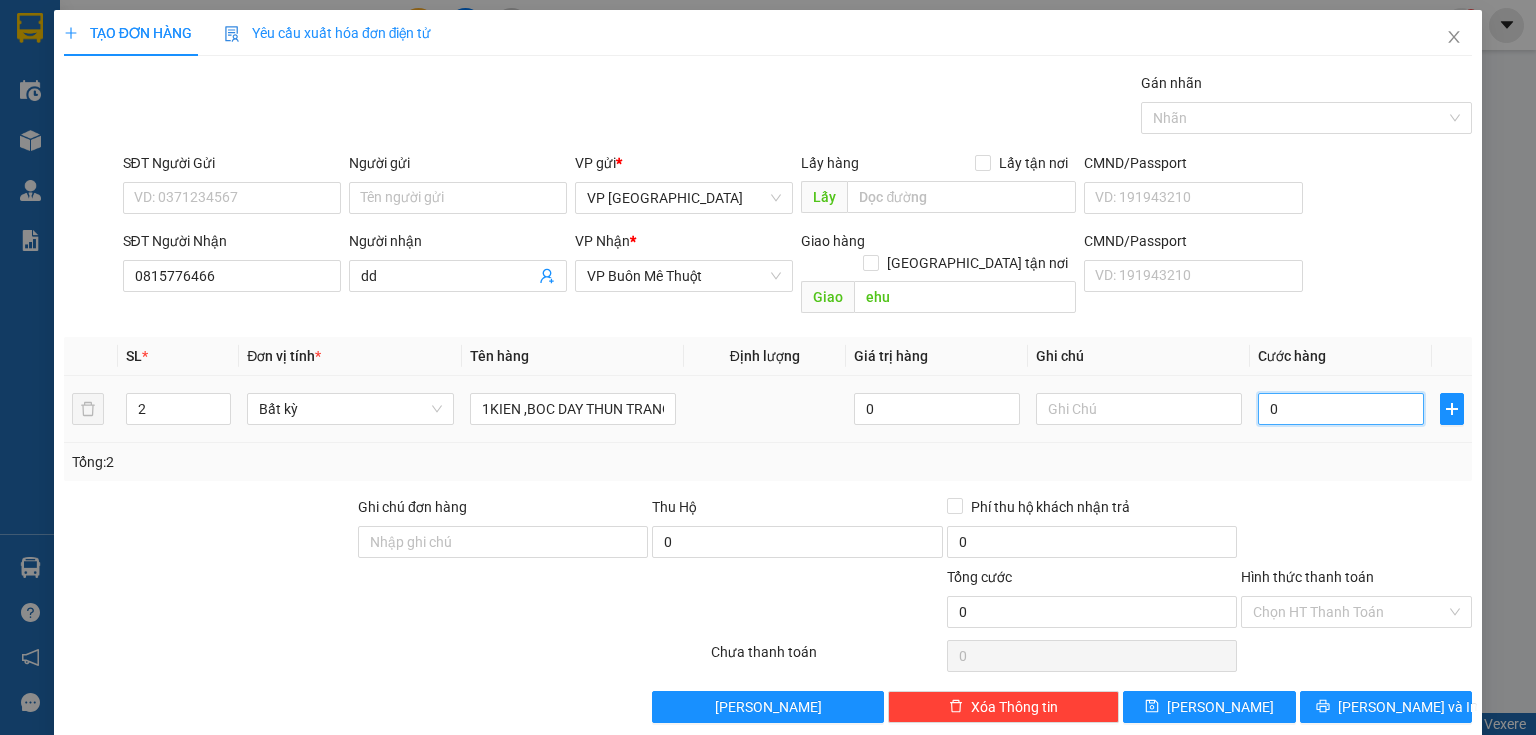 type on "1" 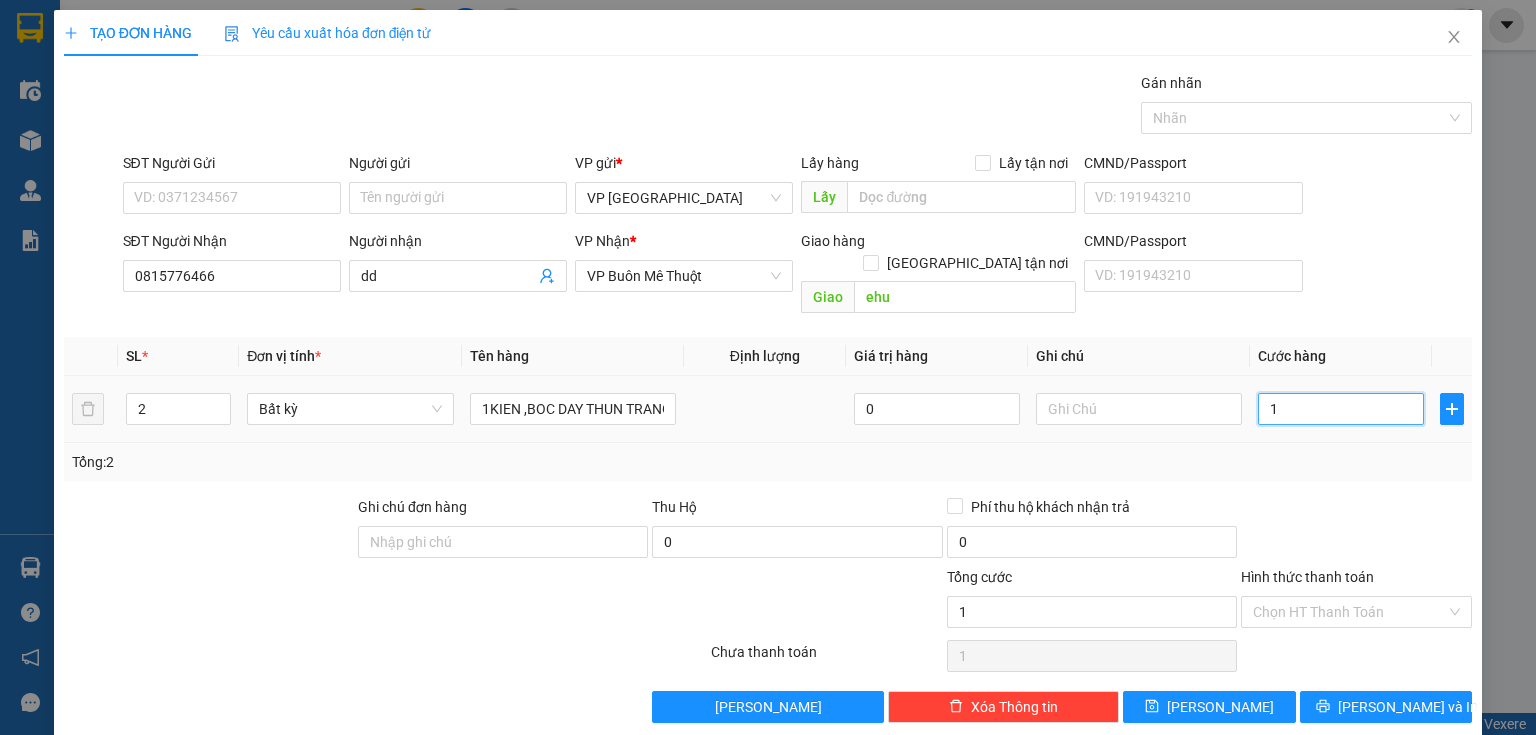 type on "15" 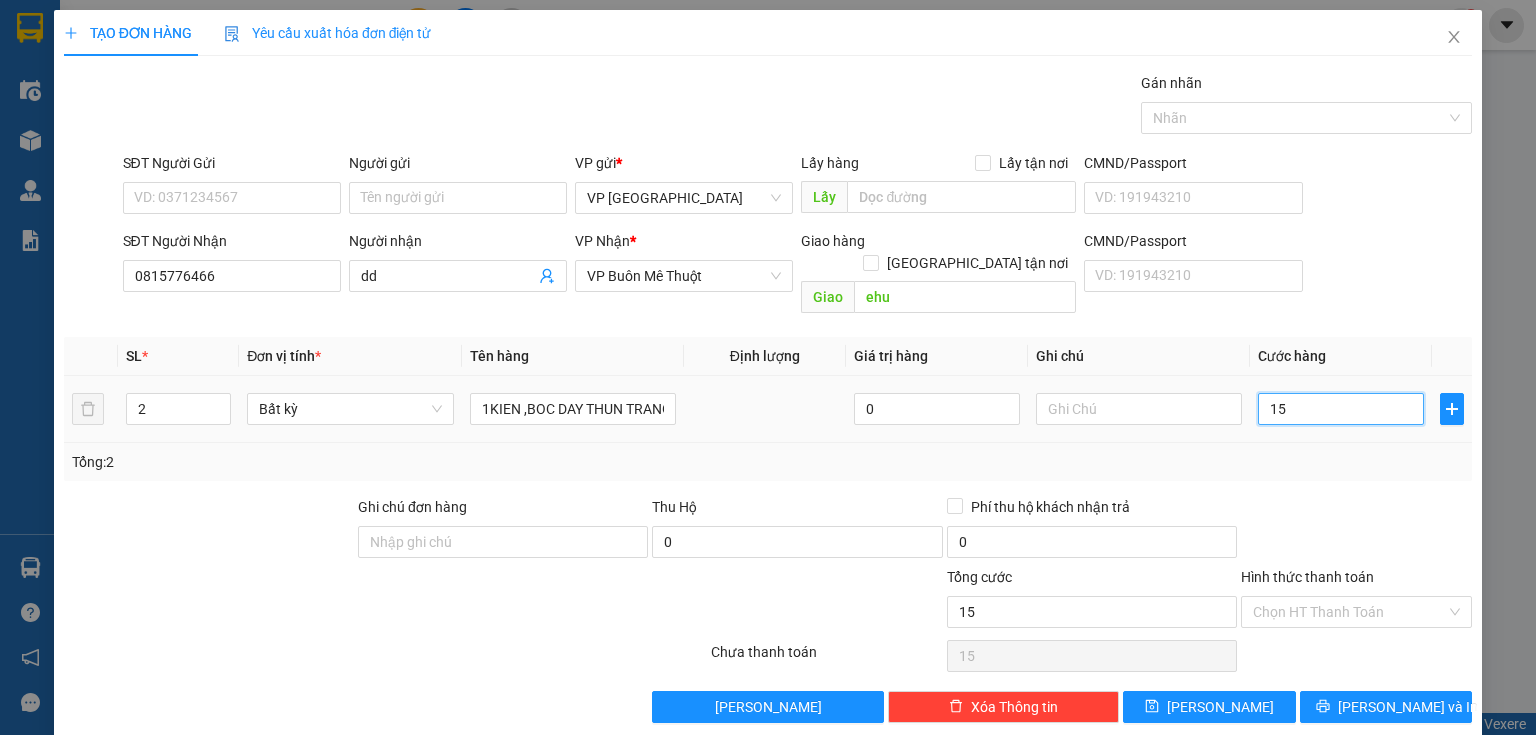 type on "150" 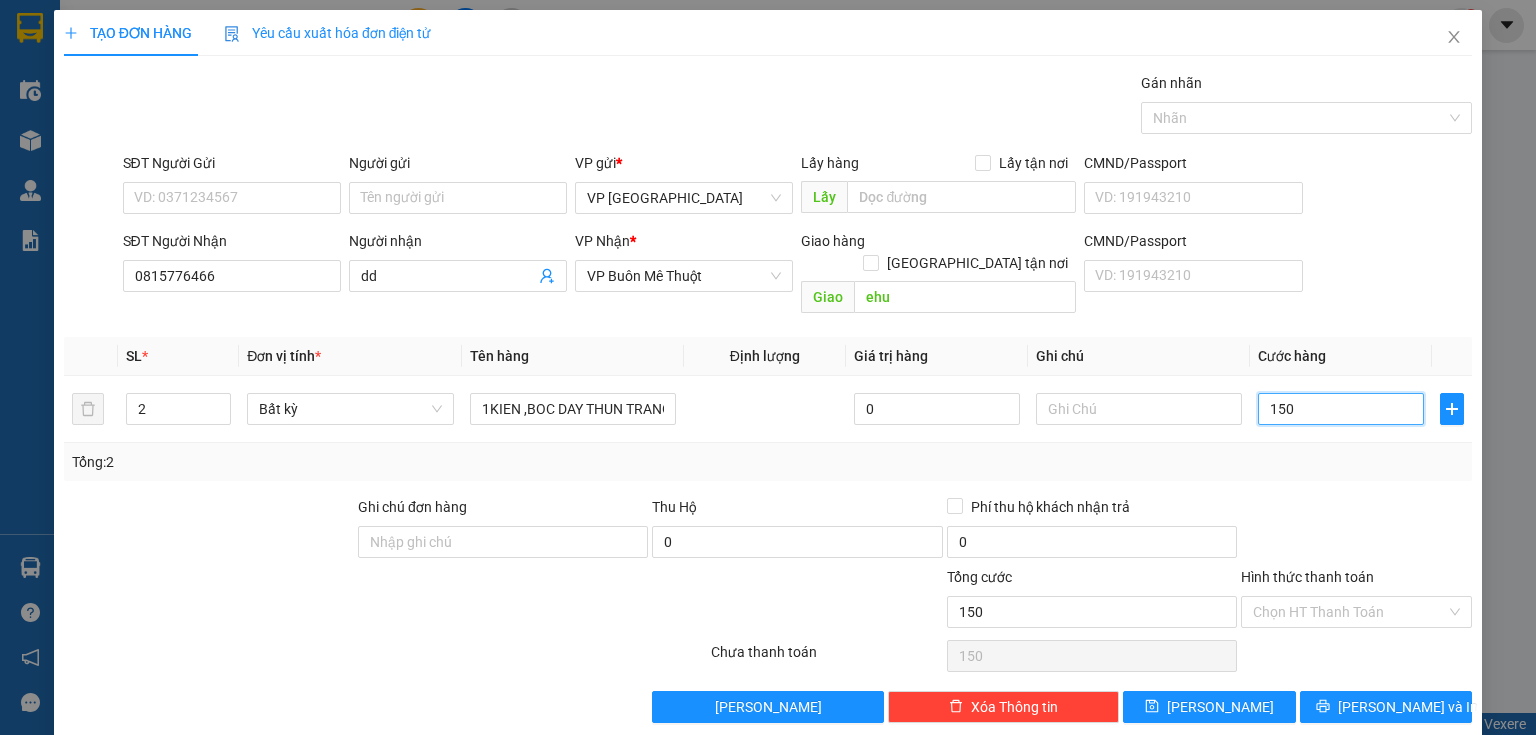 type on "150" 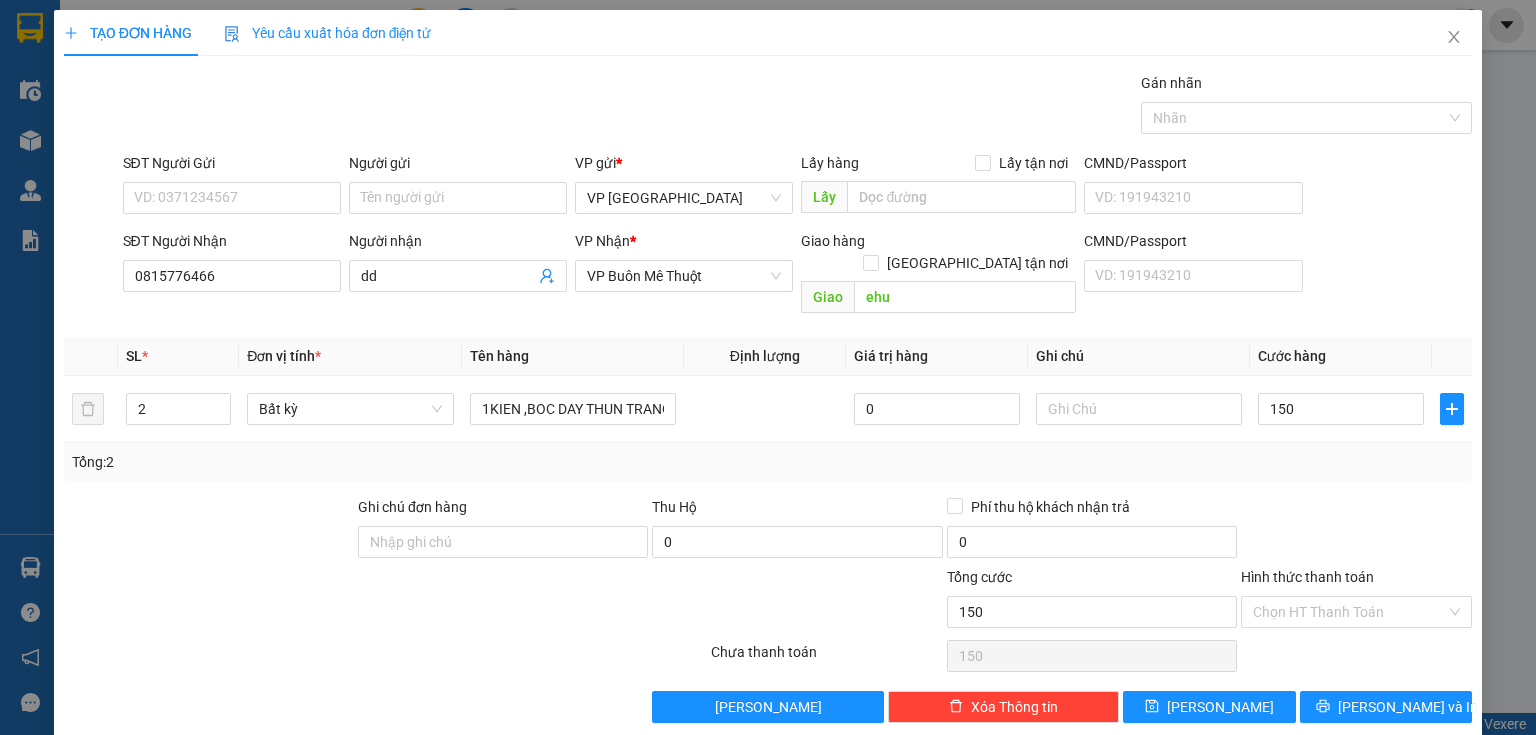 type on "150.000" 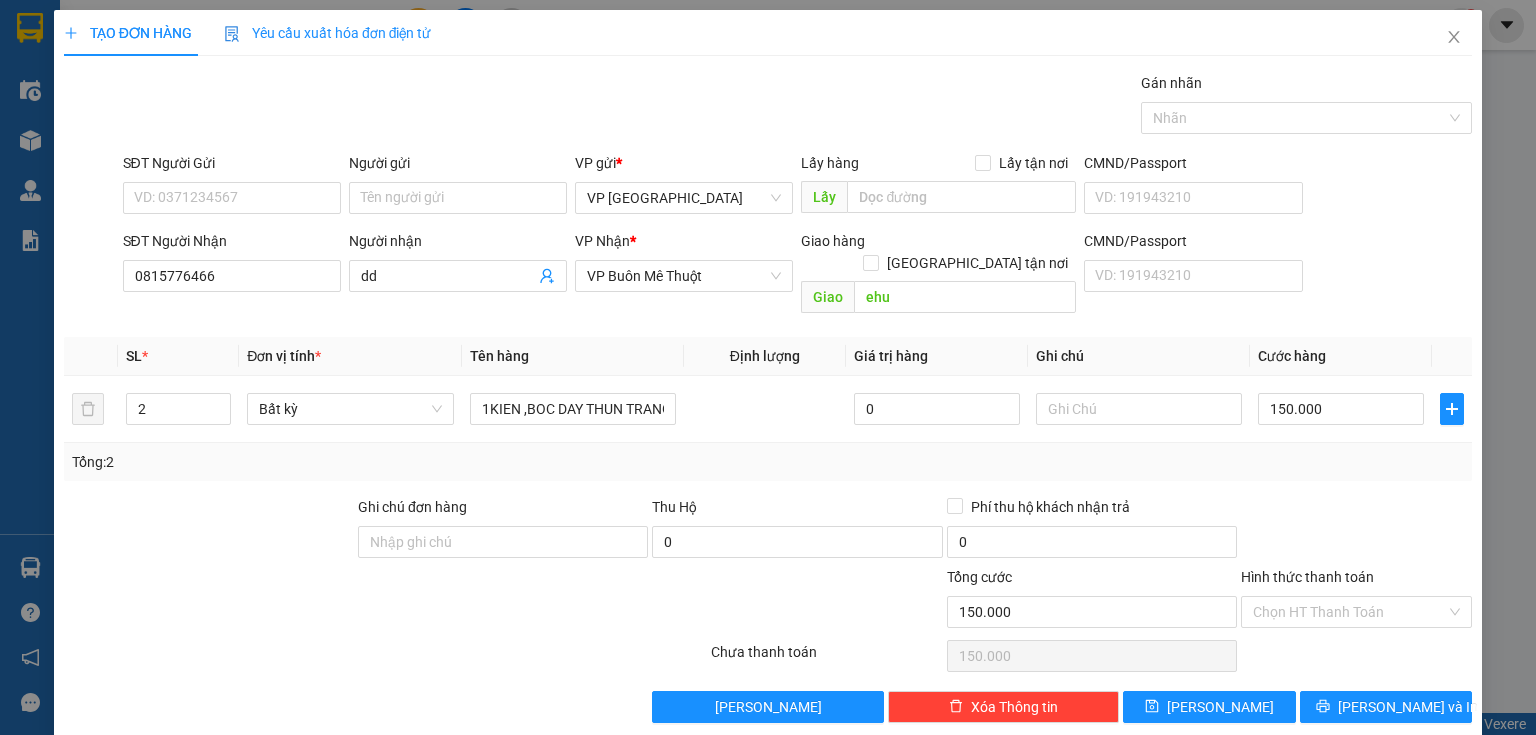 click at bounding box center (1356, 531) 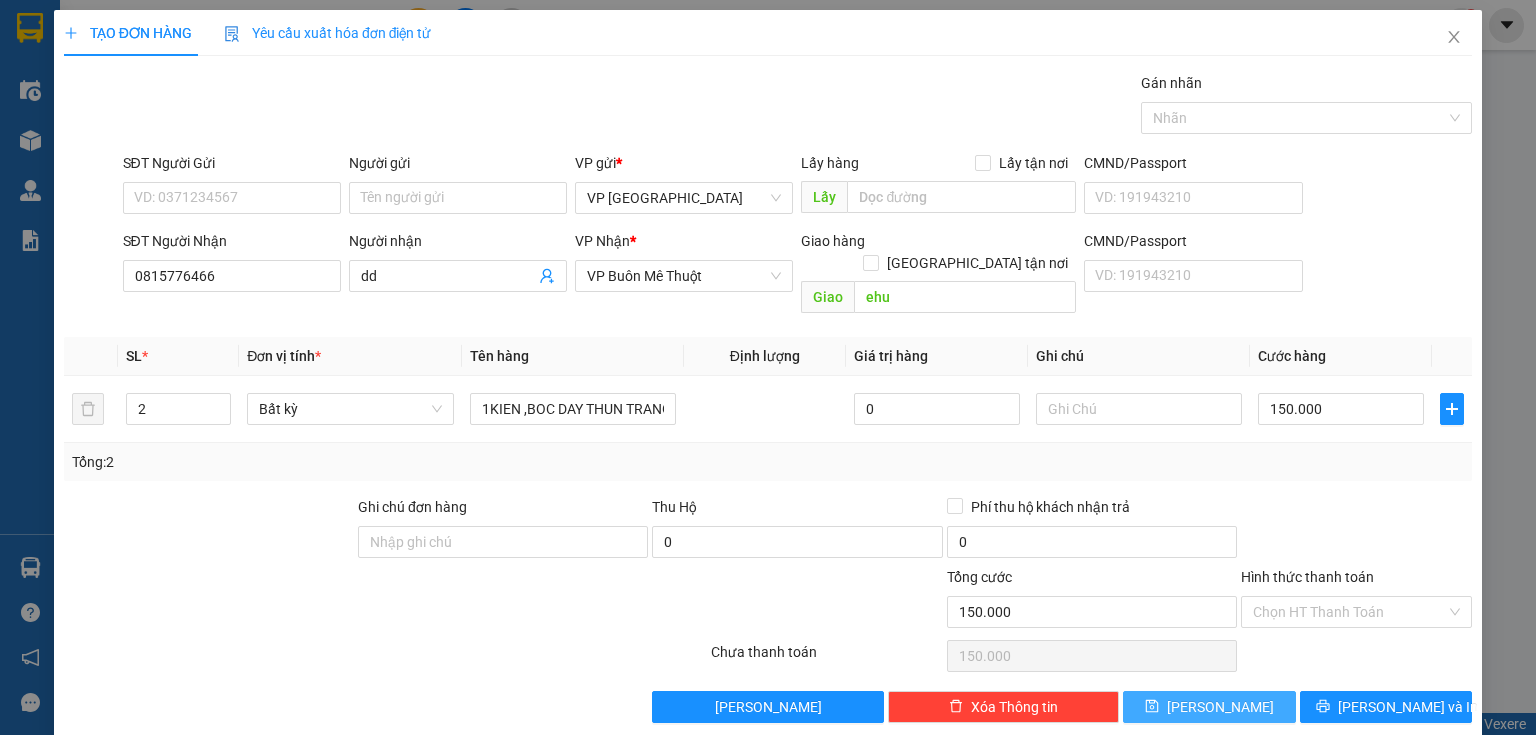 click on "Lưu" at bounding box center [1220, 707] 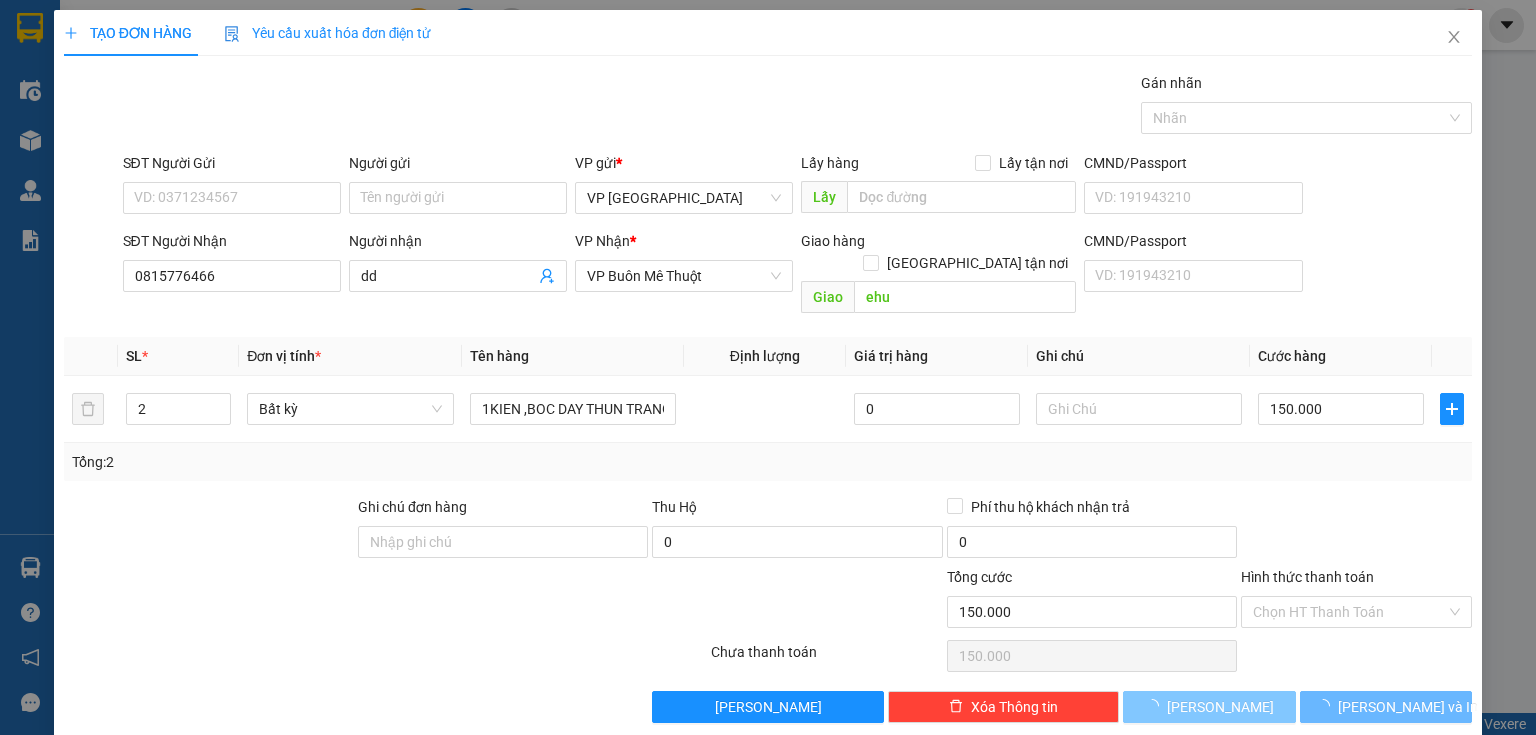 type 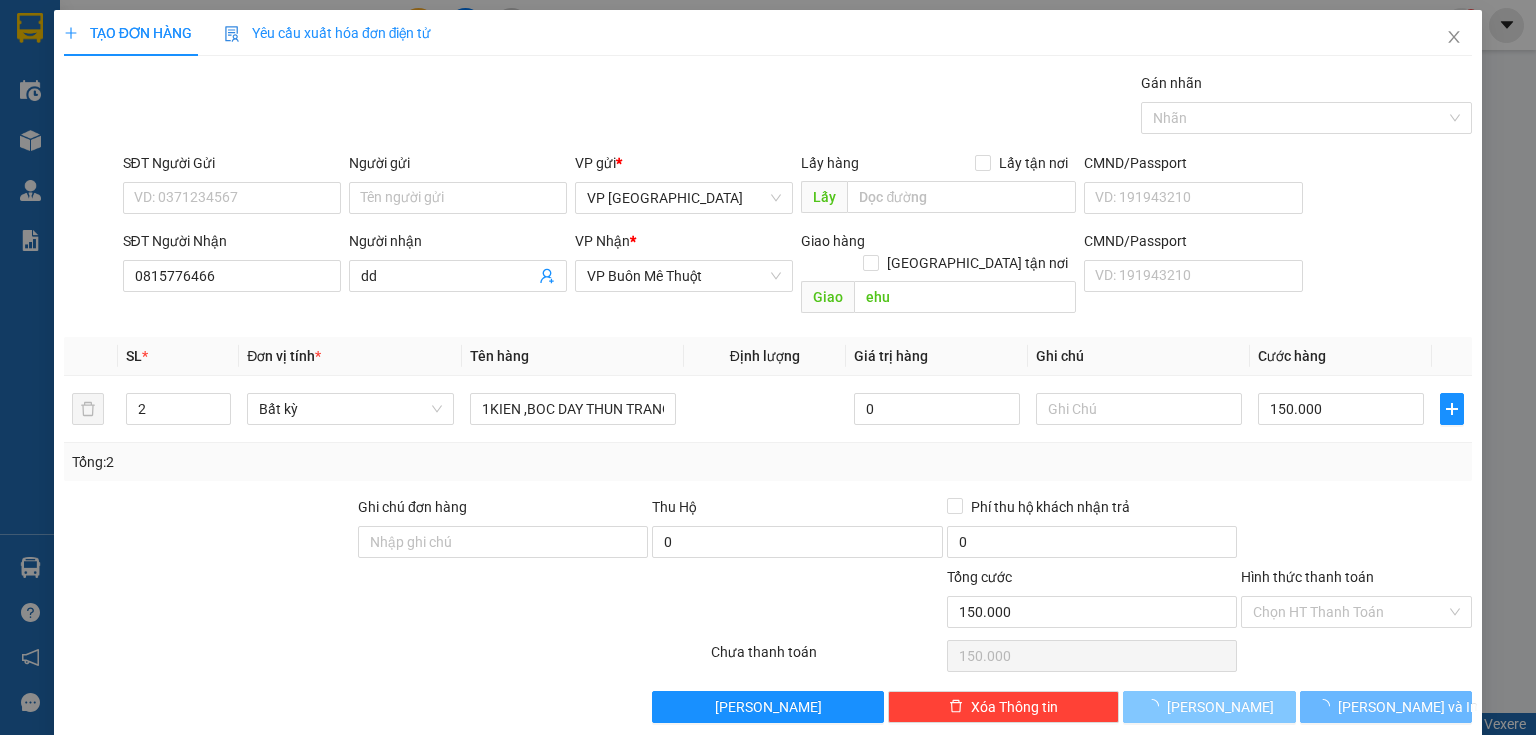 type 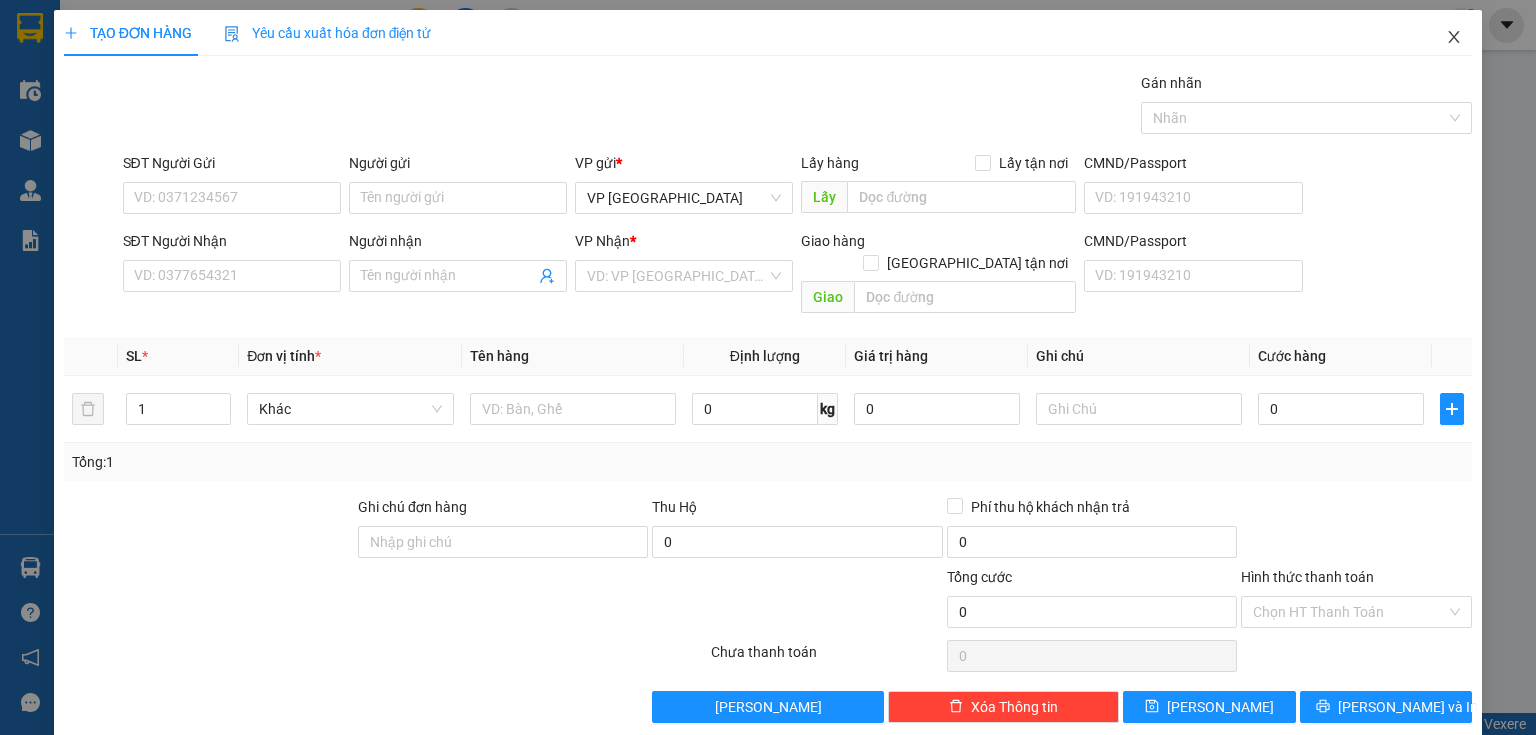 click at bounding box center [1454, 38] 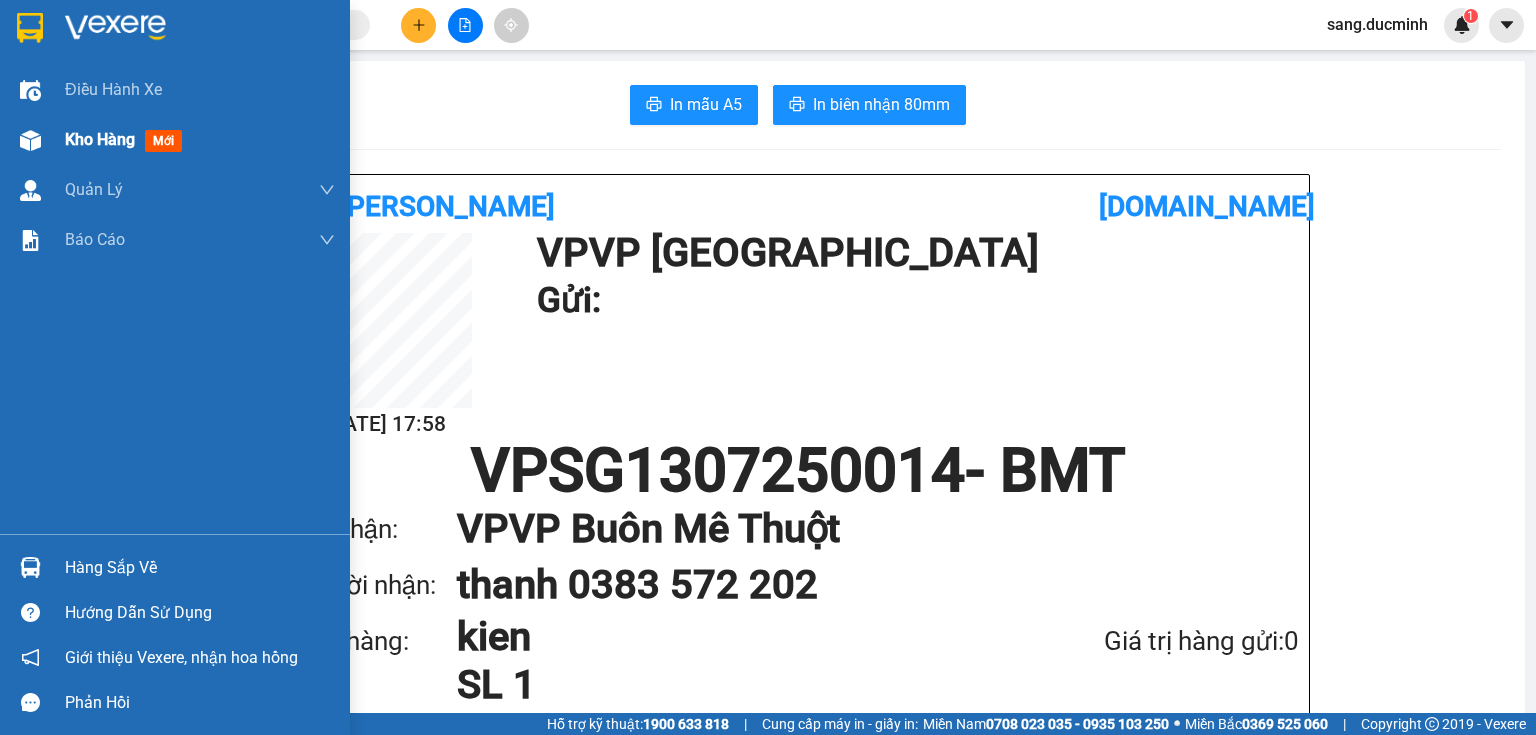 click on "Kho hàng" at bounding box center [100, 139] 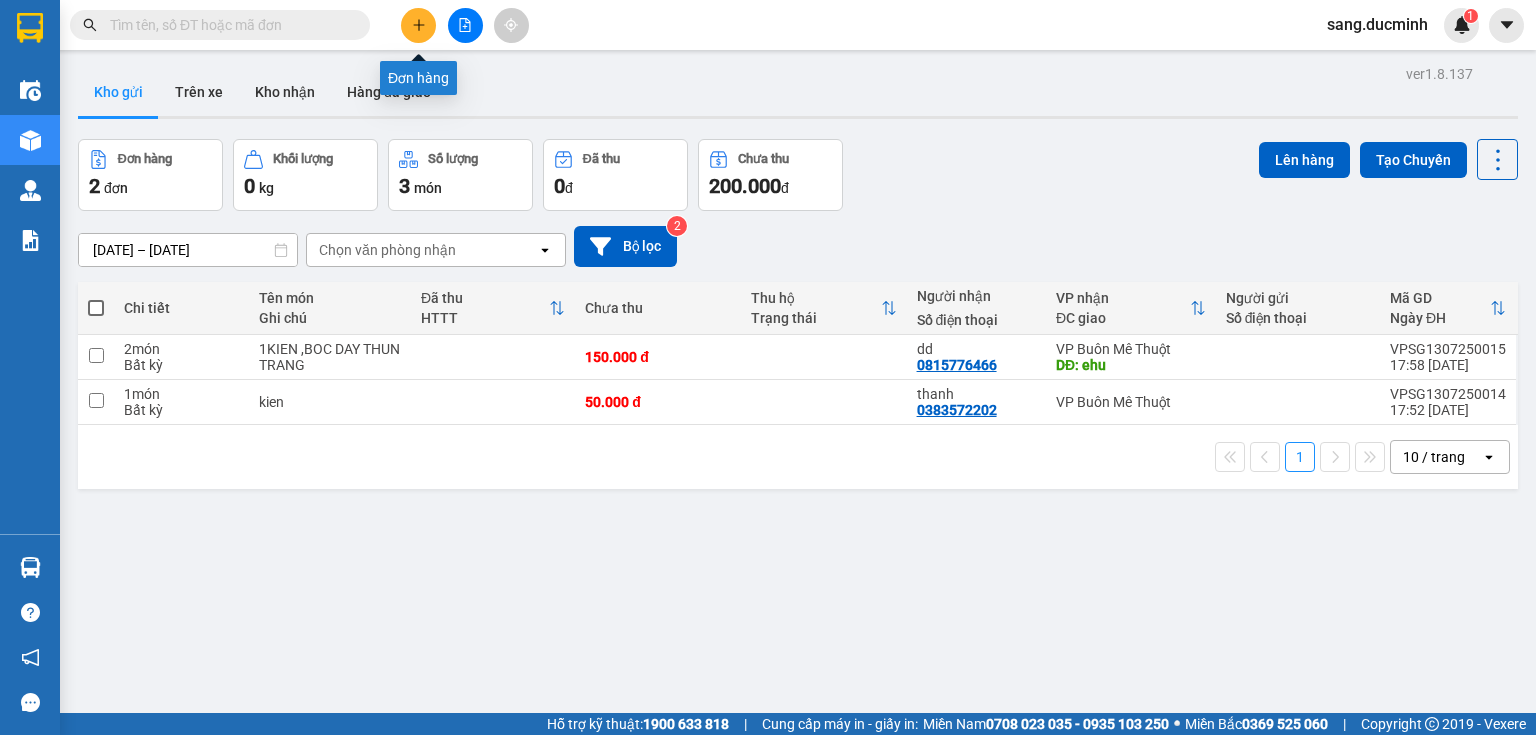 click 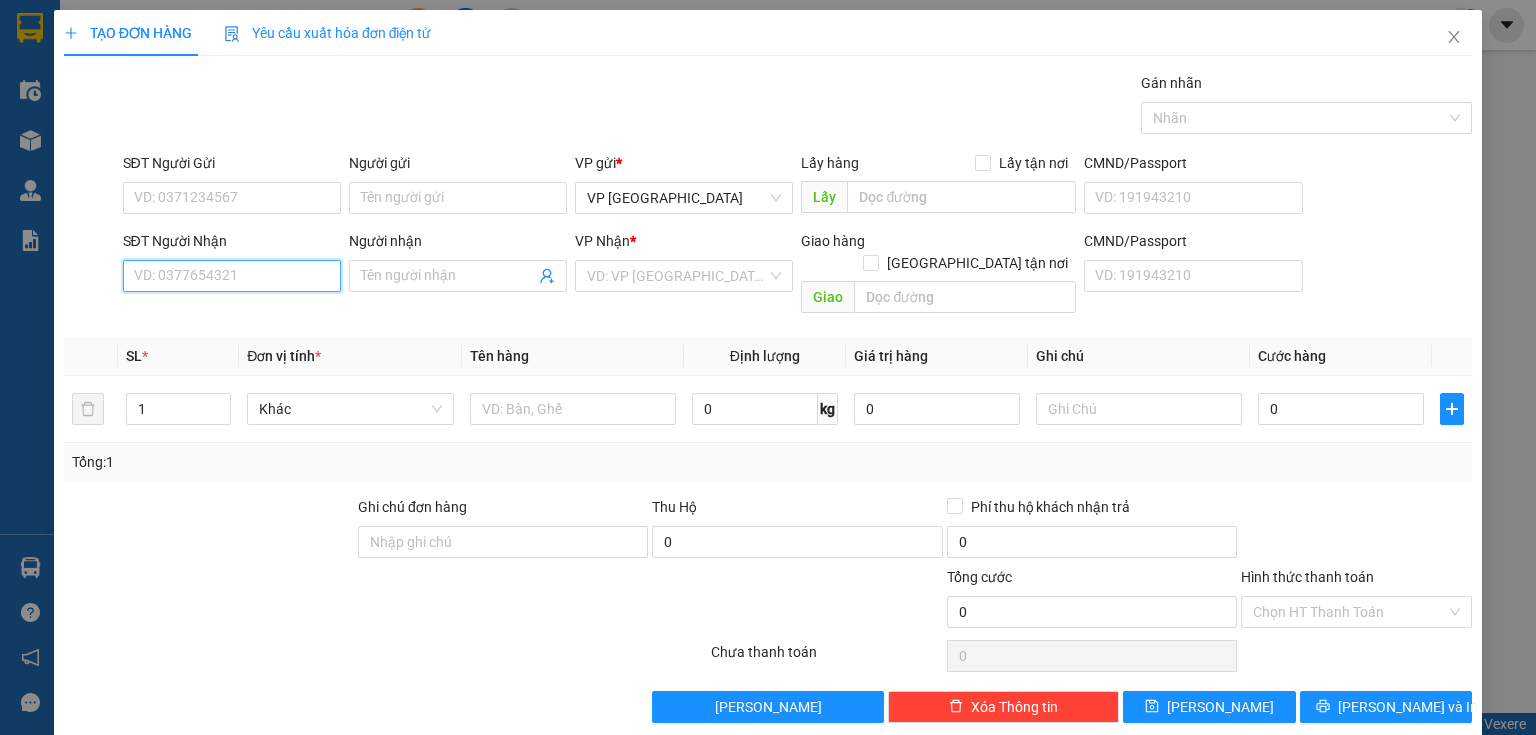 click on "SĐT Người Nhận" at bounding box center (232, 276) 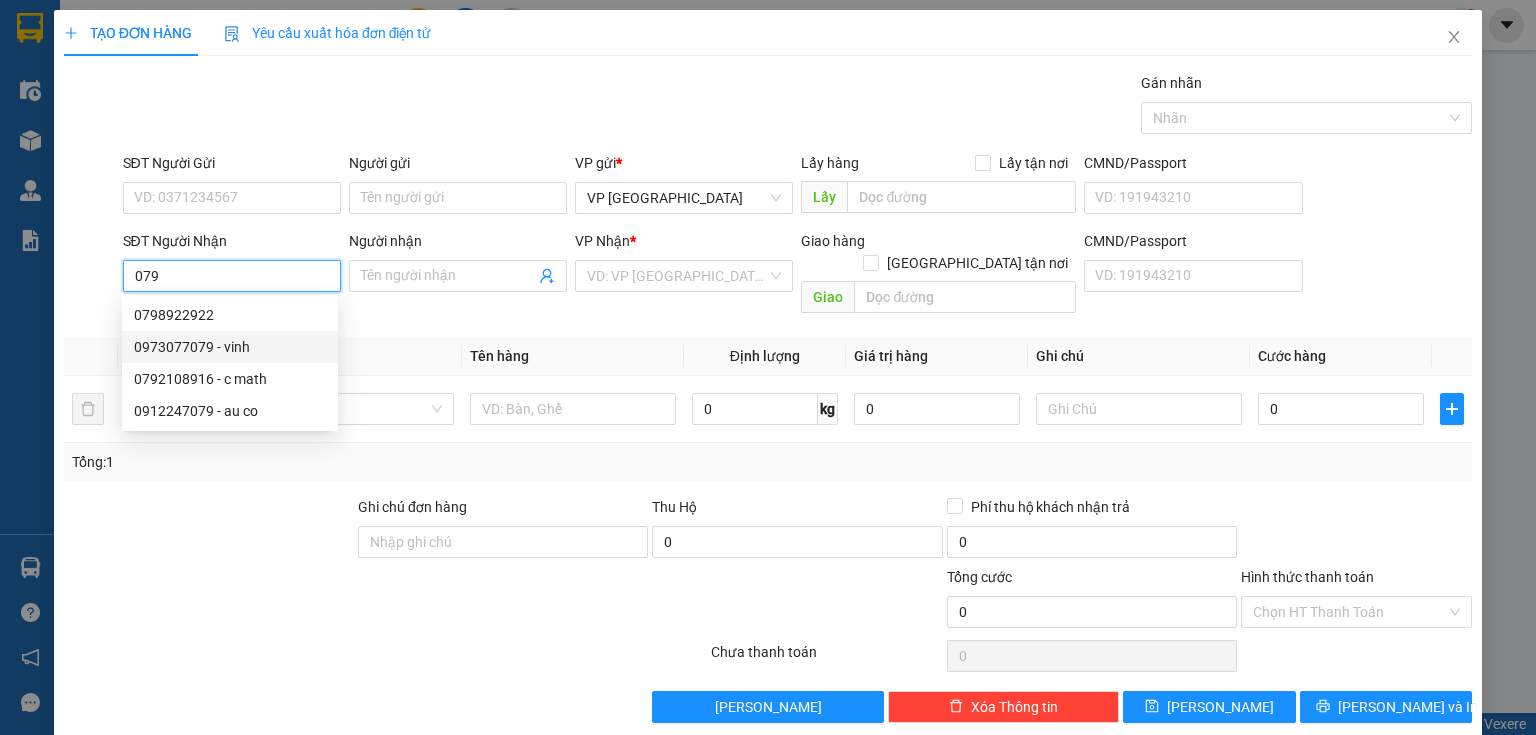 click on "0973077079 - vinh" at bounding box center [230, 347] 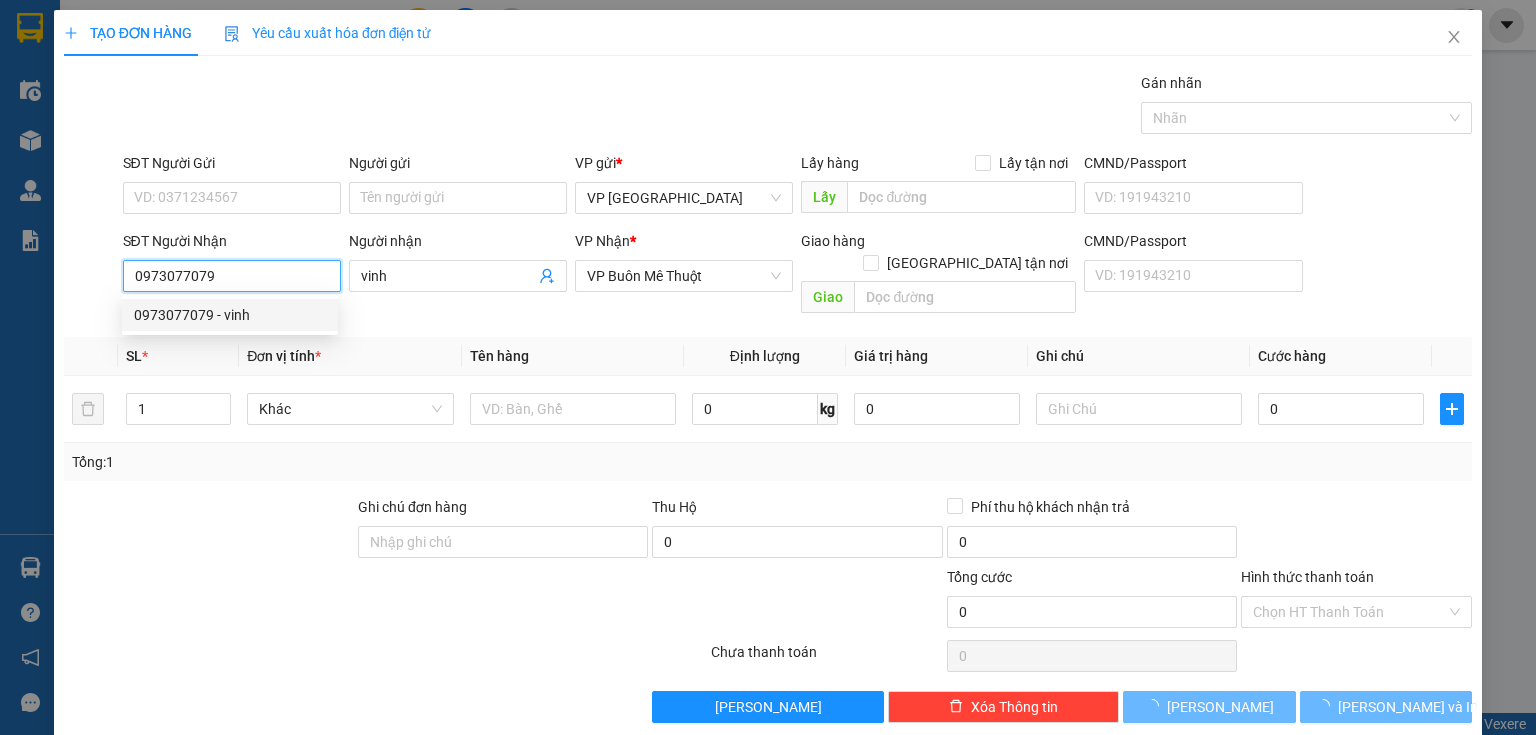 type on "200.000" 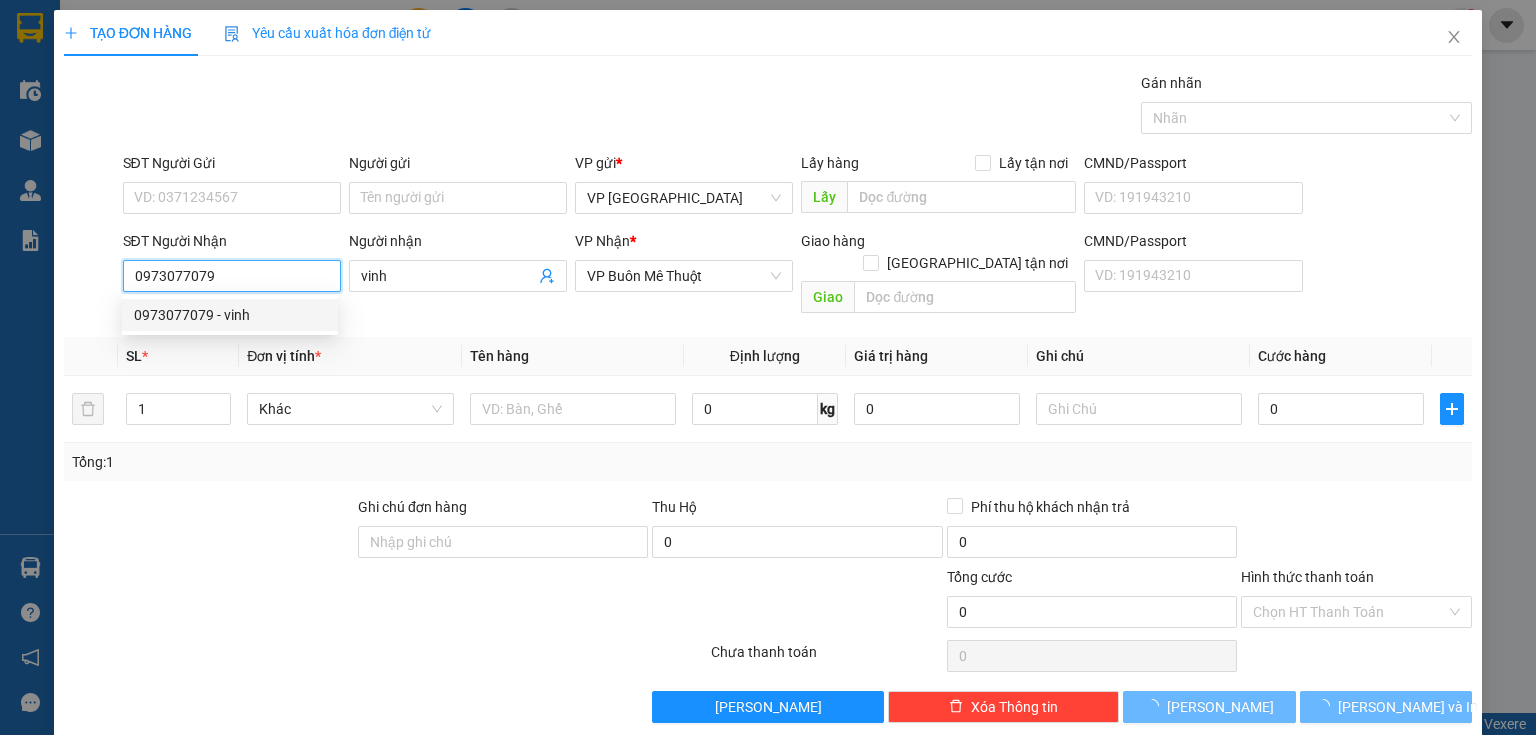 type on "200.000" 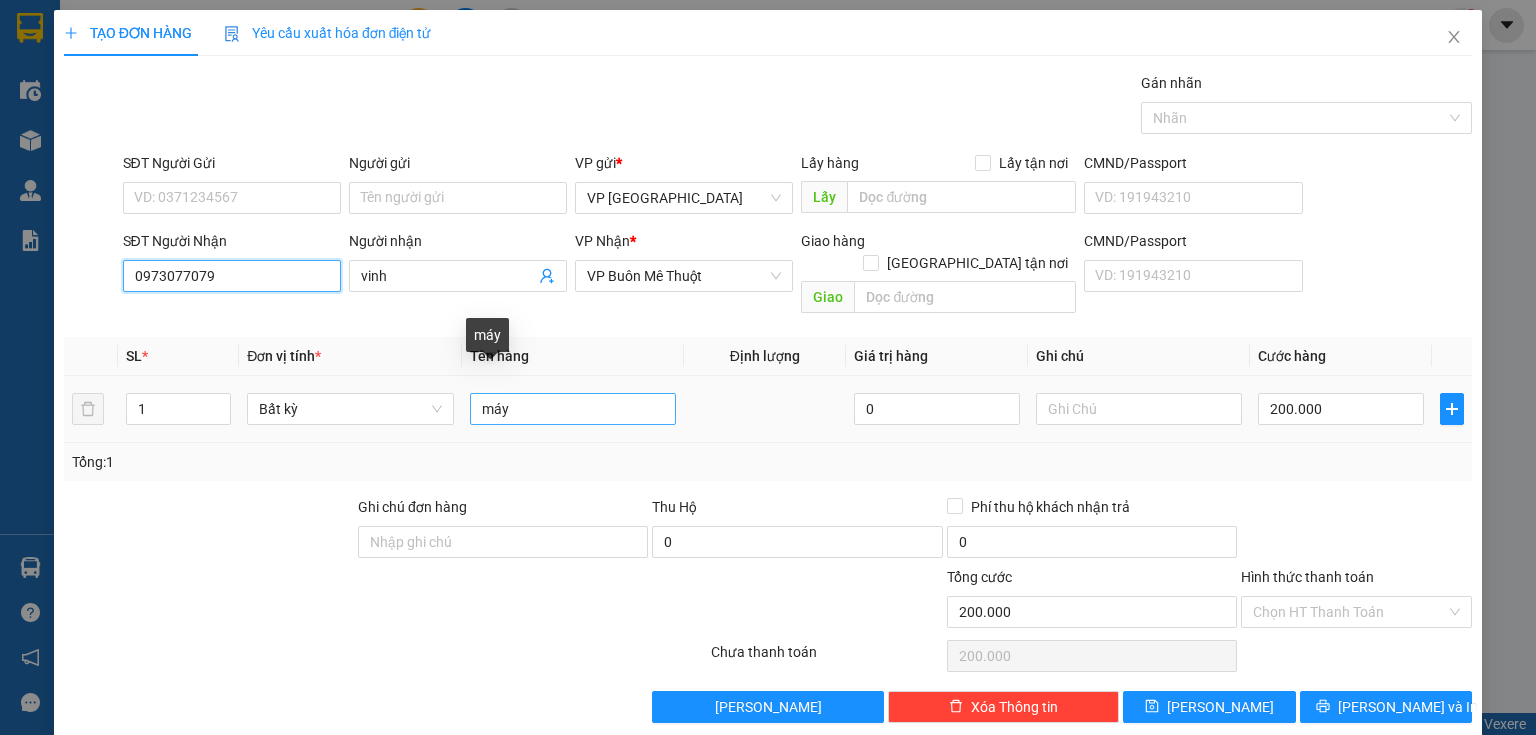 type on "0973077079" 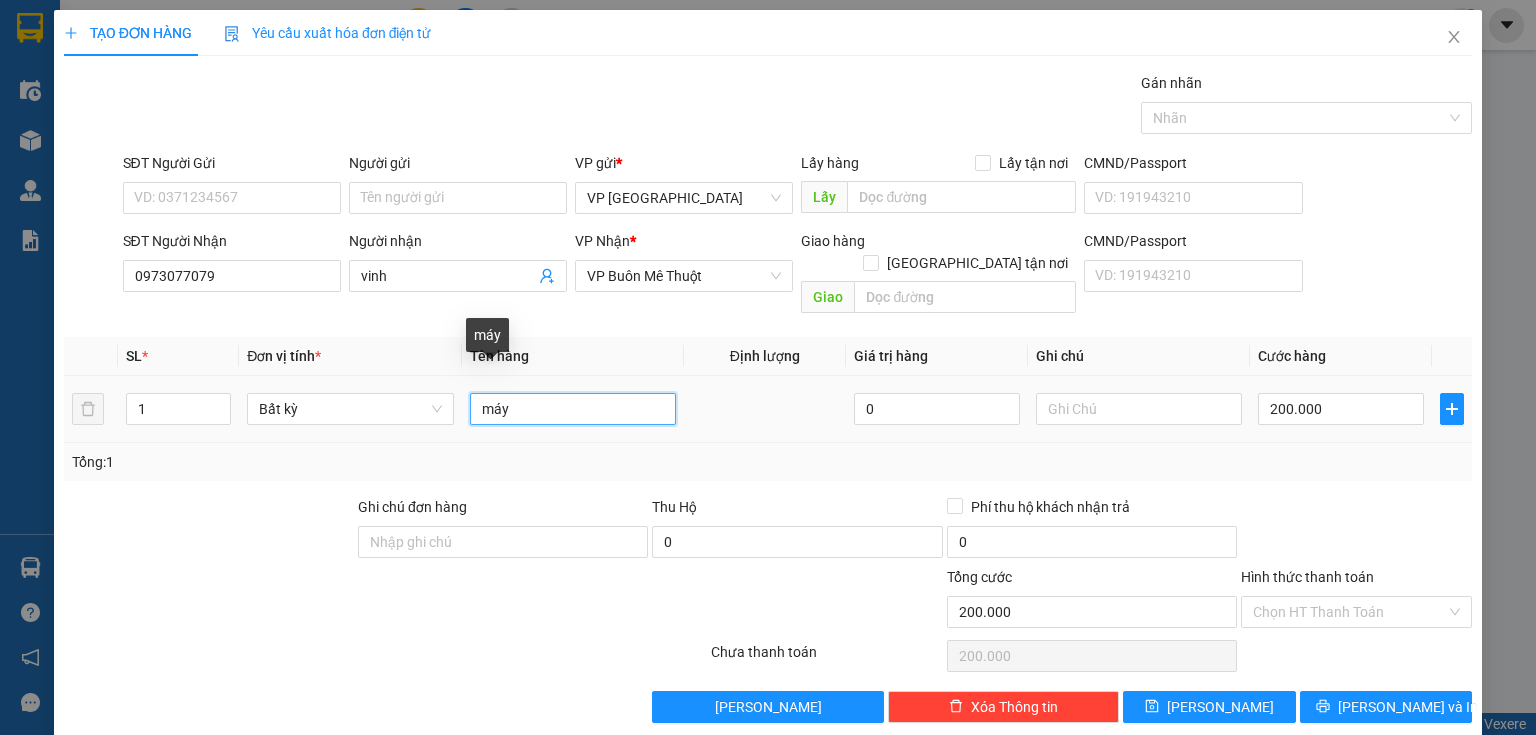 click on "máy" at bounding box center (573, 409) 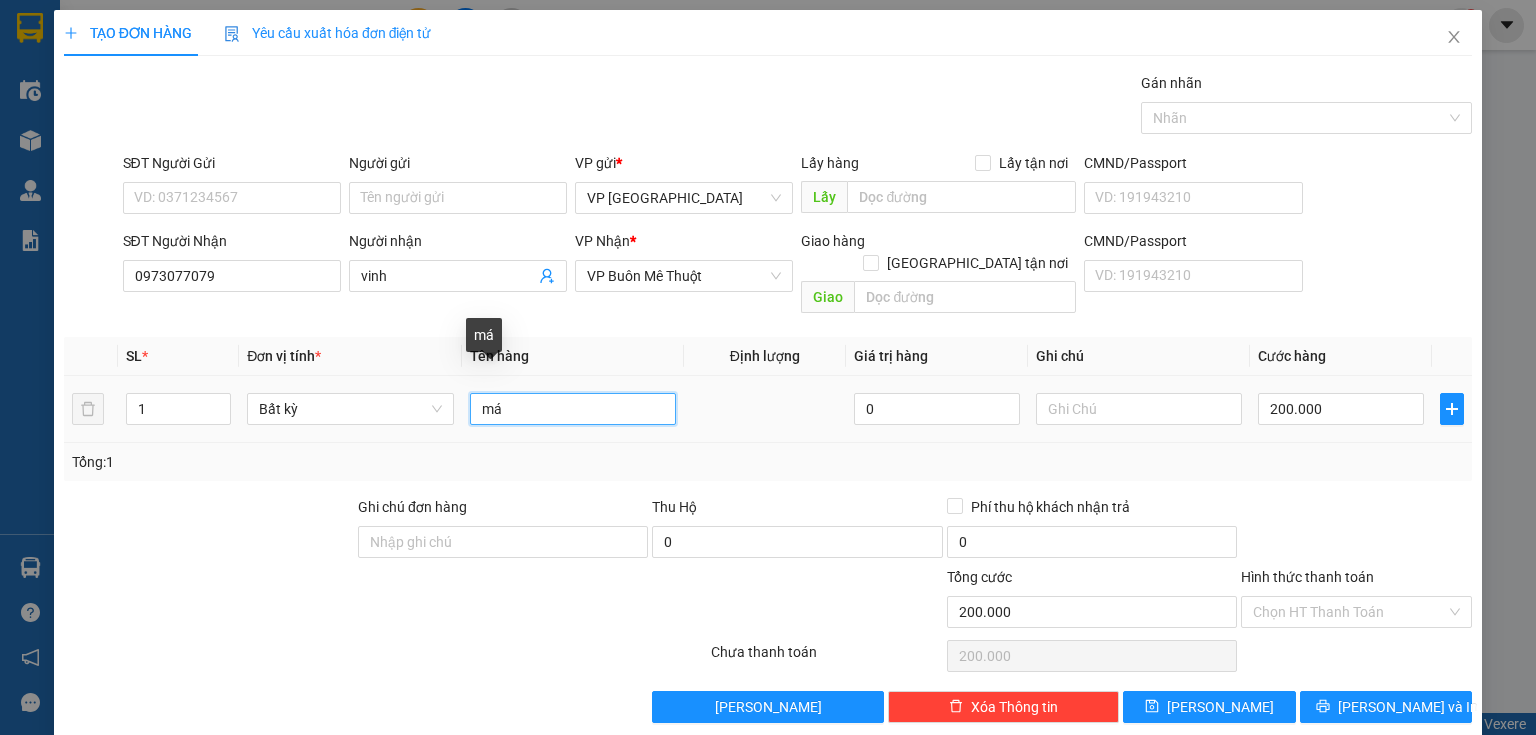 type on "m" 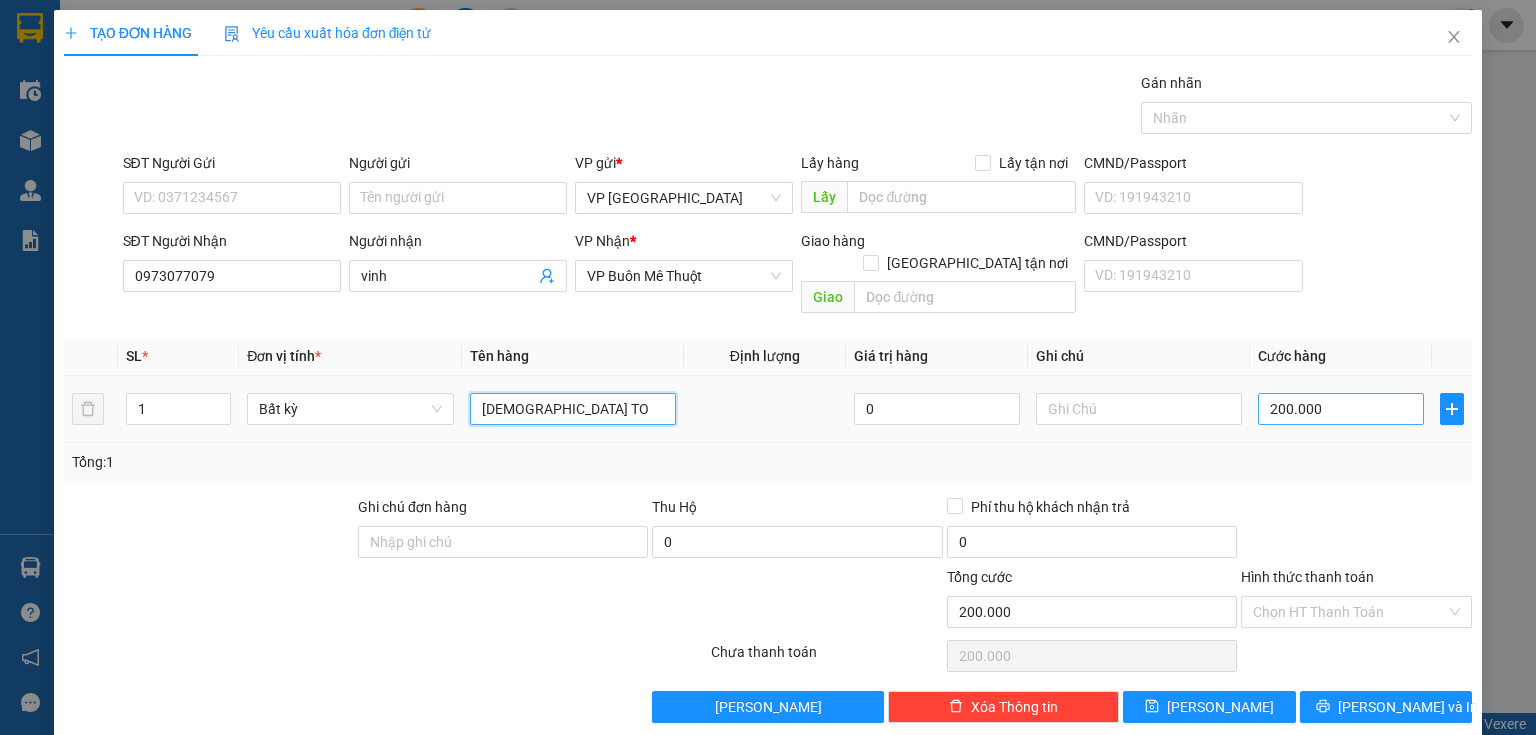 type on "[DEMOGRAPHIC_DATA] TO" 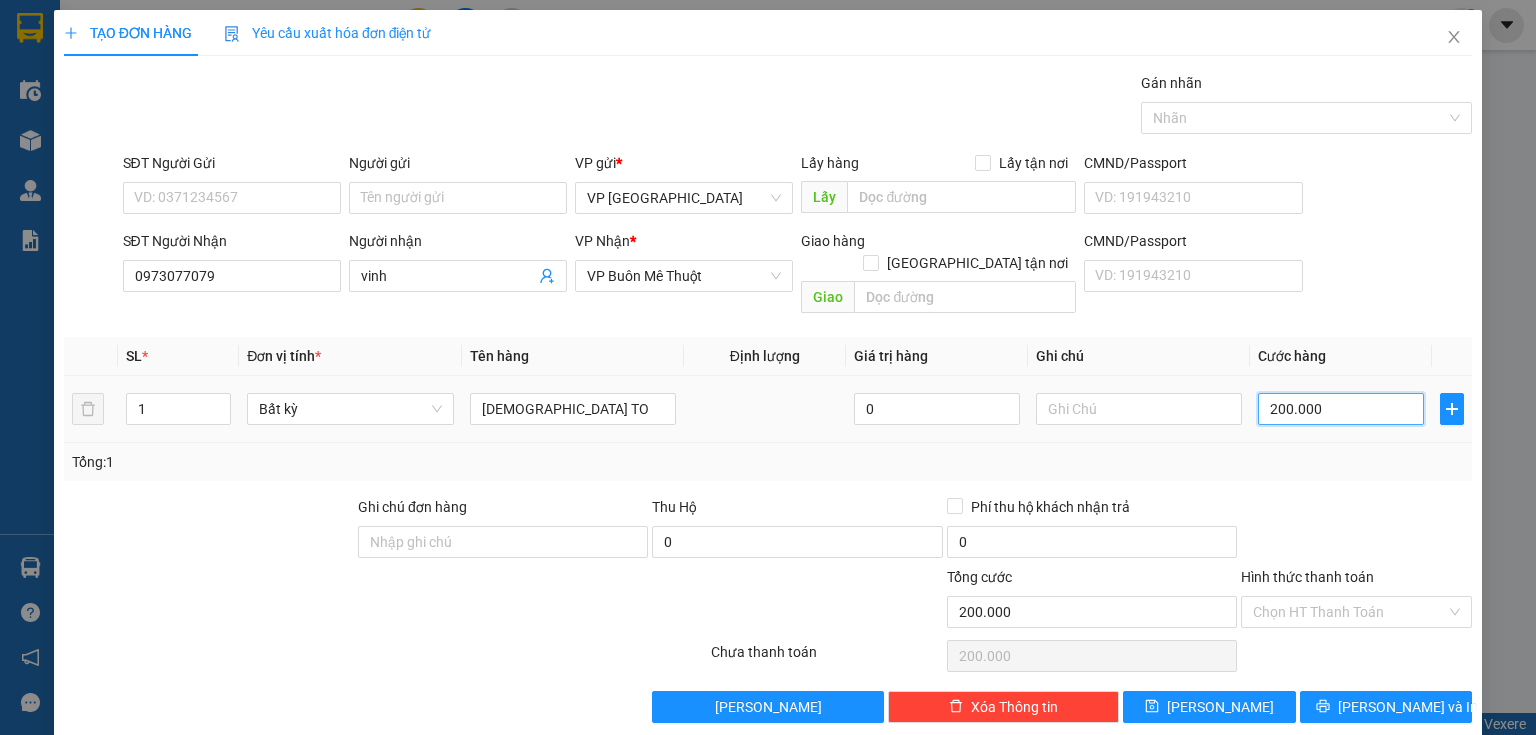 click on "200.000" at bounding box center (1341, 409) 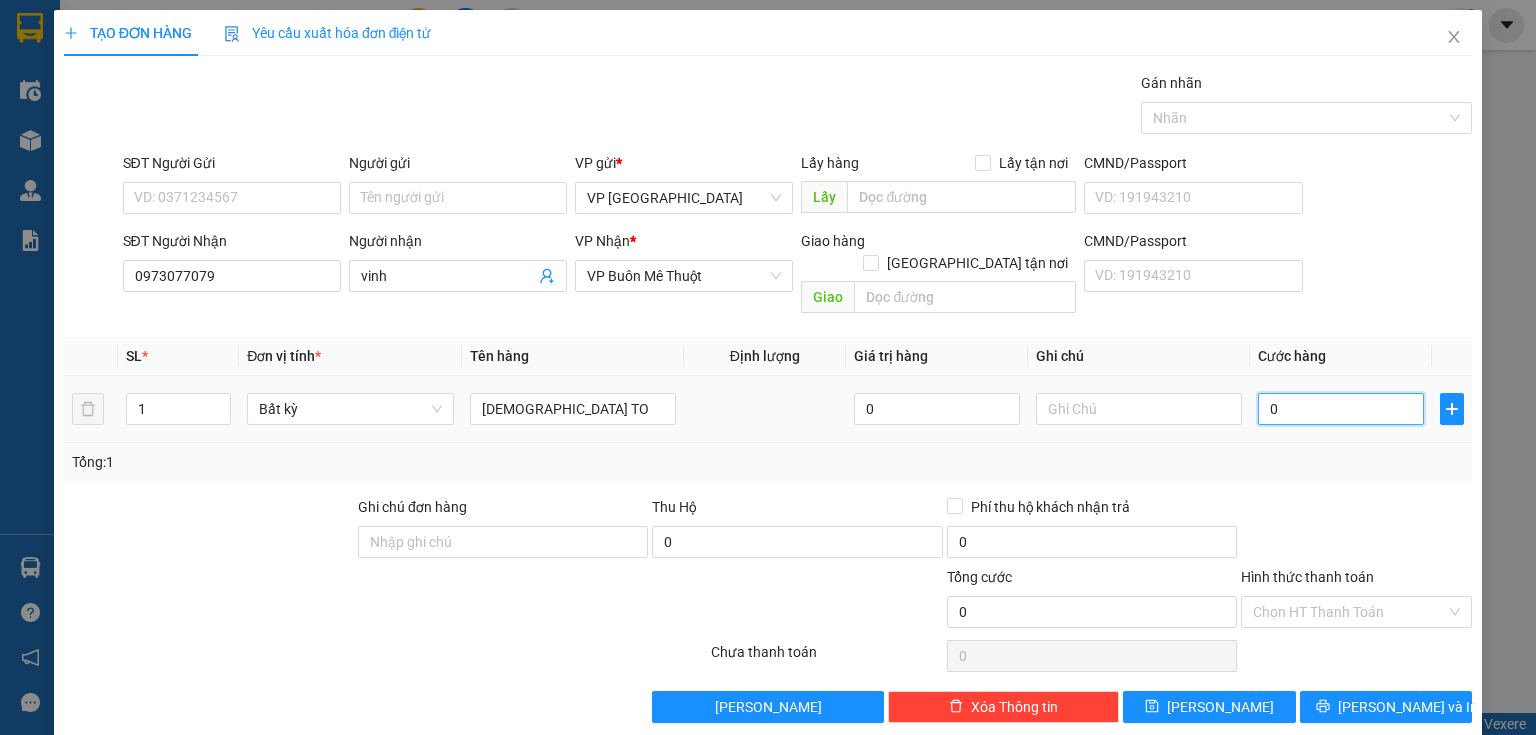 type on "3" 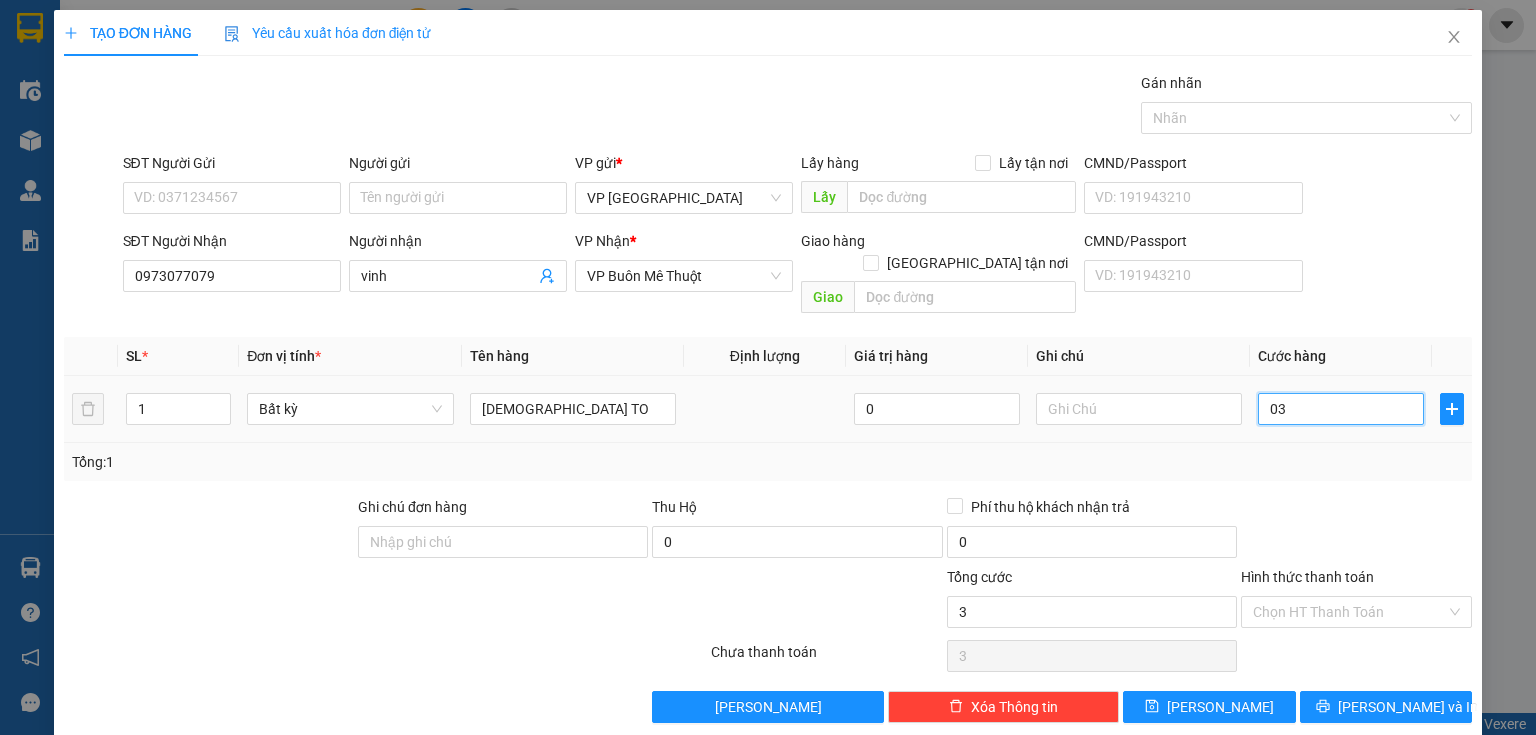 type on "30" 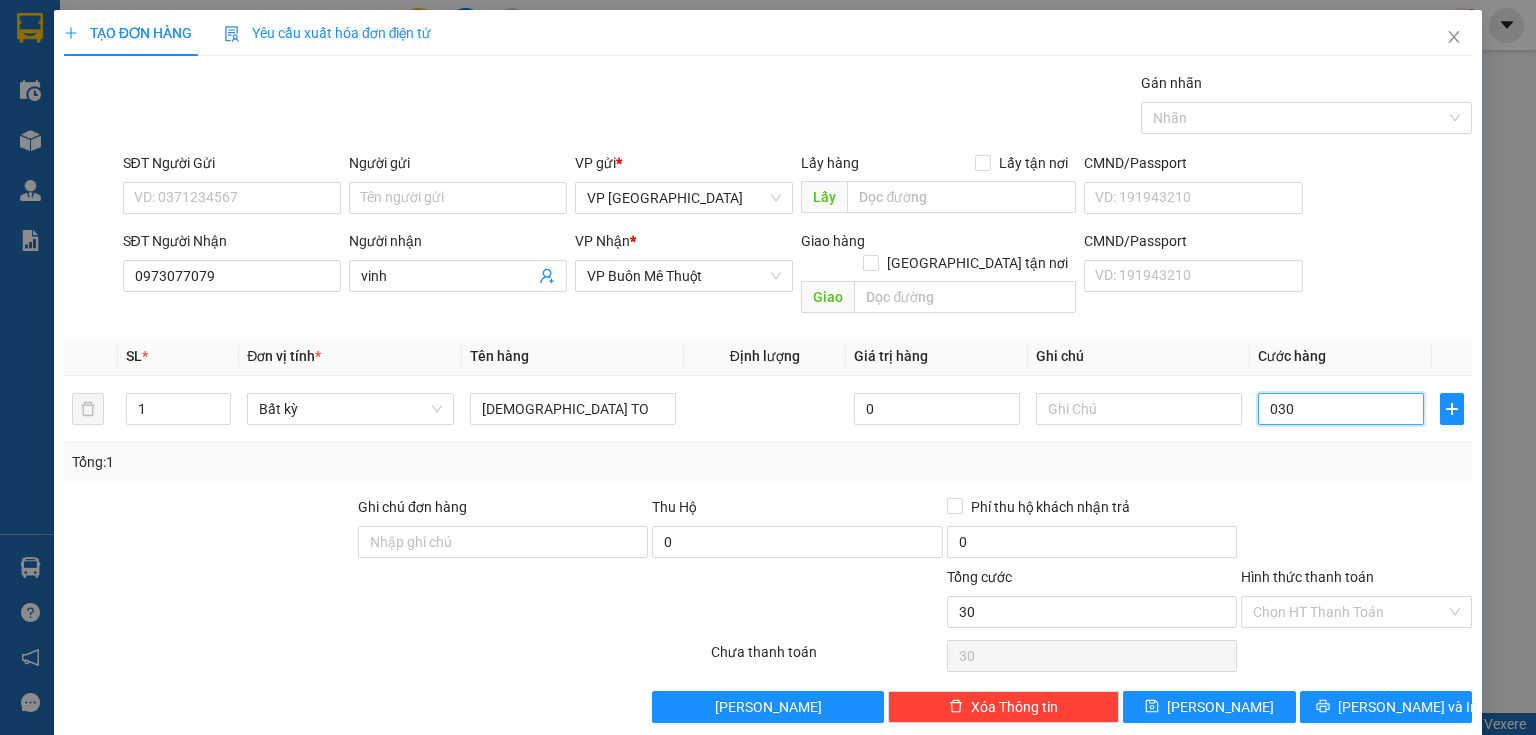 type on "030" 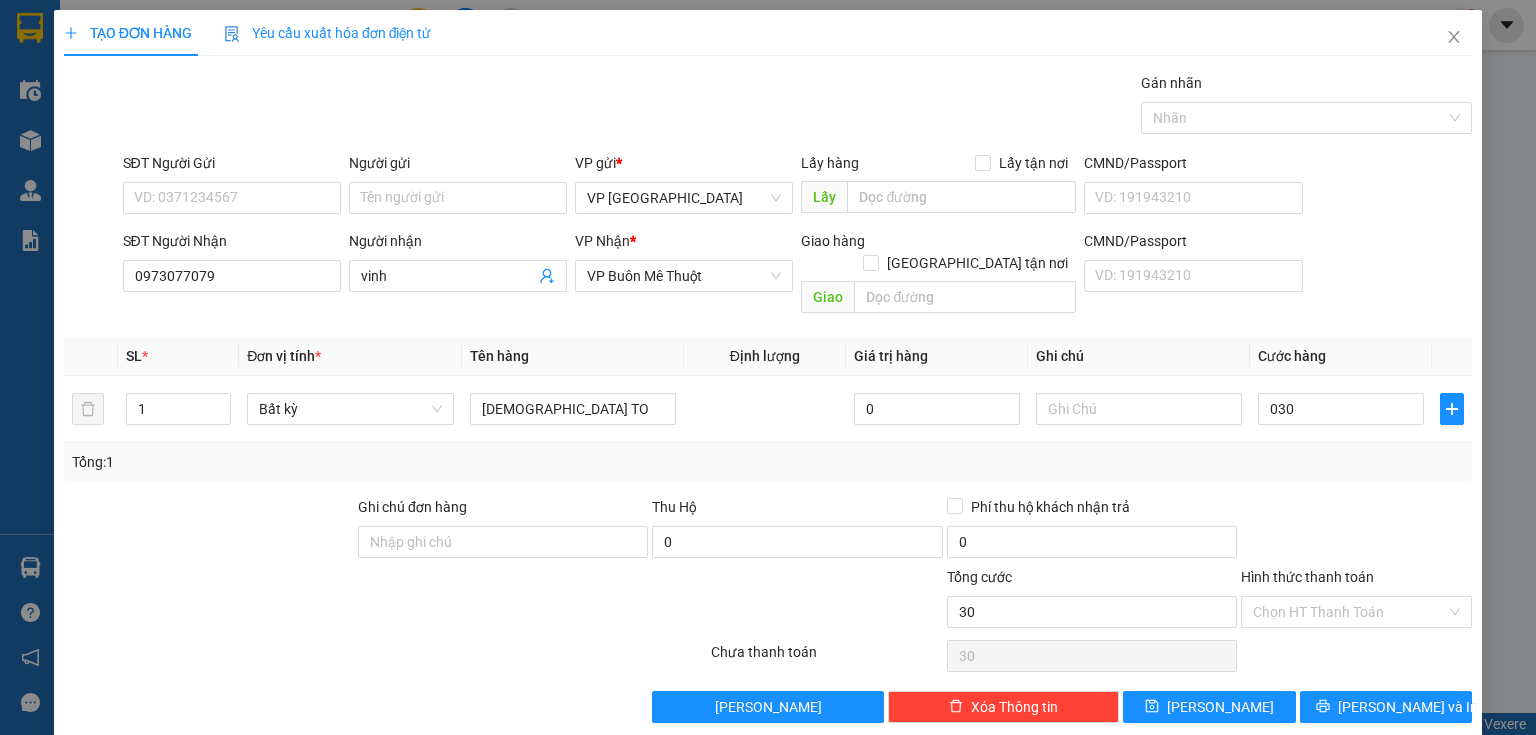 type on "30.000" 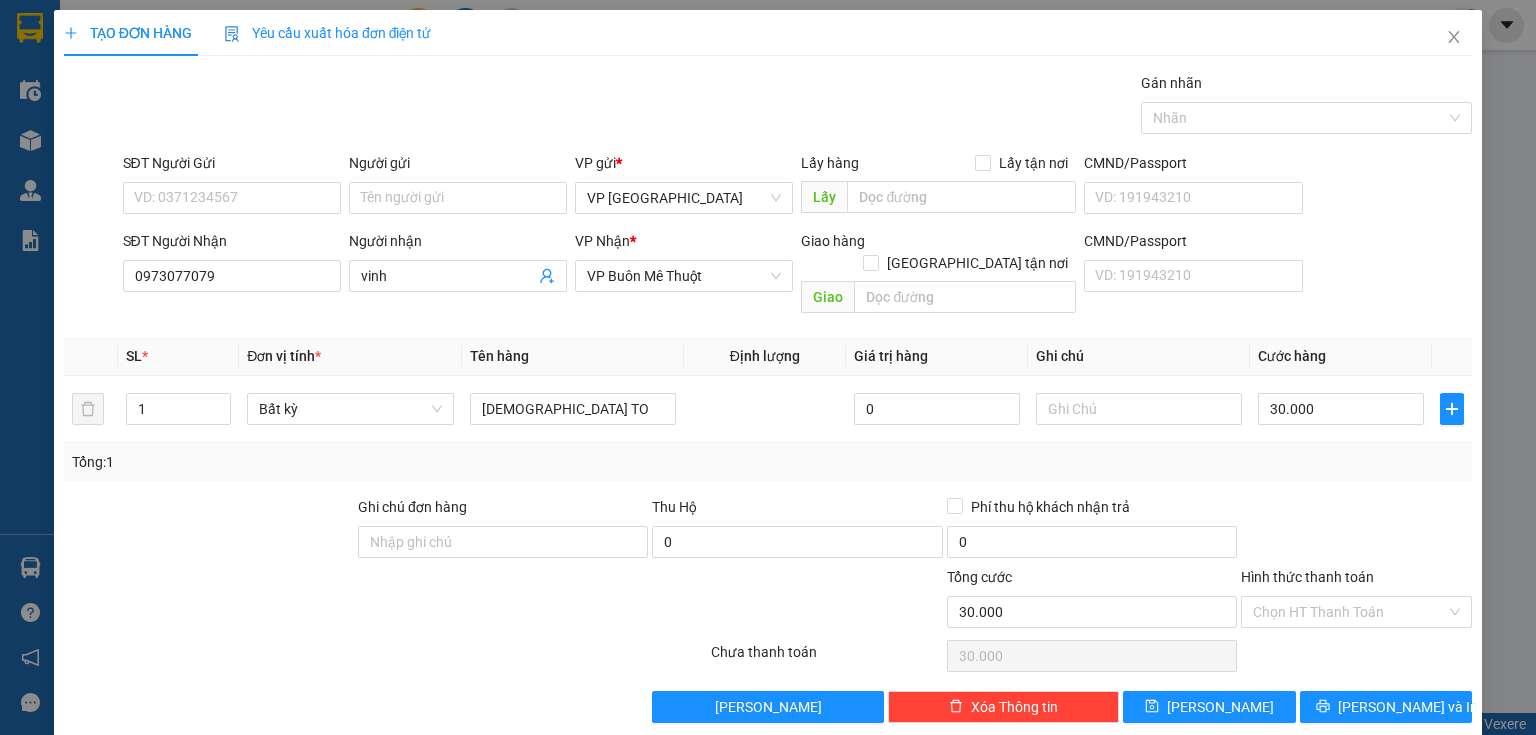 click at bounding box center [1356, 531] 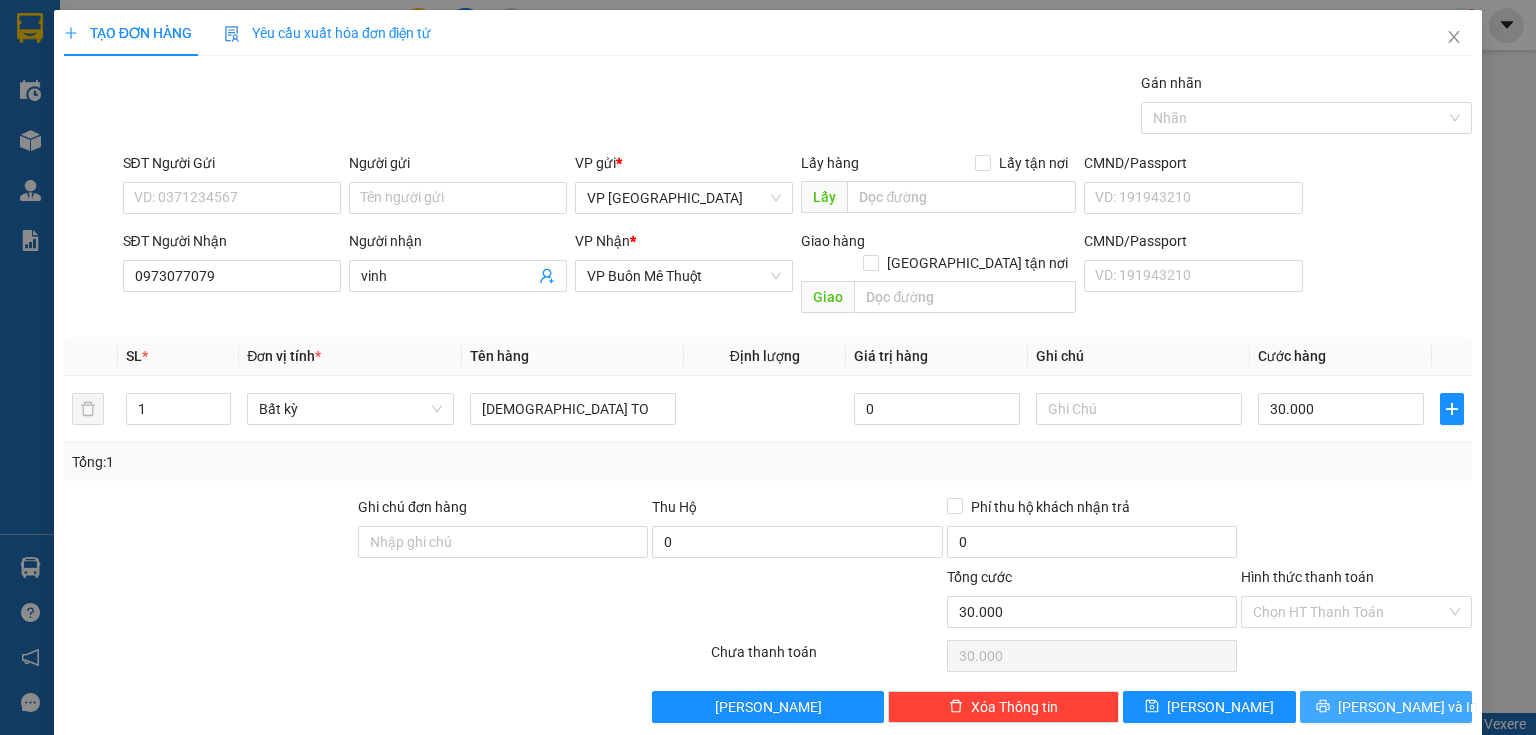 click on "[PERSON_NAME] và In" at bounding box center [1408, 707] 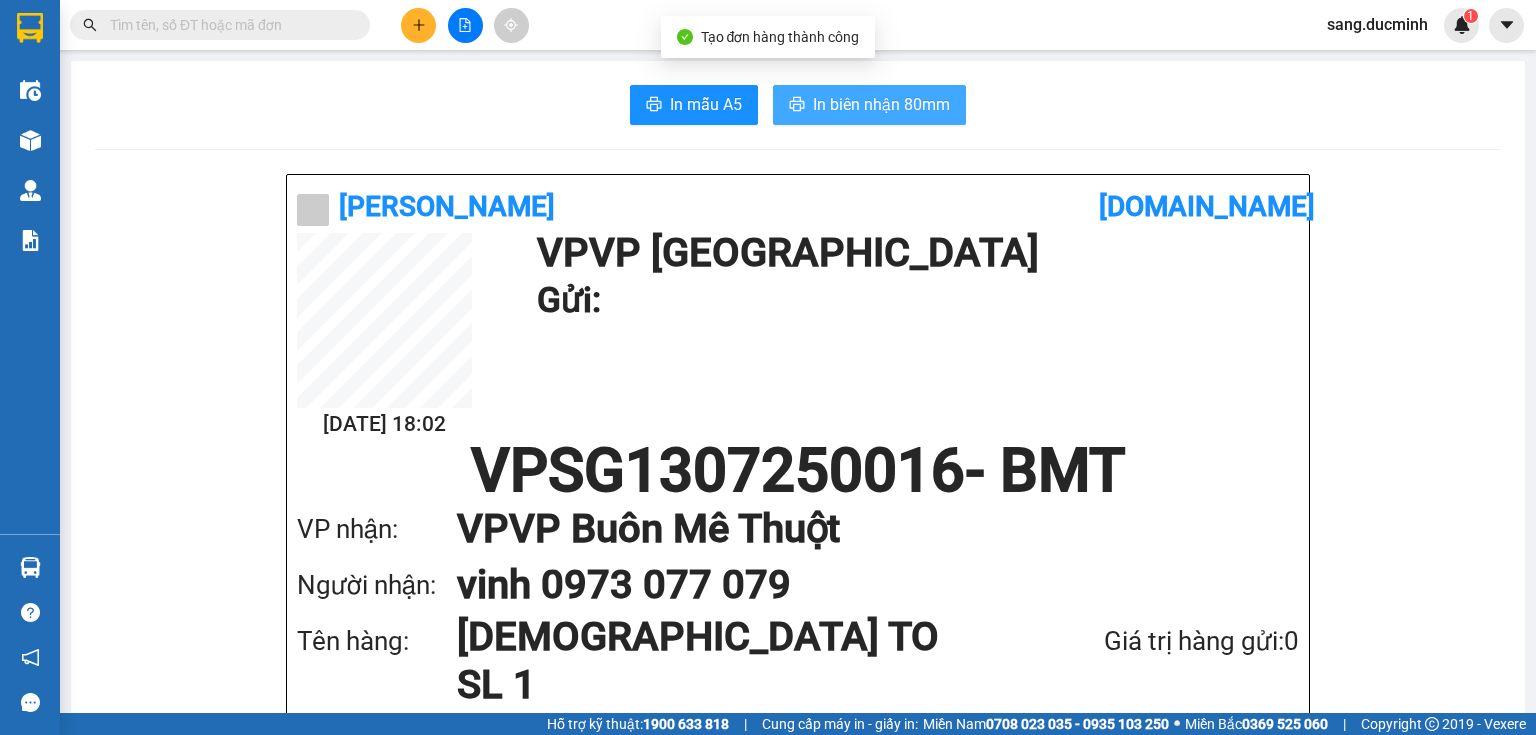 click on "In biên nhận 80mm" at bounding box center (881, 104) 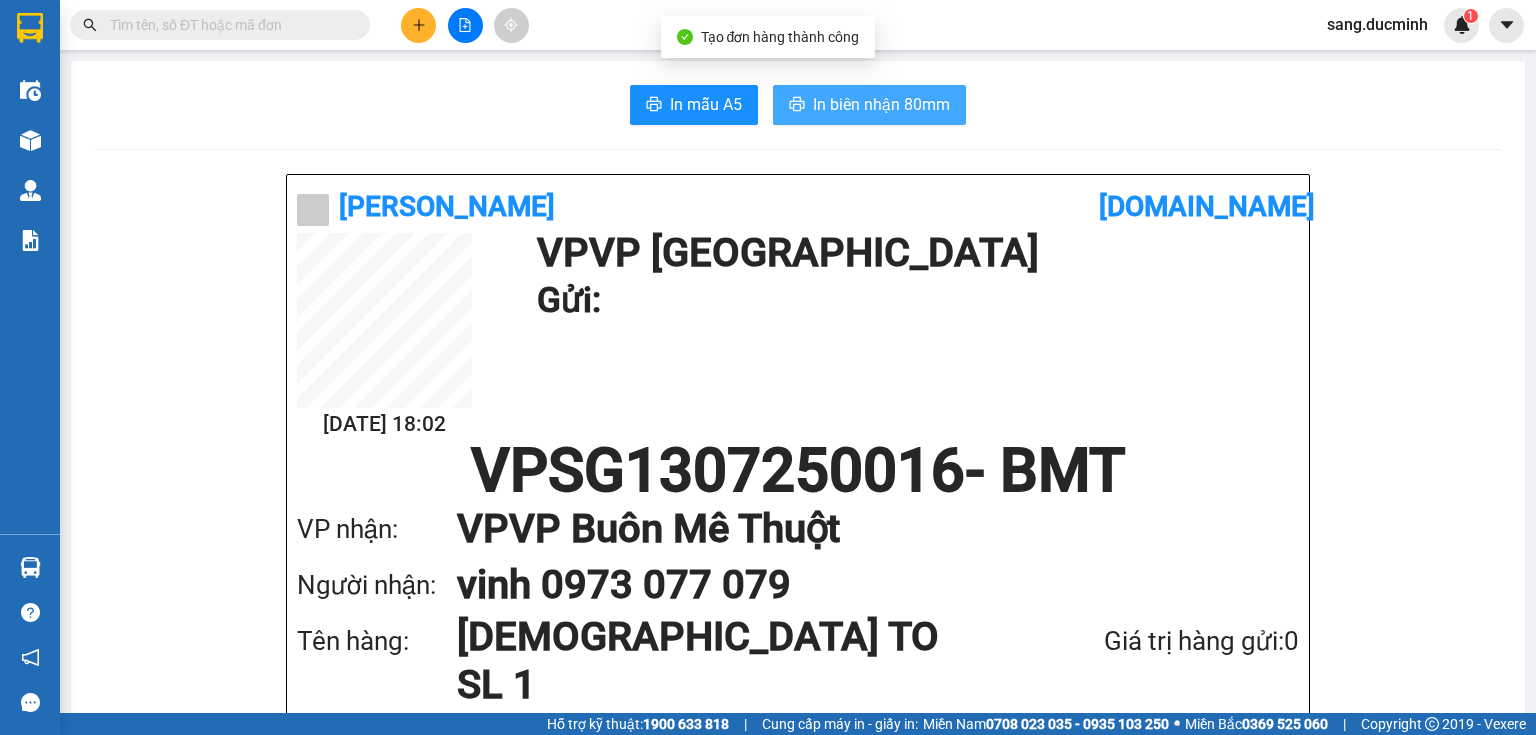 scroll, scrollTop: 0, scrollLeft: 0, axis: both 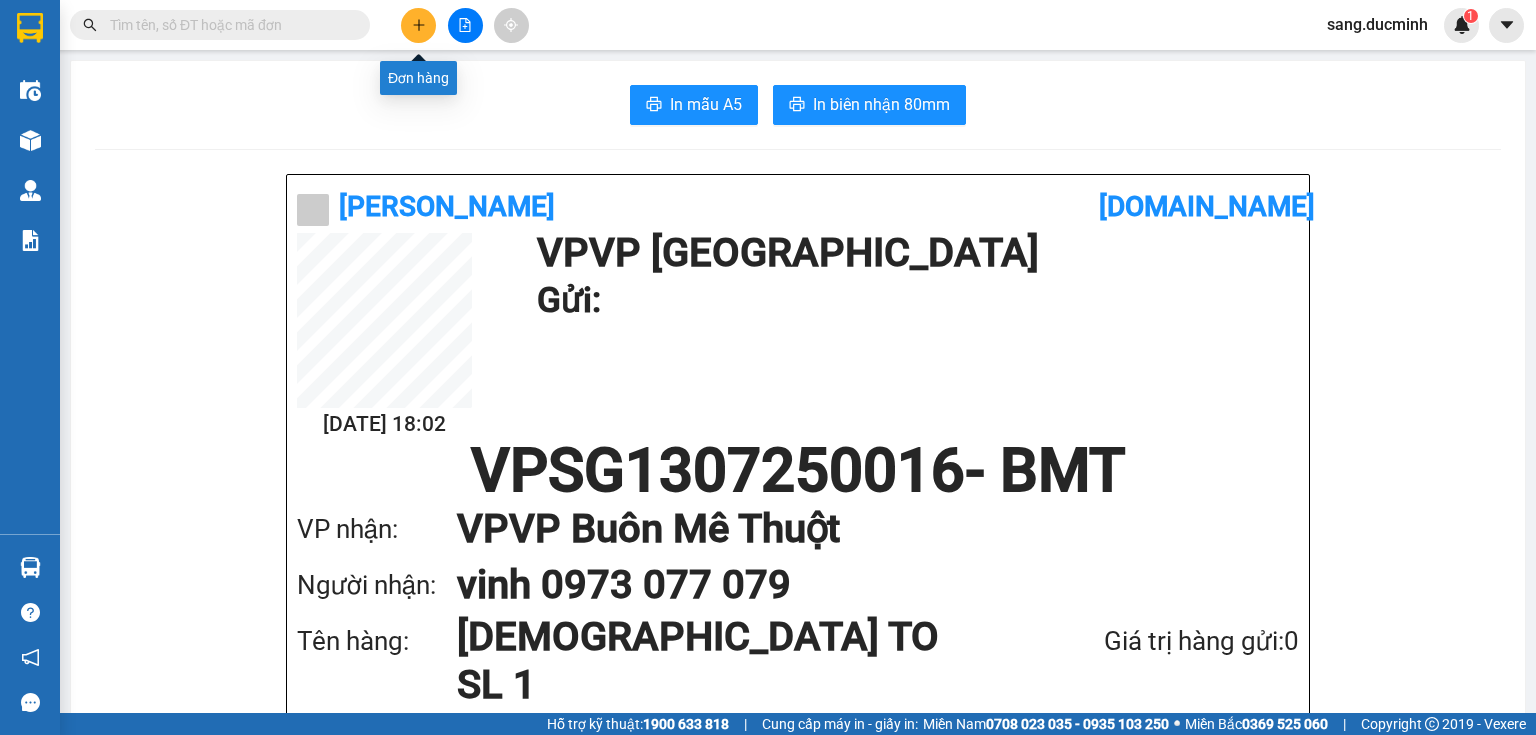 click at bounding box center (418, 25) 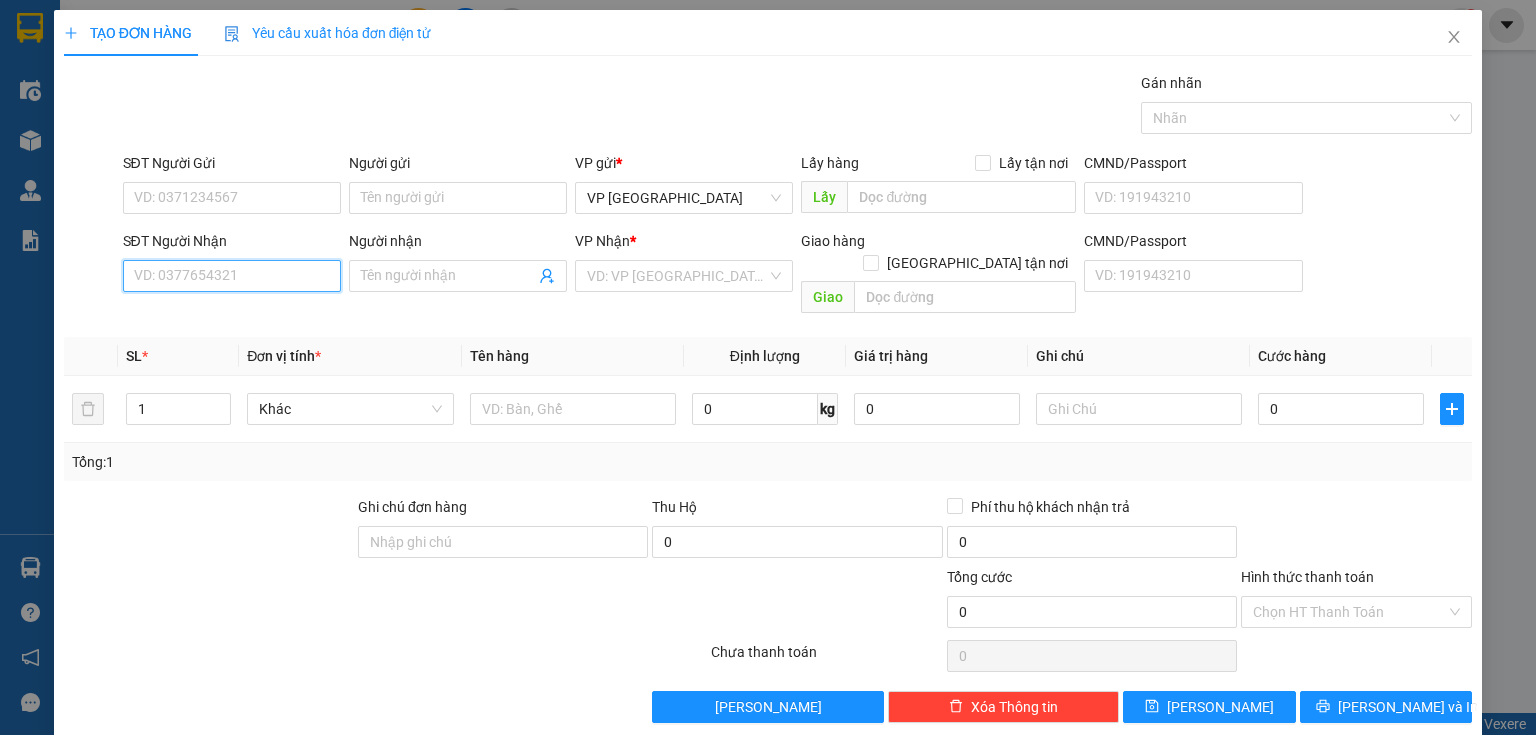 click on "SĐT Người Nhận" at bounding box center [232, 276] 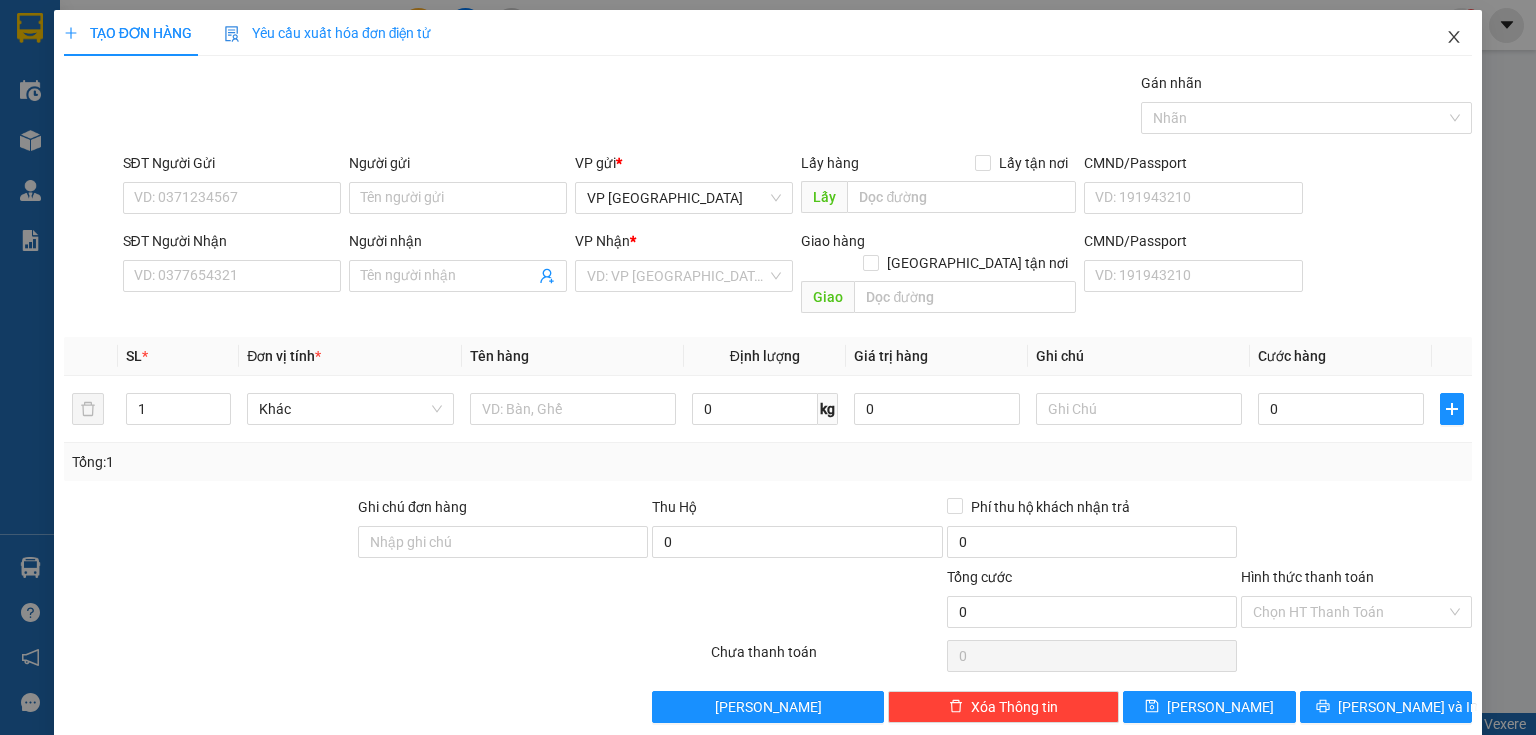 click 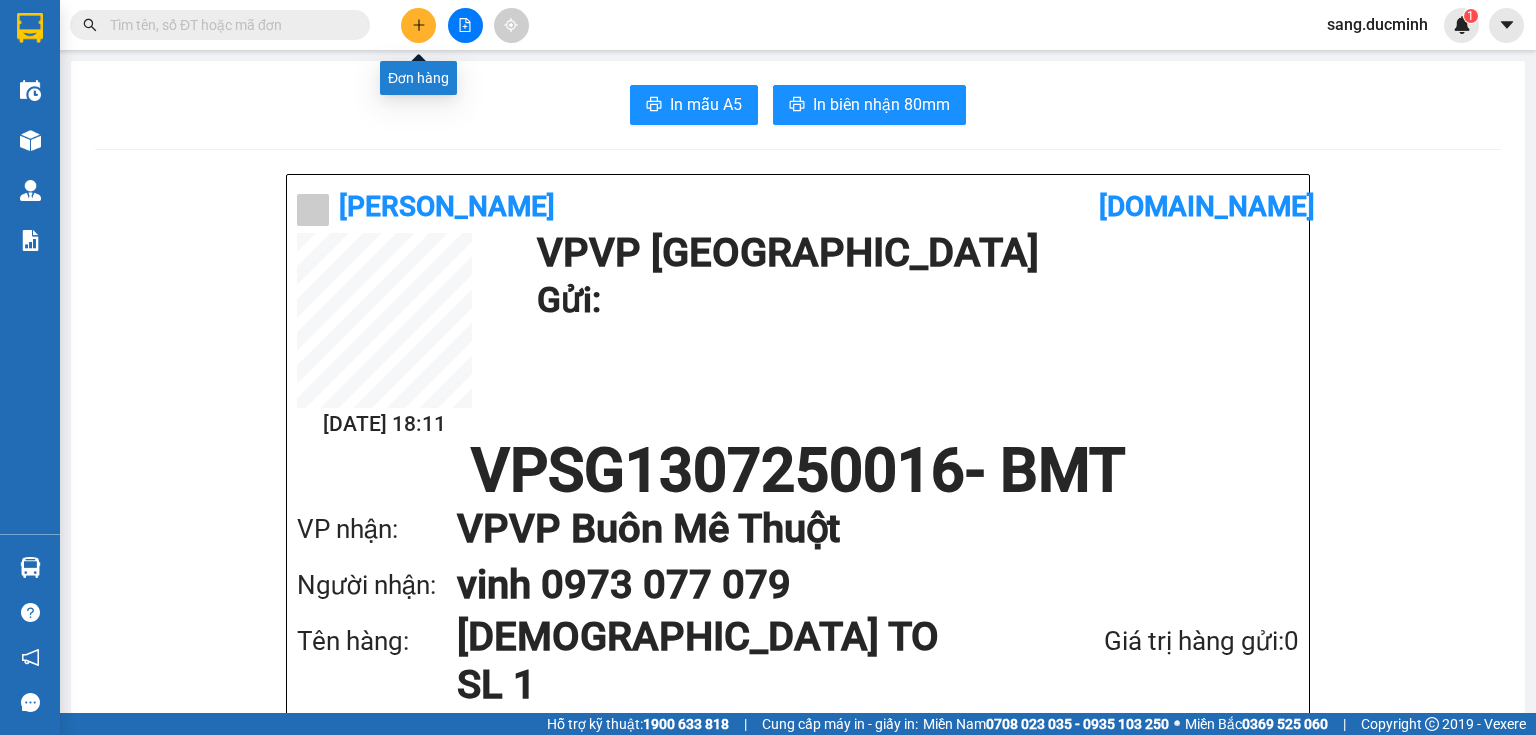 click at bounding box center [418, 25] 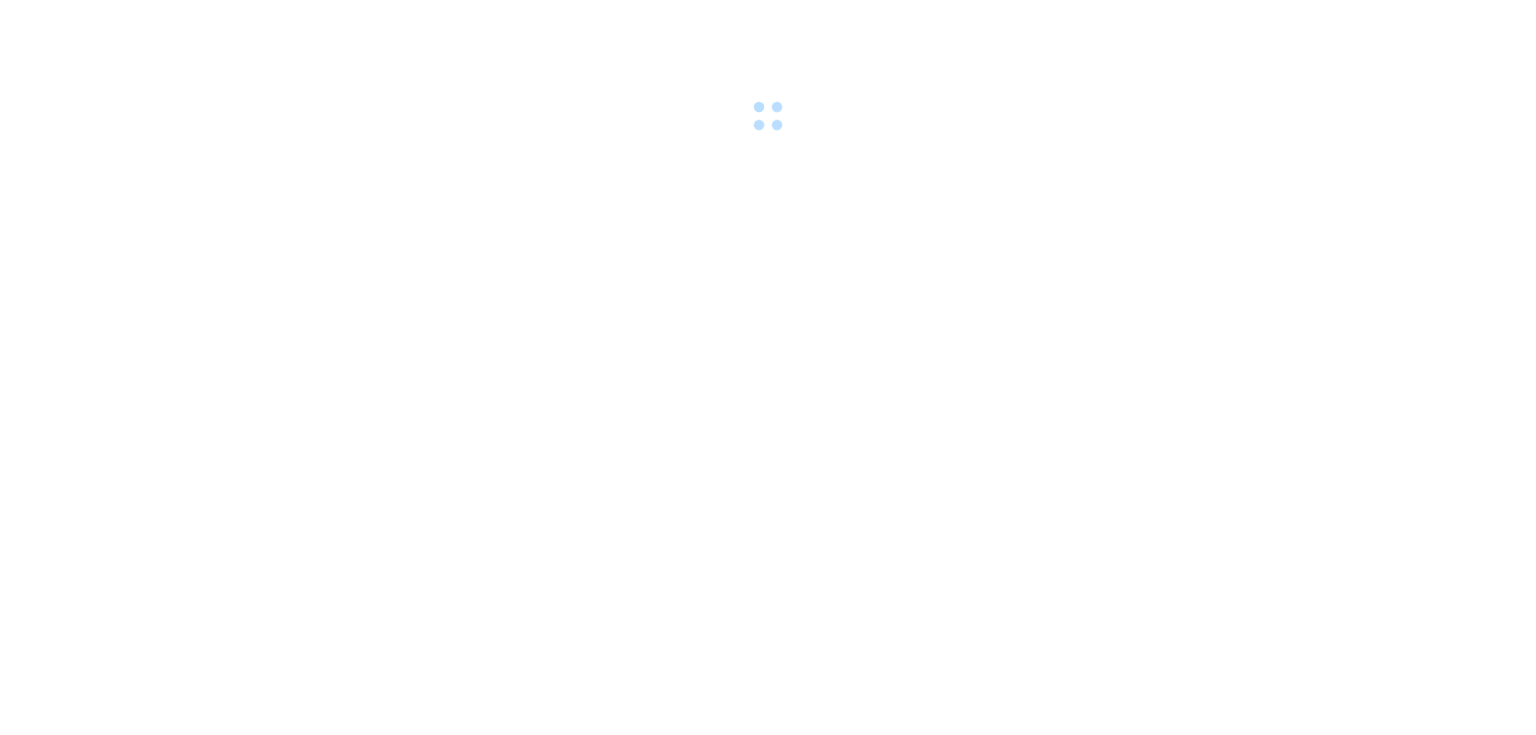scroll, scrollTop: 0, scrollLeft: 0, axis: both 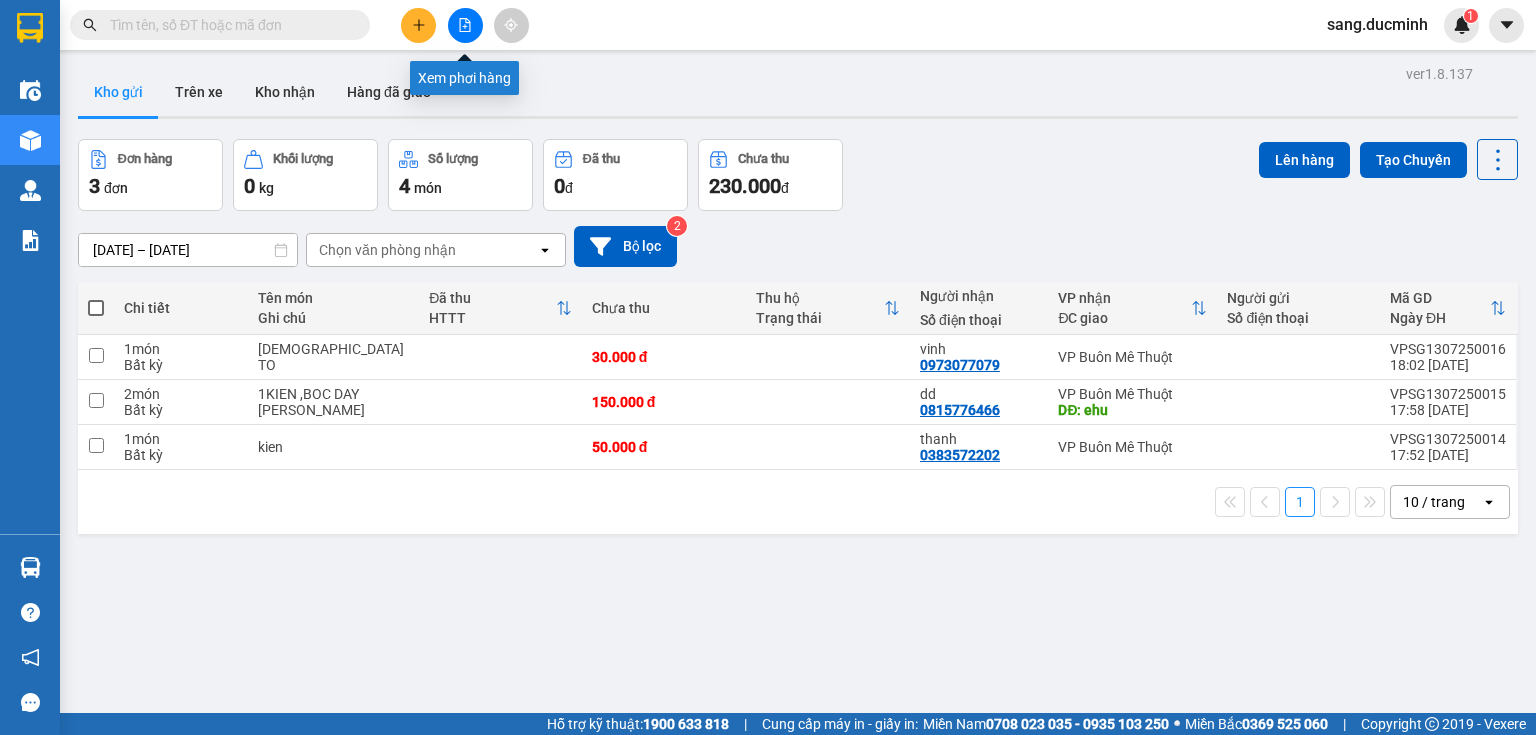 click 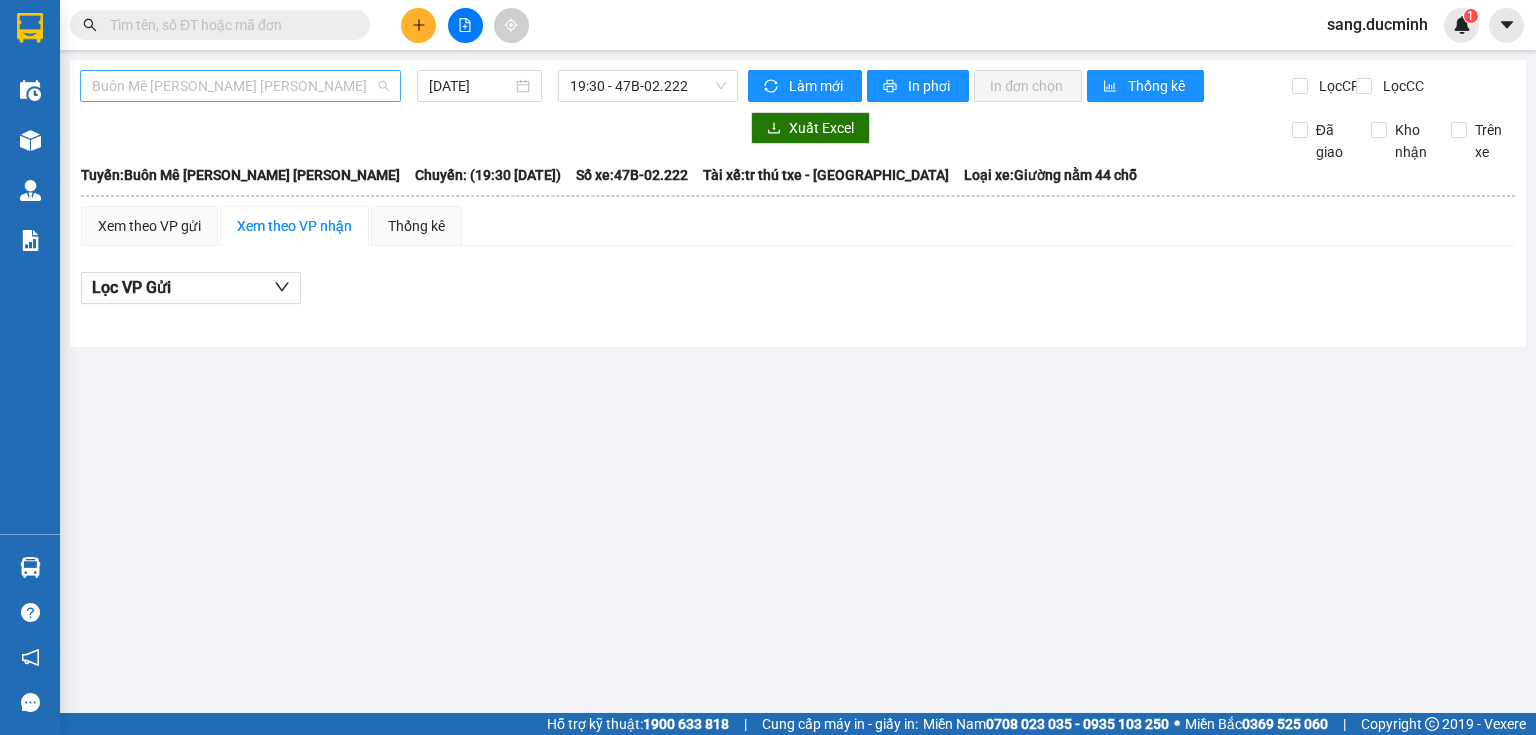 click on "Buôn Mê Thuột - Hồ Chí Minh" at bounding box center (240, 86) 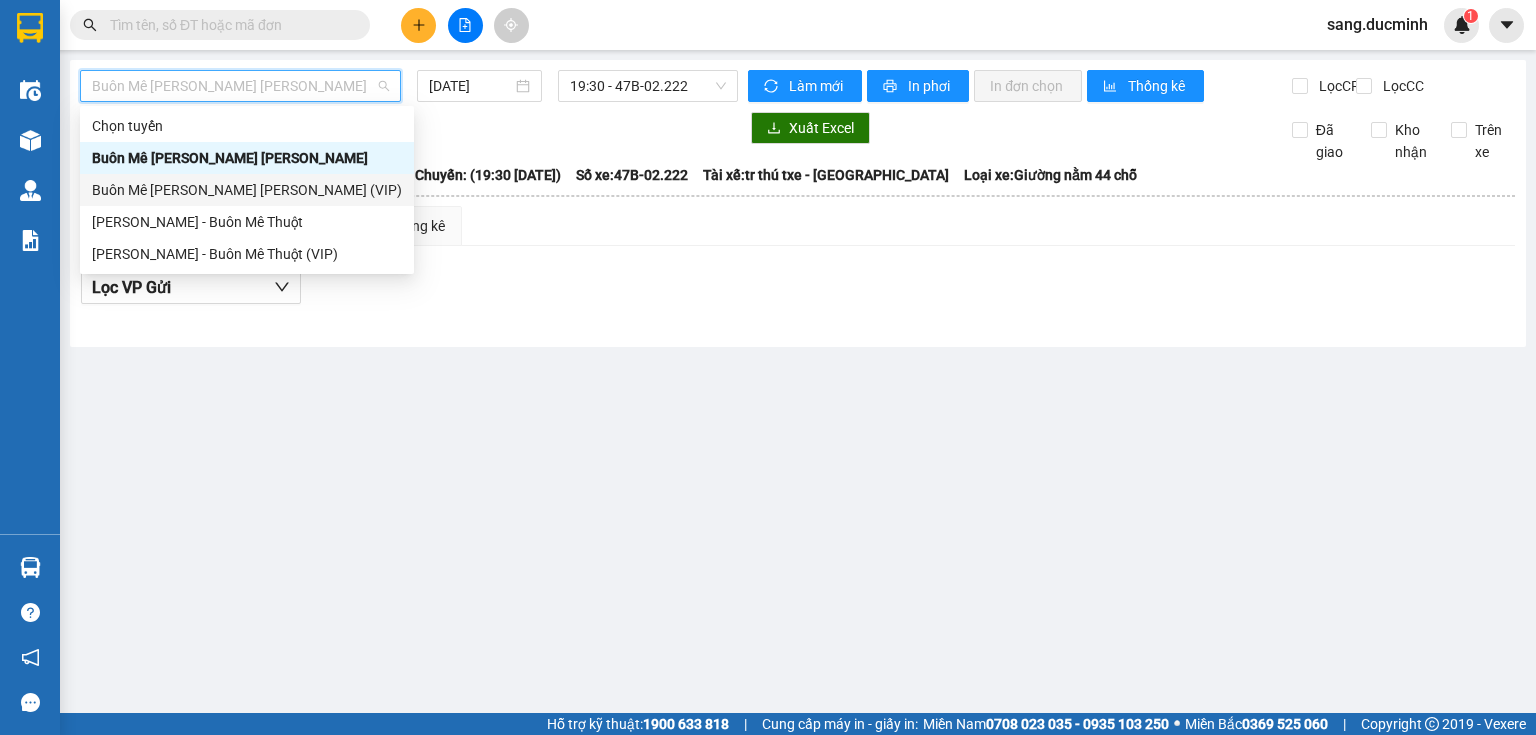 click on "Buôn Mê Thuột - Hồ Chí Minh (VIP)" at bounding box center [247, 190] 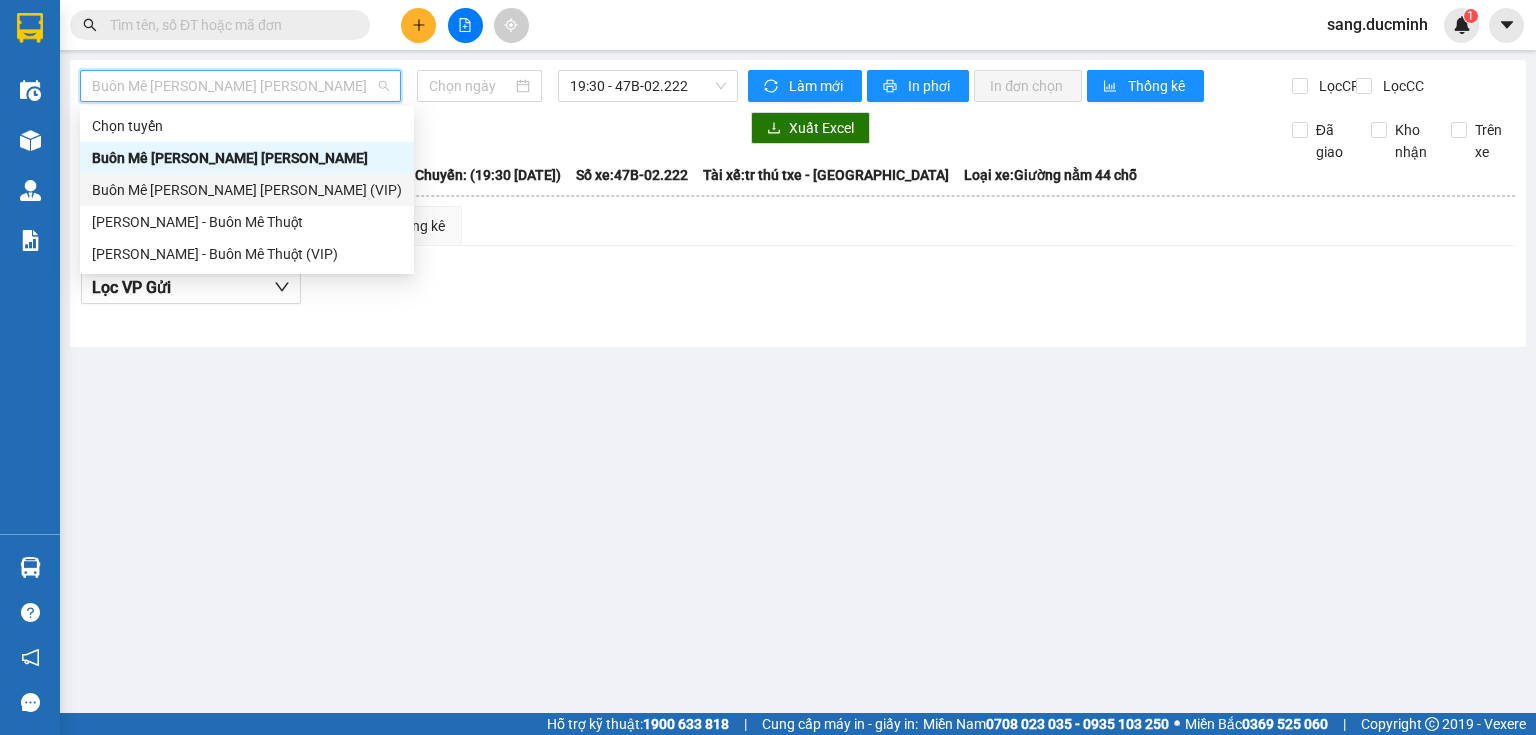 type on "13/07/2025" 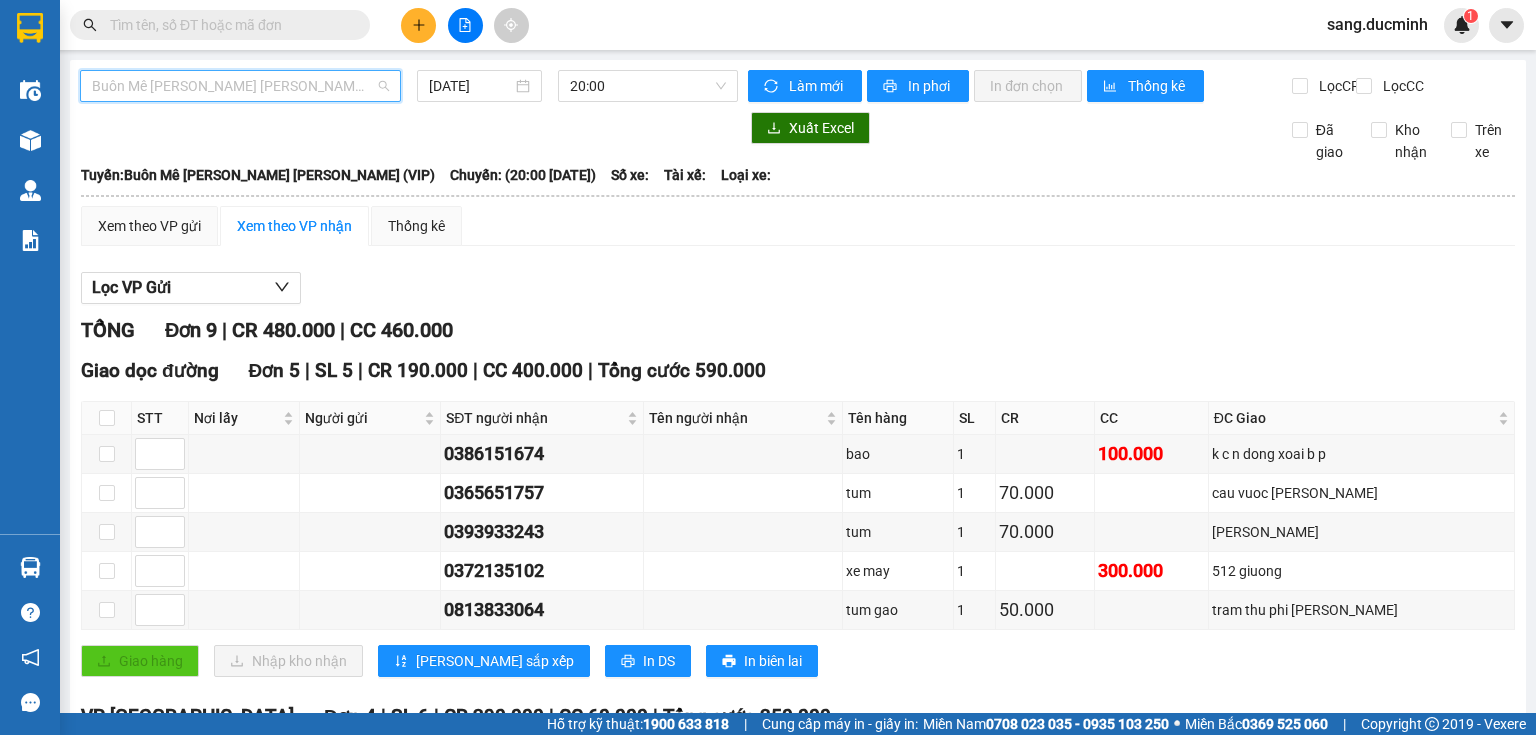 click on "Buôn Mê [PERSON_NAME] [PERSON_NAME] (VIP)" at bounding box center (240, 86) 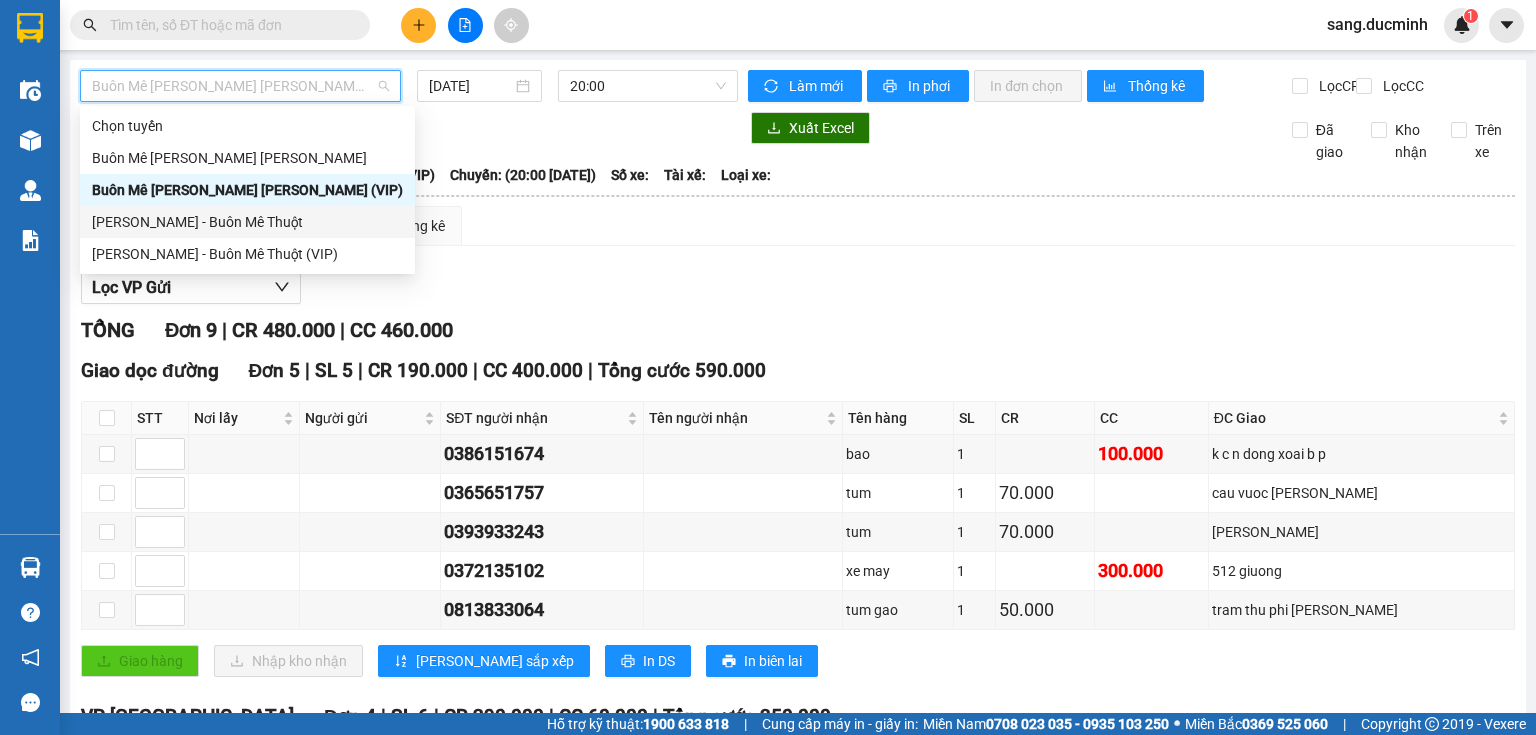click on "[PERSON_NAME] - Buôn Mê Thuột" at bounding box center [247, 222] 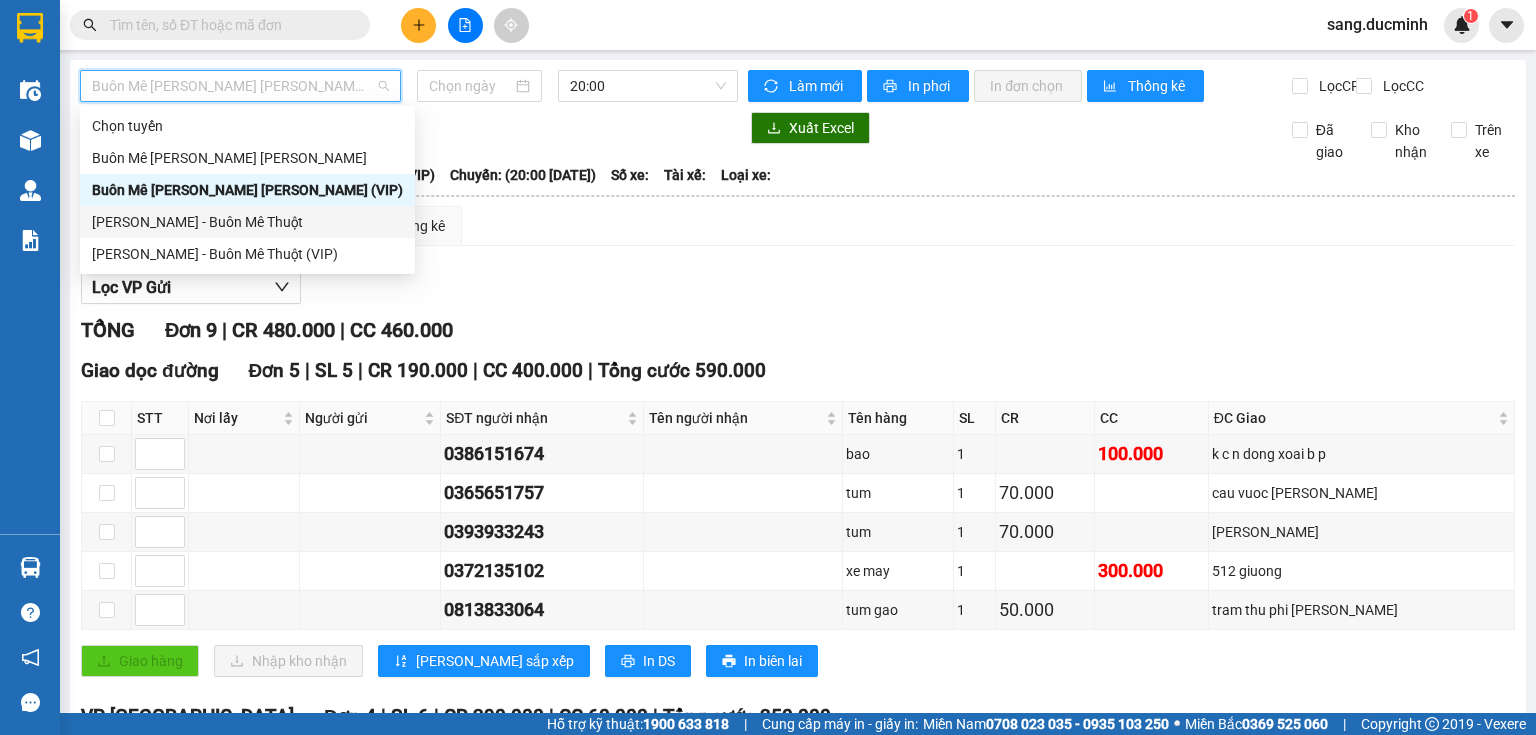 type on "[DATE]" 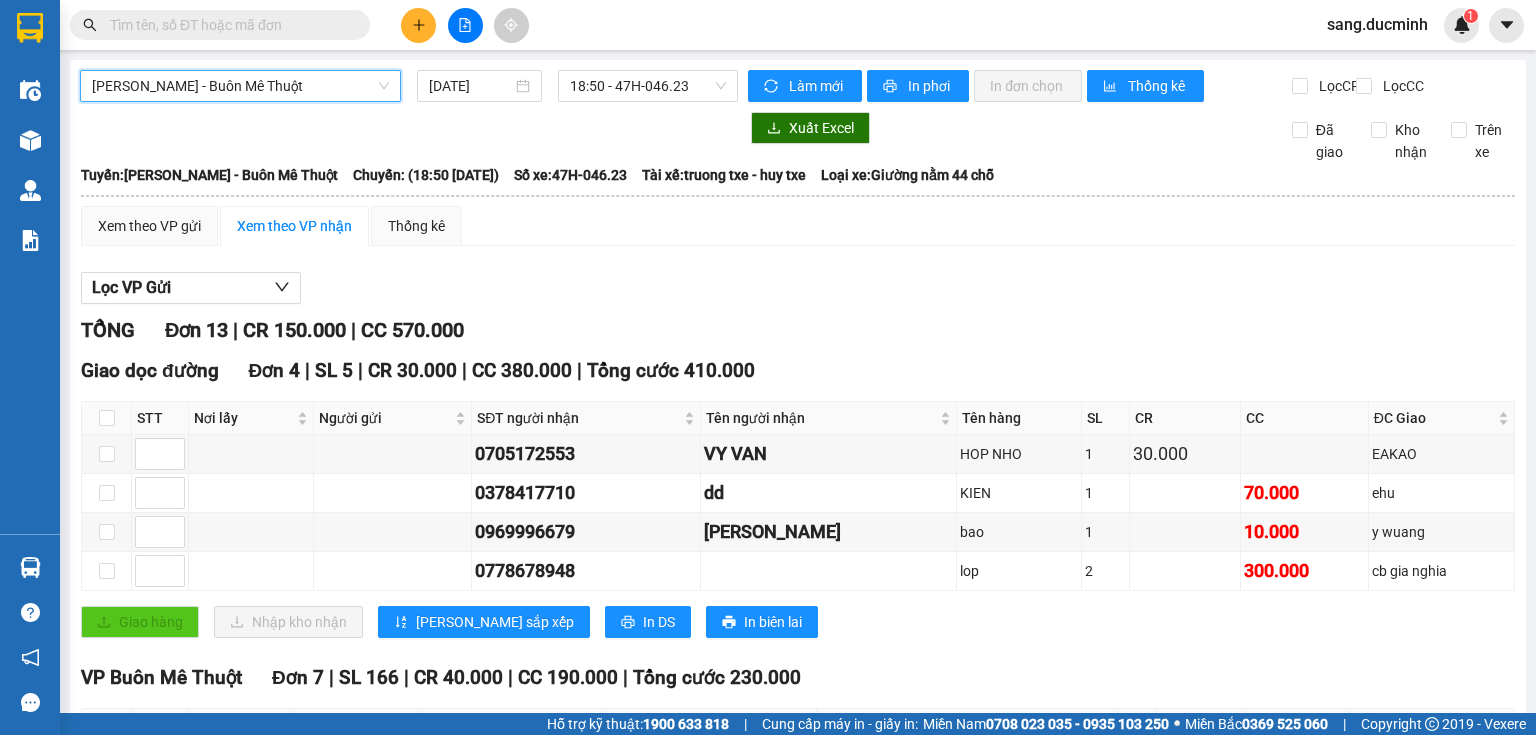 scroll, scrollTop: 240, scrollLeft: 0, axis: vertical 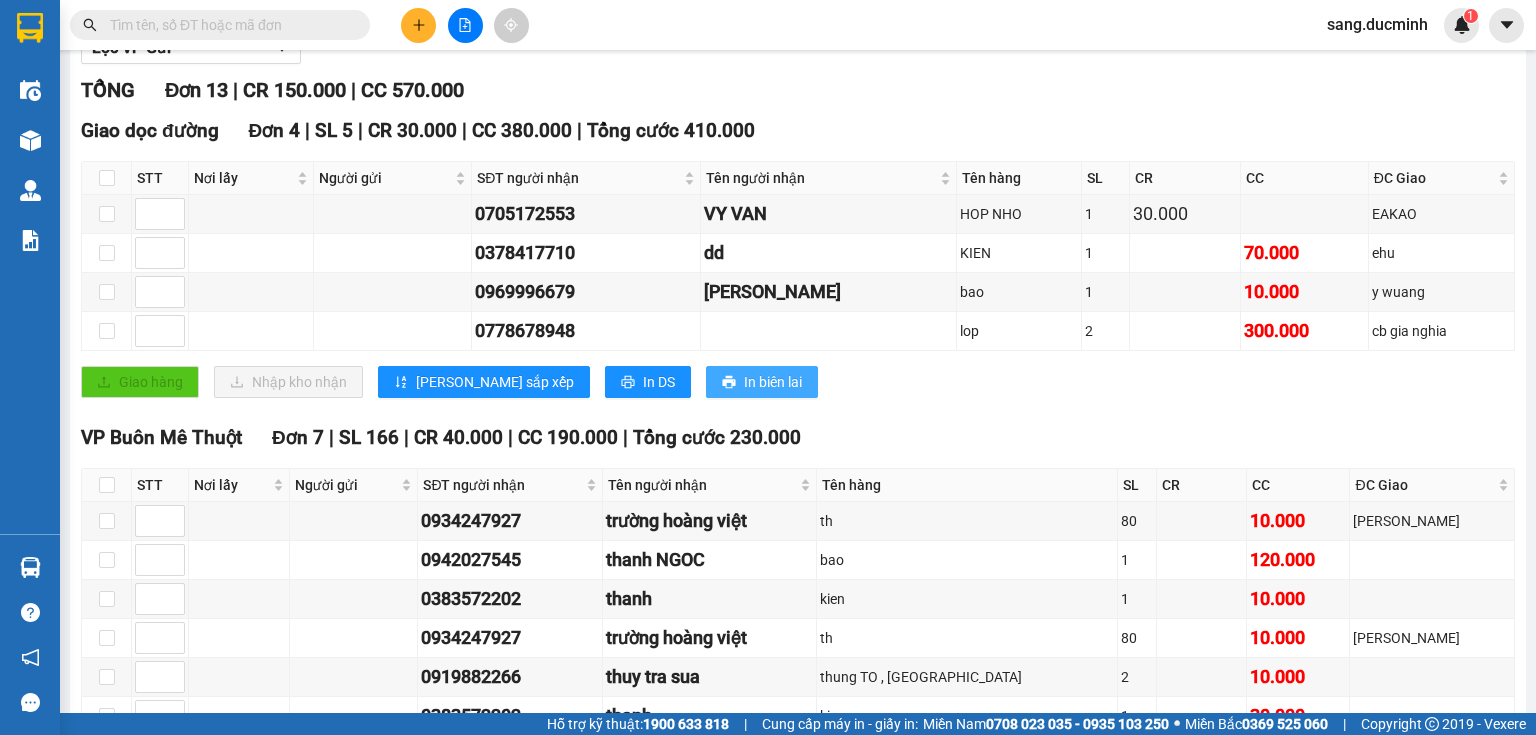 click on "In biên lai" at bounding box center (762, 382) 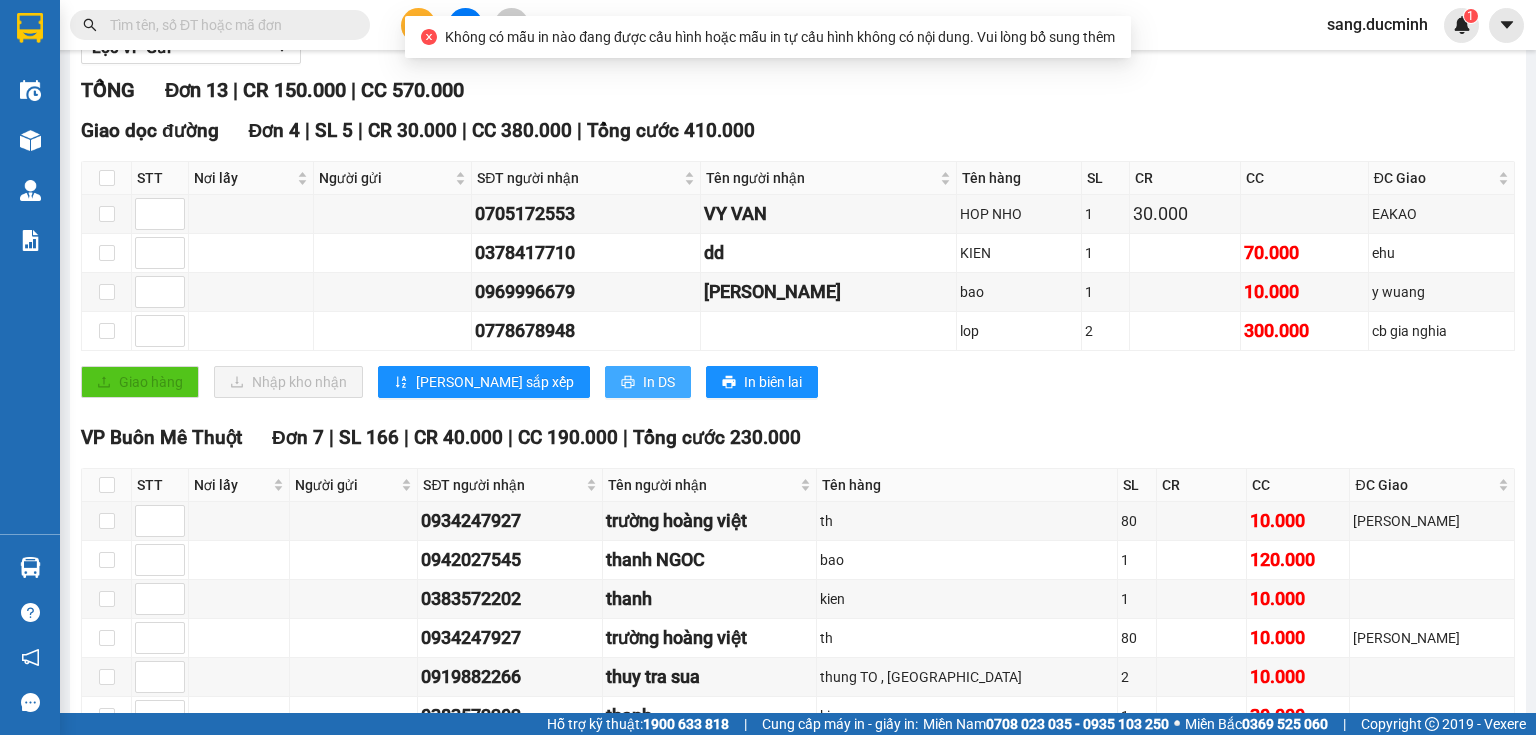 click on "In DS" at bounding box center (659, 382) 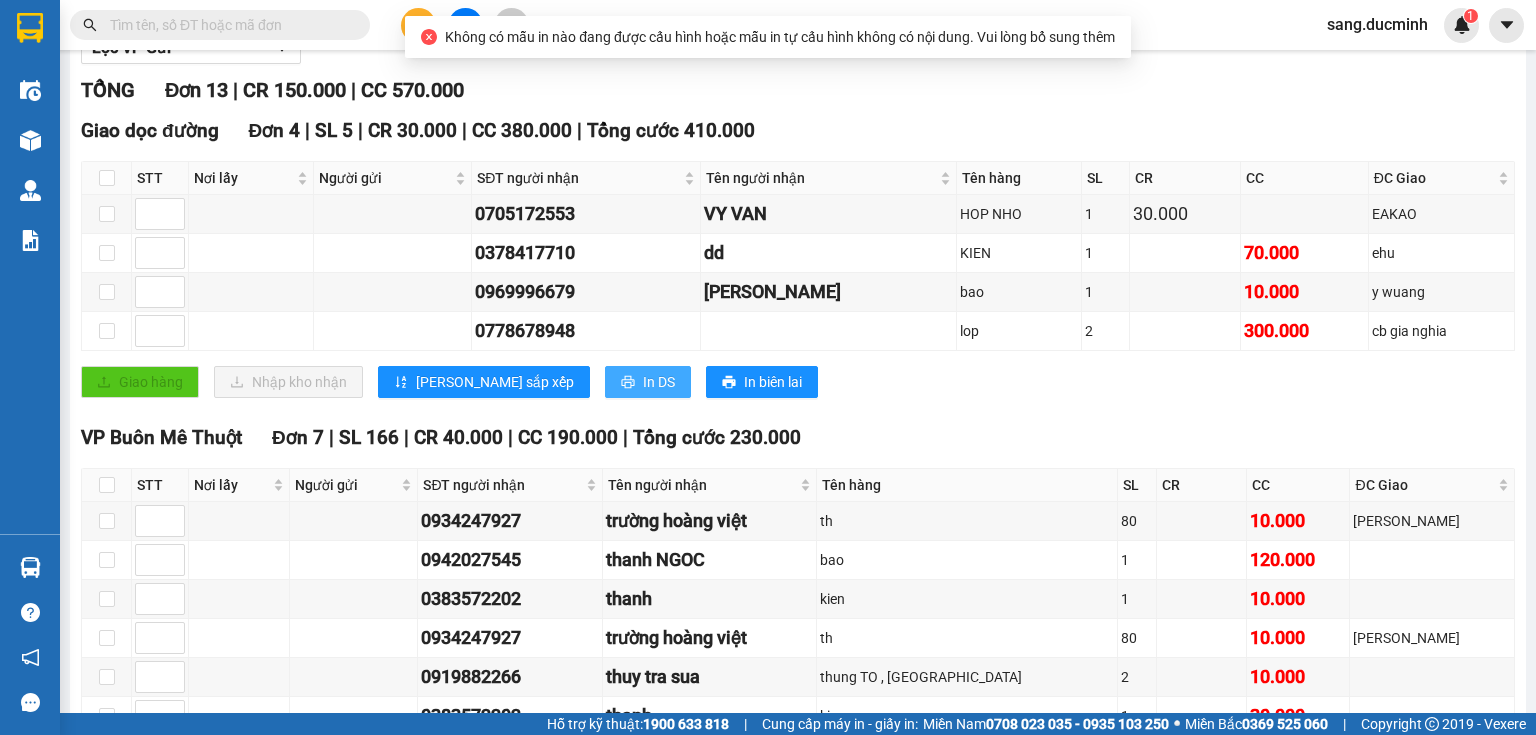 scroll, scrollTop: 0, scrollLeft: 0, axis: both 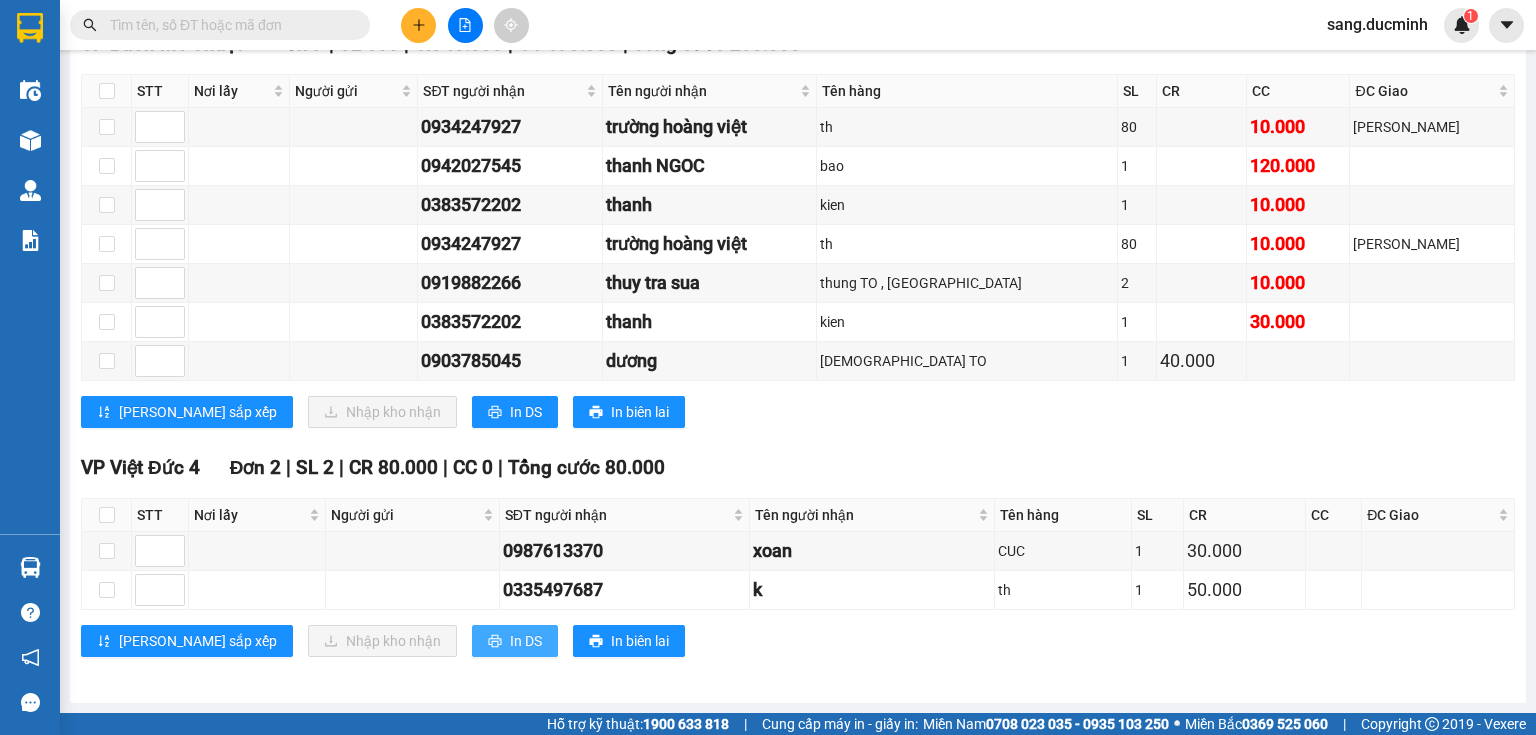 click on "In DS" at bounding box center [526, 641] 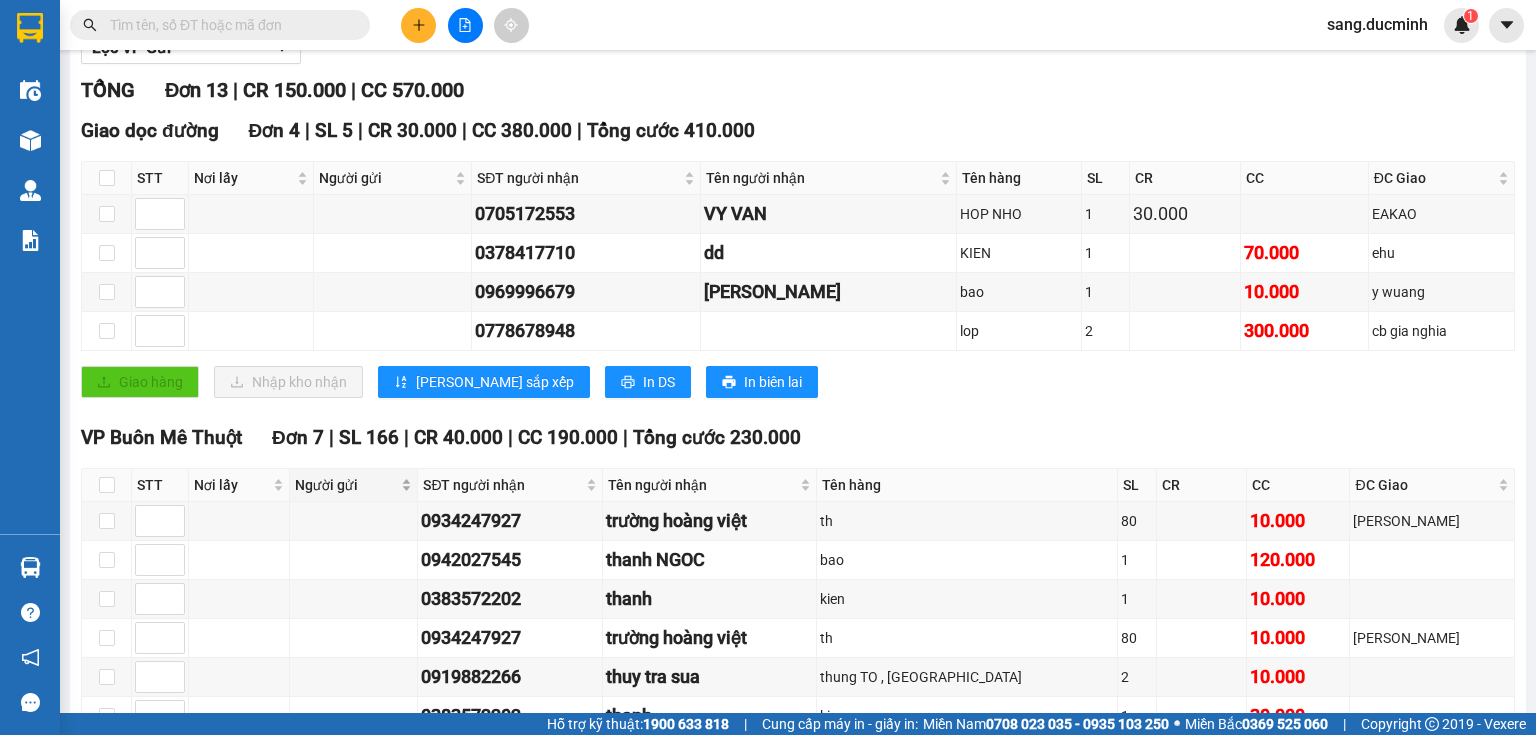 scroll, scrollTop: 0, scrollLeft: 0, axis: both 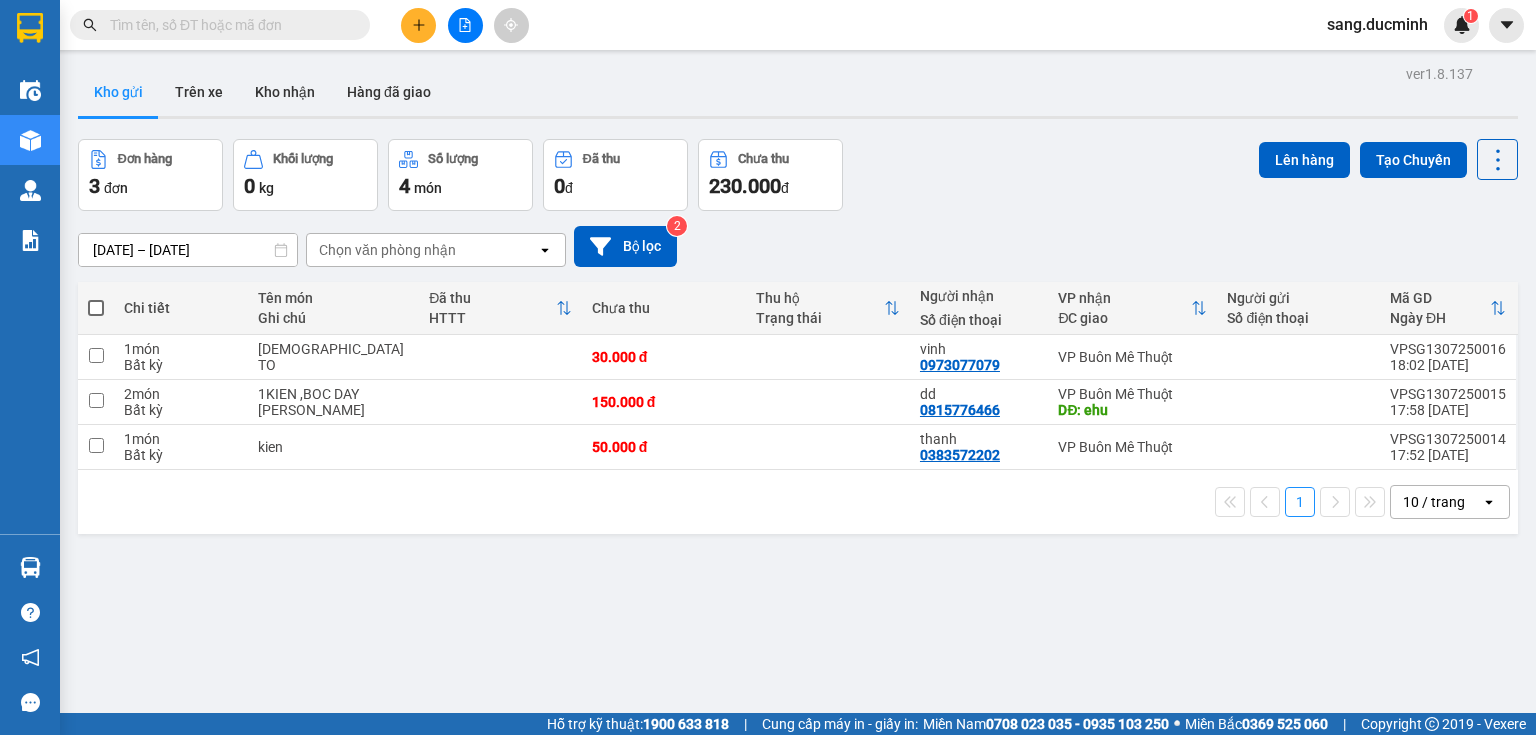click at bounding box center [96, 308] 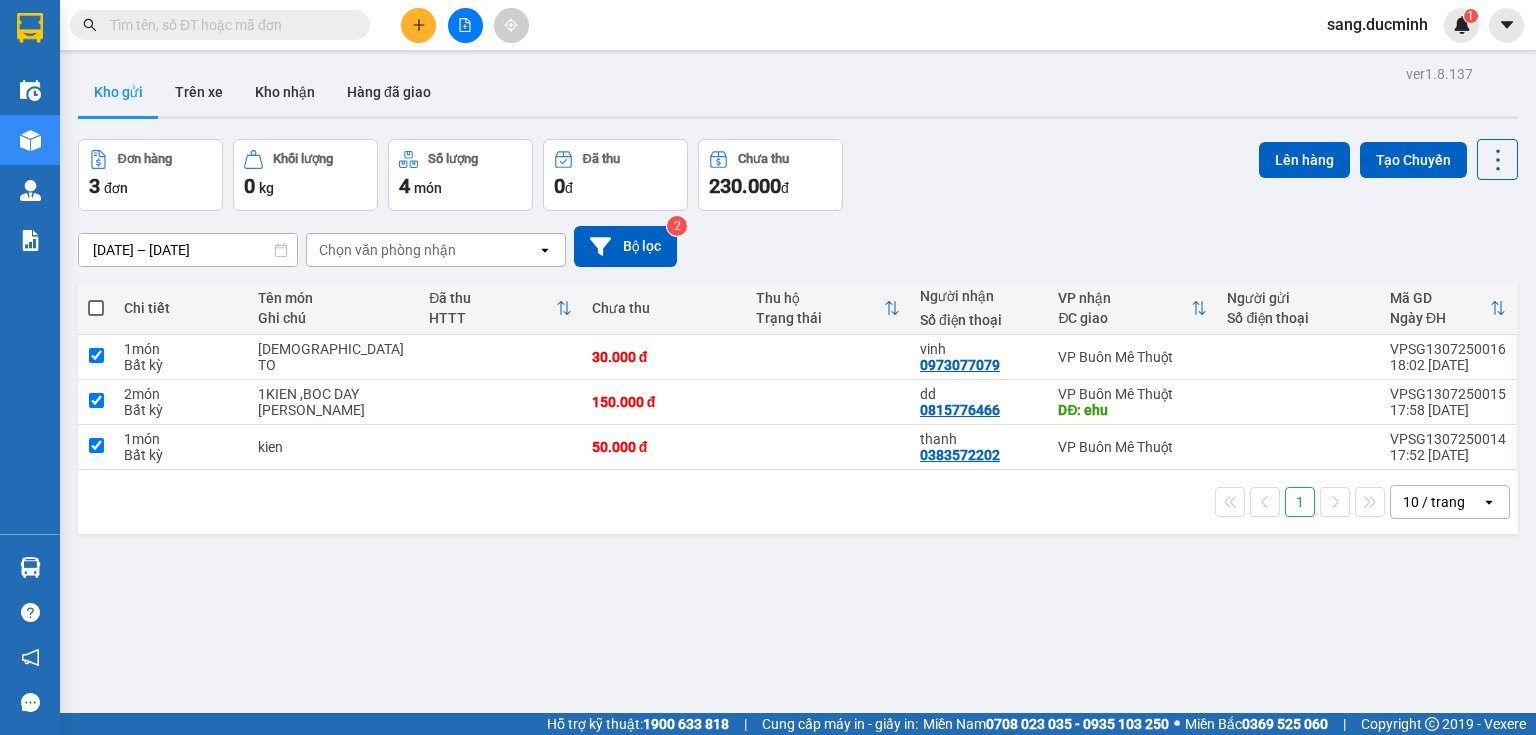 checkbox on "true" 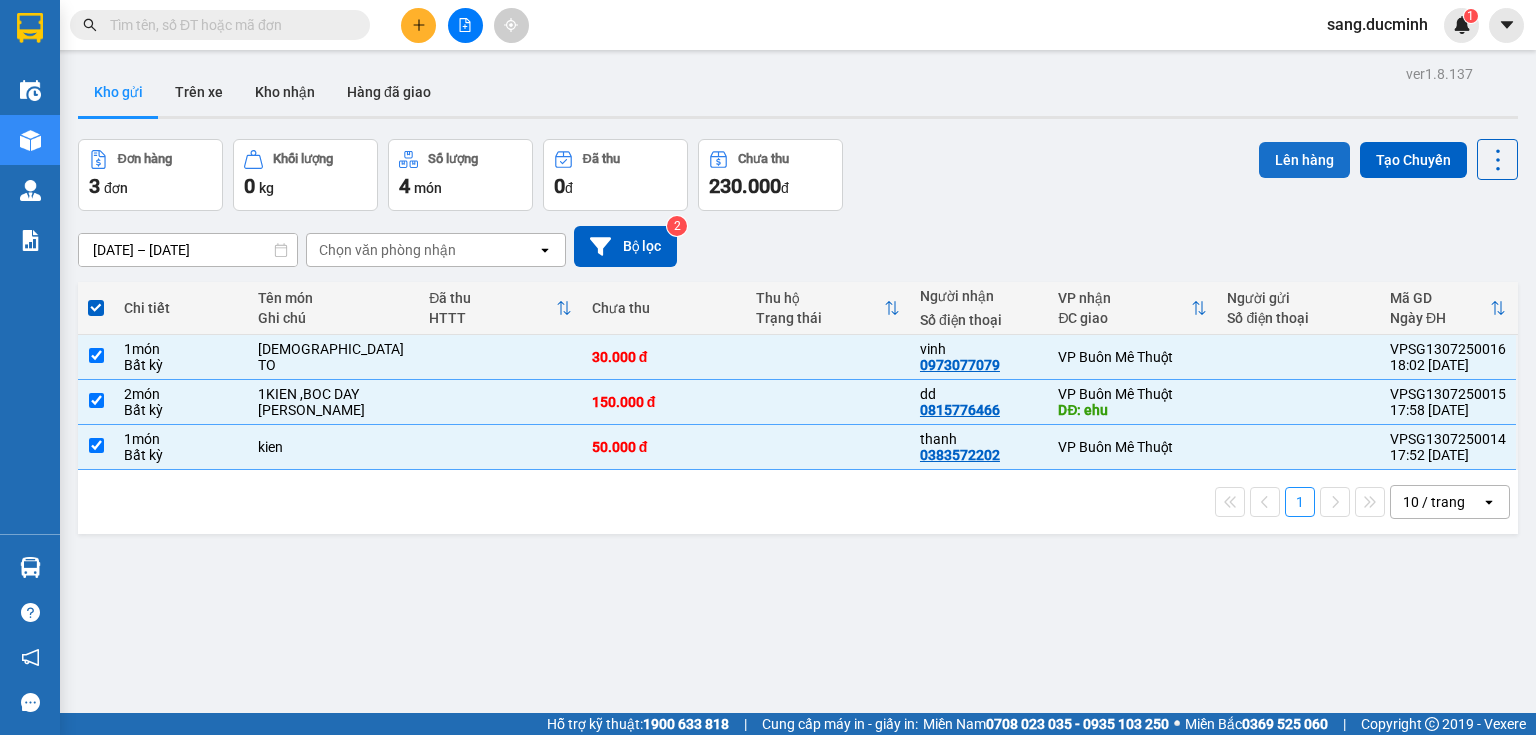 click on "Lên hàng" at bounding box center (1304, 160) 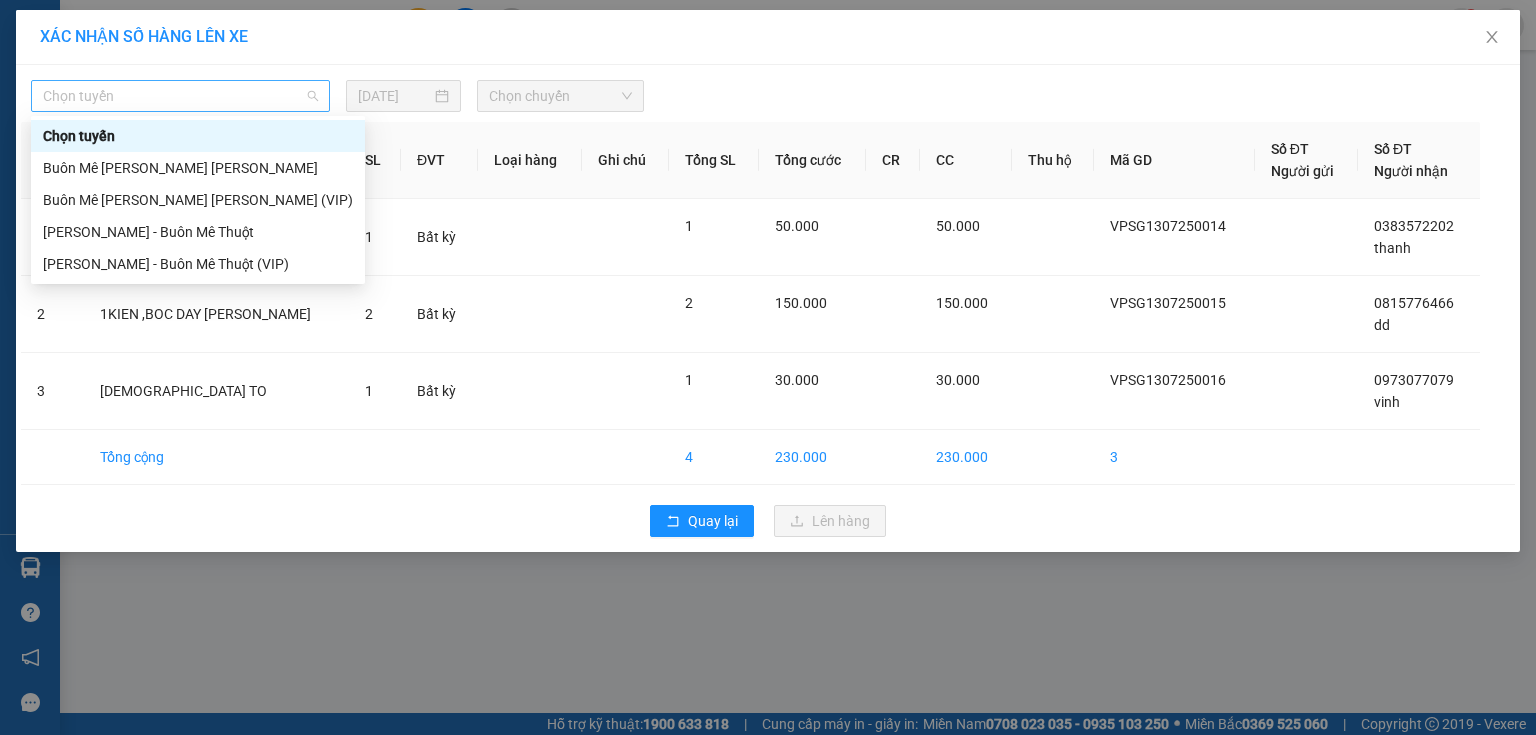 click on "Chọn tuyến" at bounding box center (180, 96) 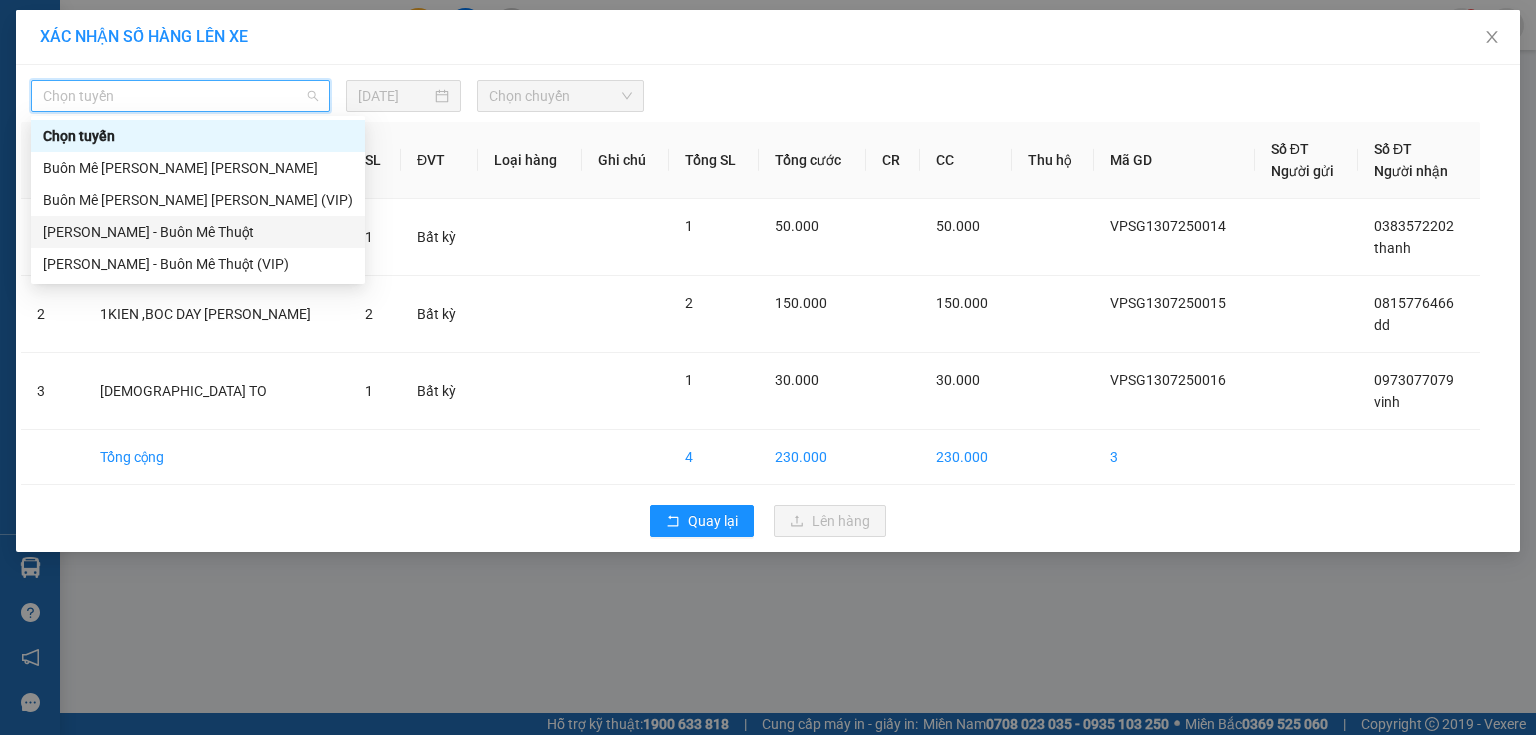click on "[PERSON_NAME] - Buôn Mê Thuột" at bounding box center [198, 232] 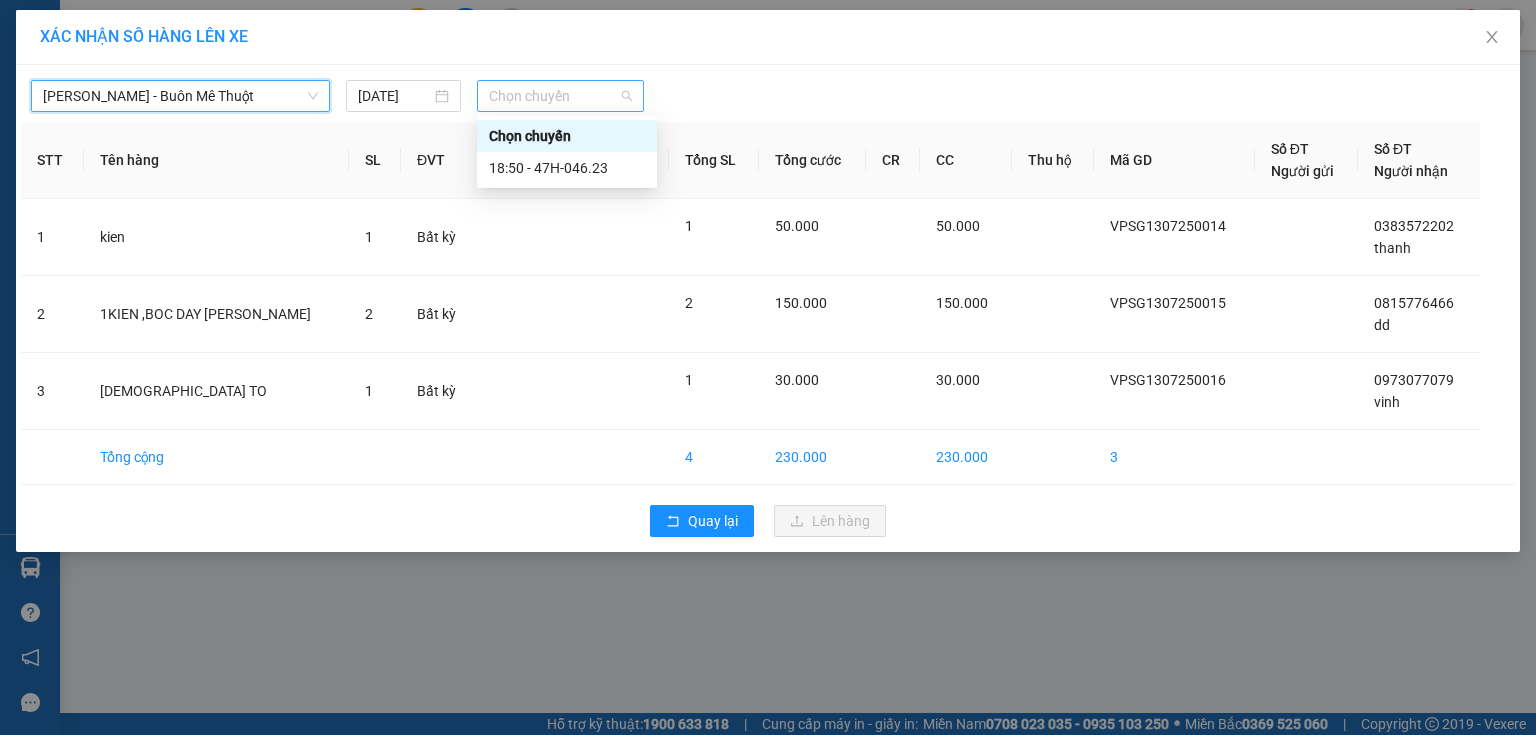 click on "Chọn chuyến" at bounding box center [561, 96] 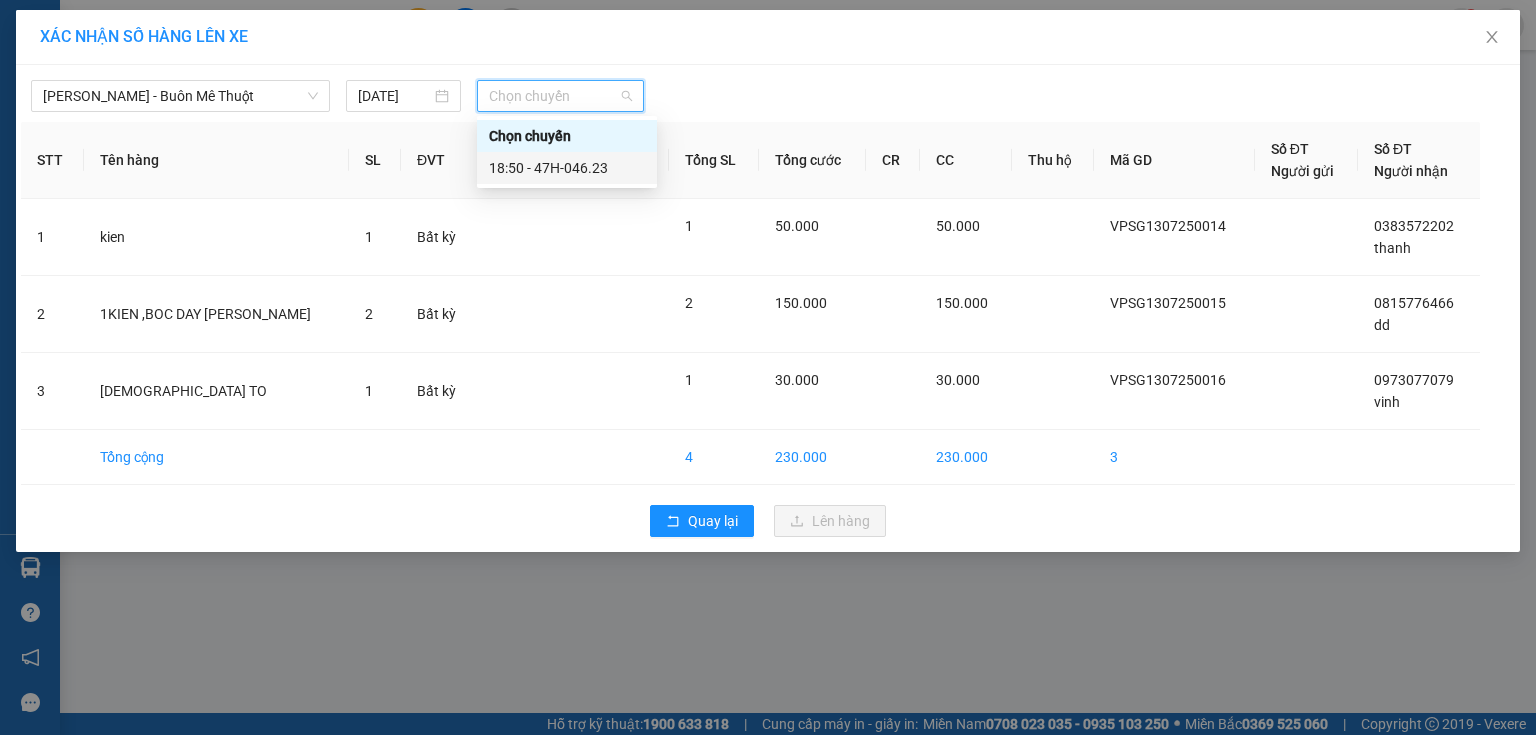 click on "18:50     - 47H-046.23" at bounding box center [567, 168] 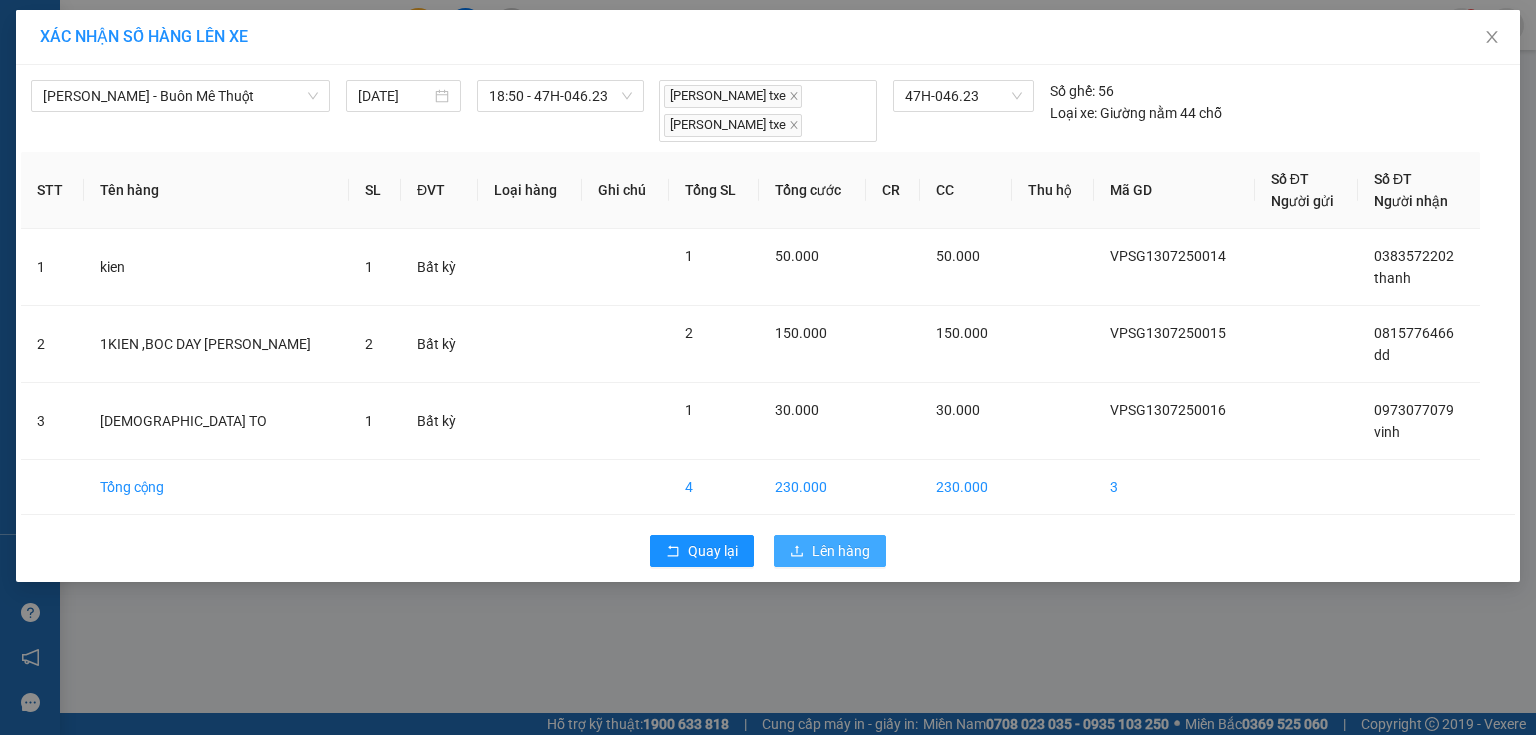 click on "Lên hàng" at bounding box center (841, 551) 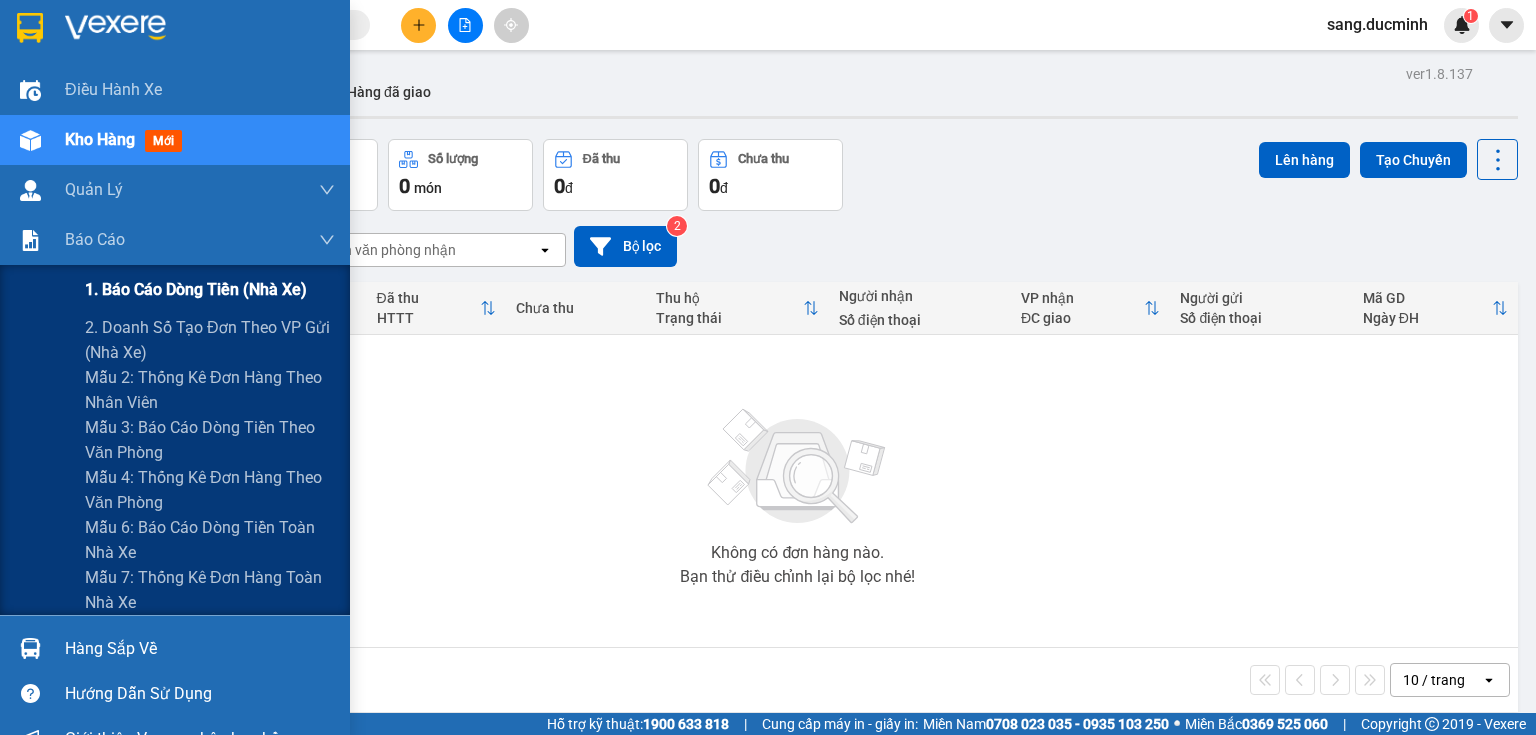 click on "1. Báo cáo dòng tiền (nhà xe)" at bounding box center (196, 289) 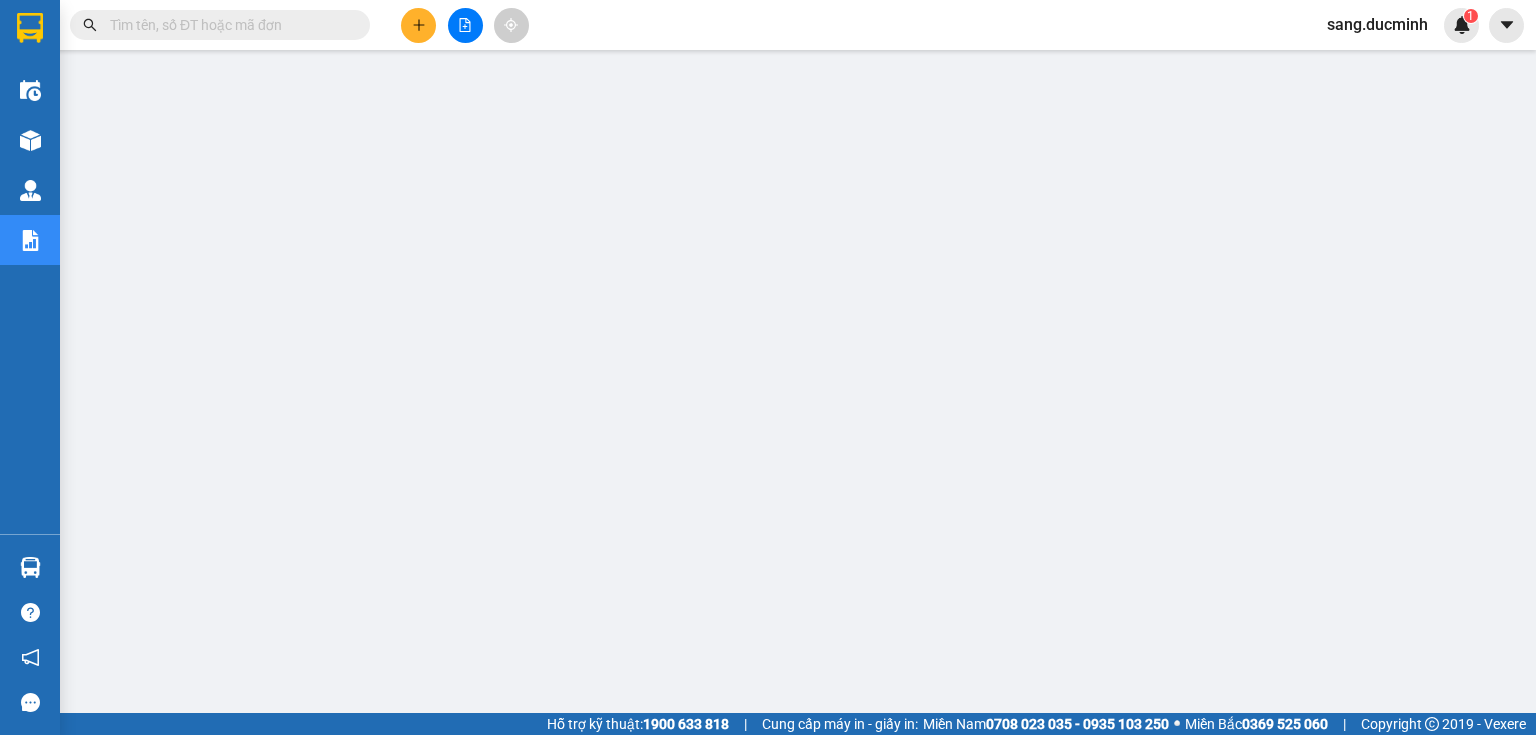 click at bounding box center [228, 25] 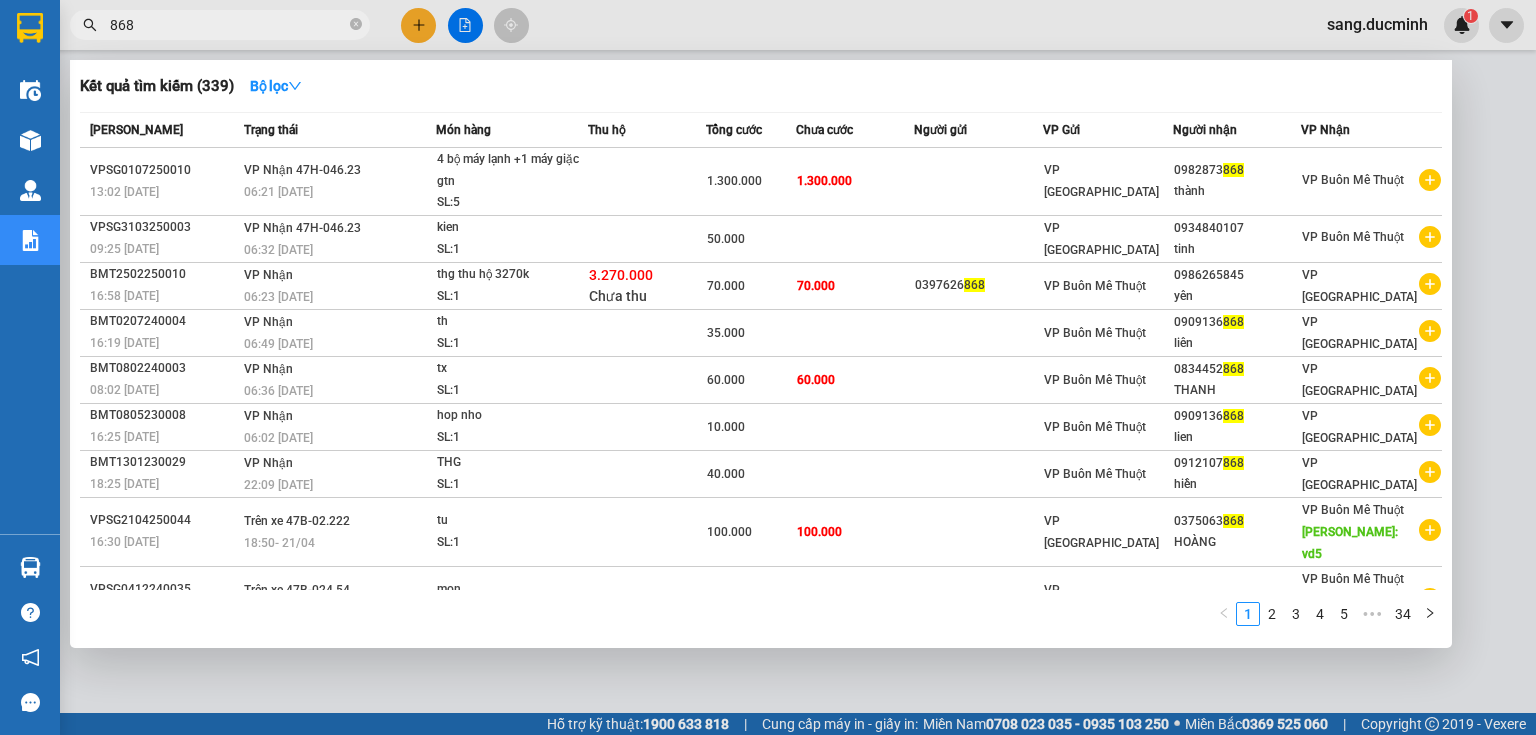 type on "868" 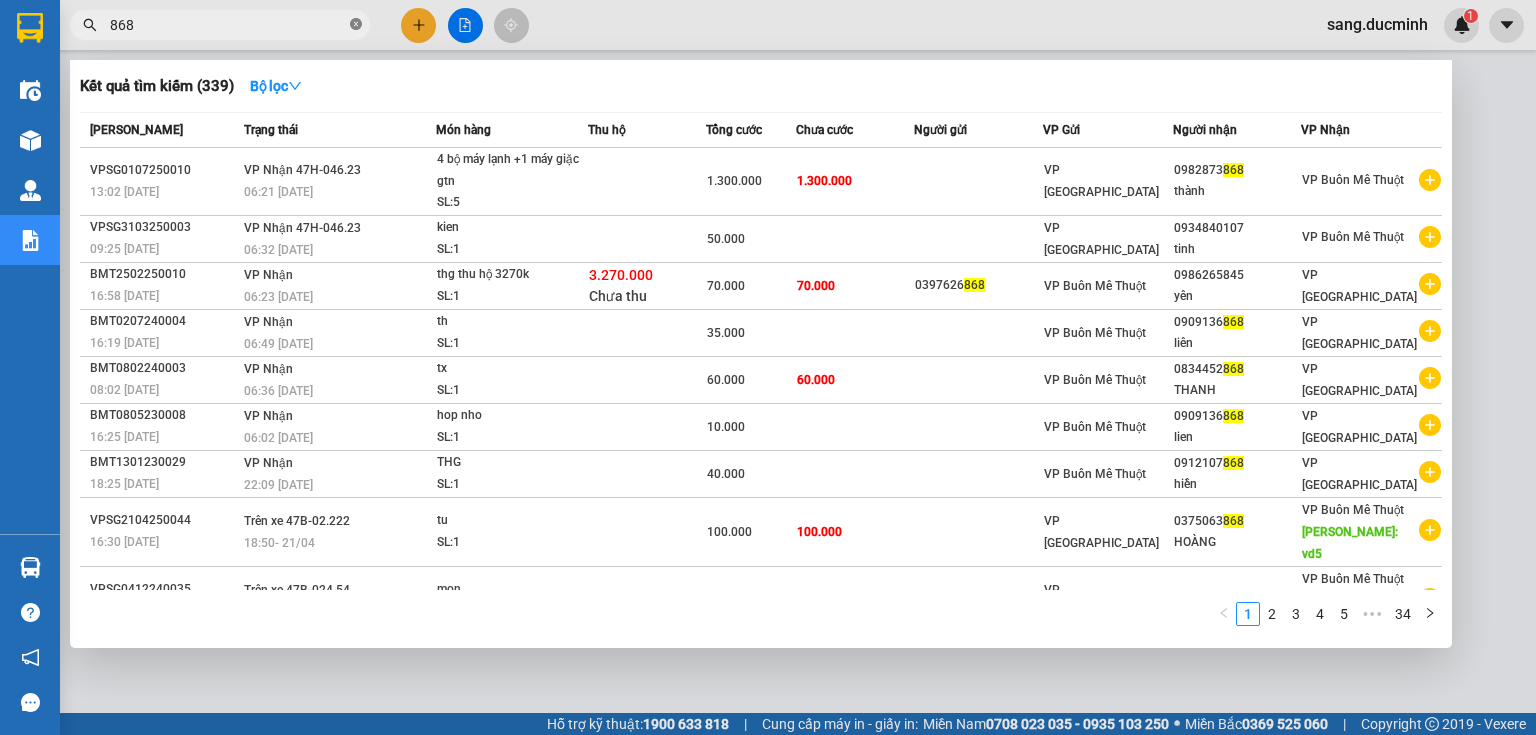 click 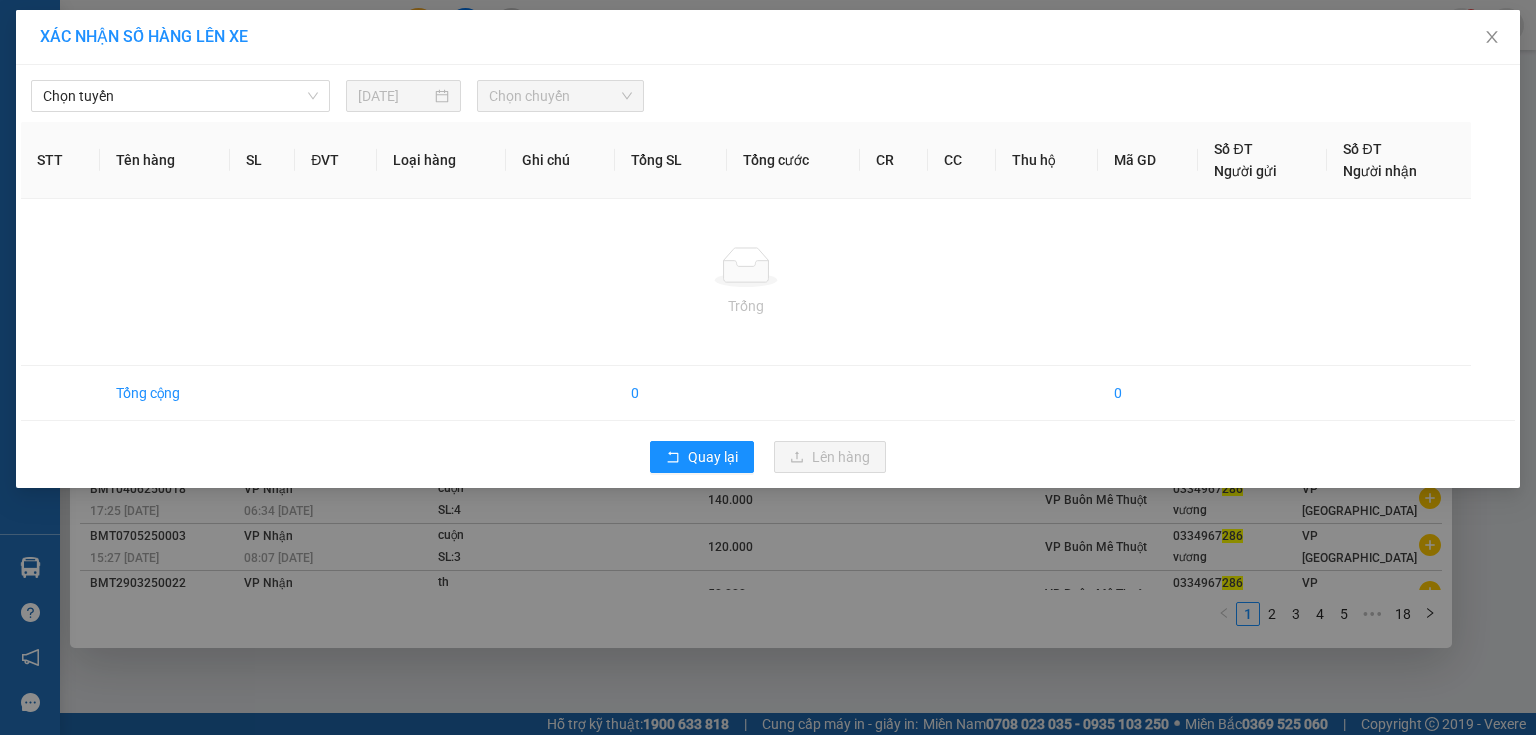 type on "286" 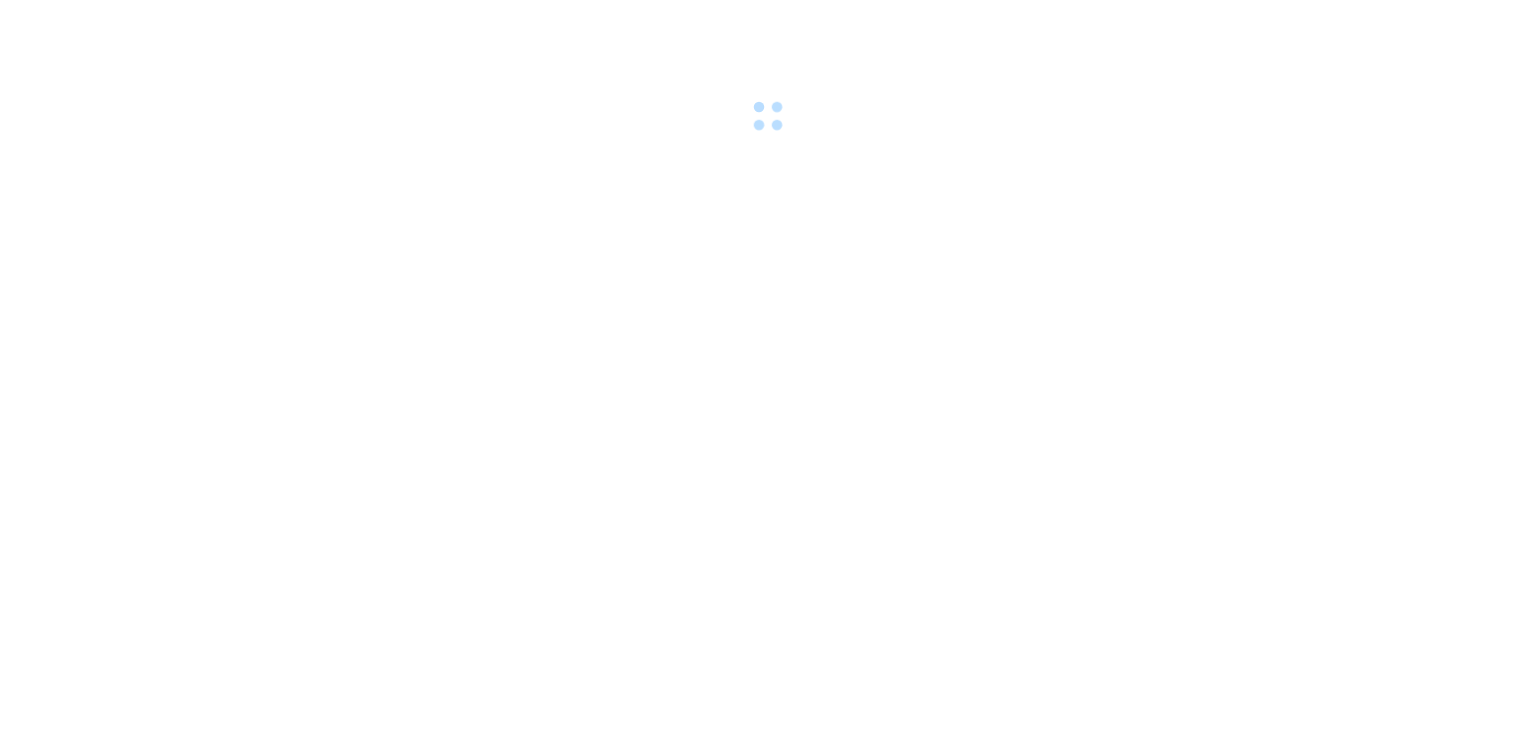 scroll, scrollTop: 0, scrollLeft: 0, axis: both 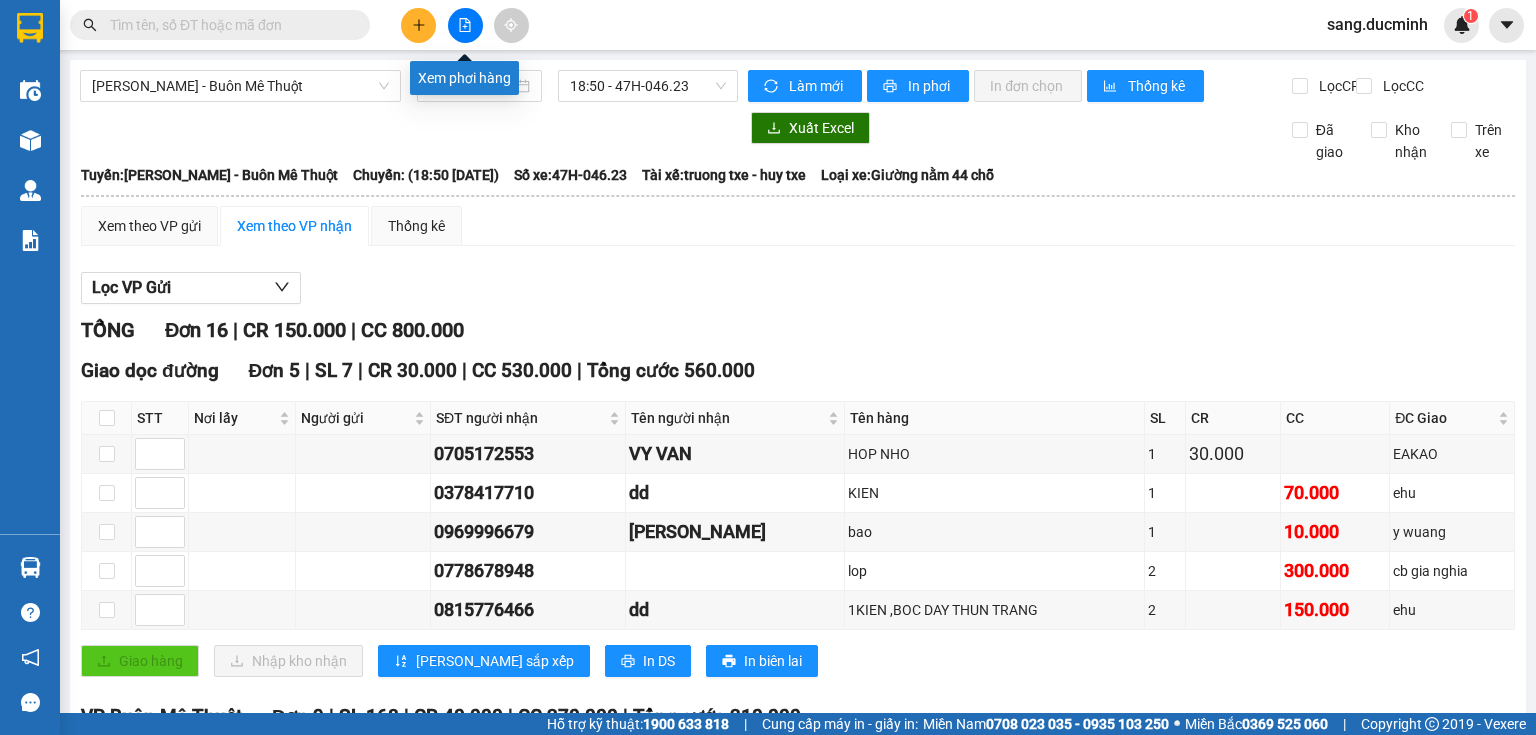 click 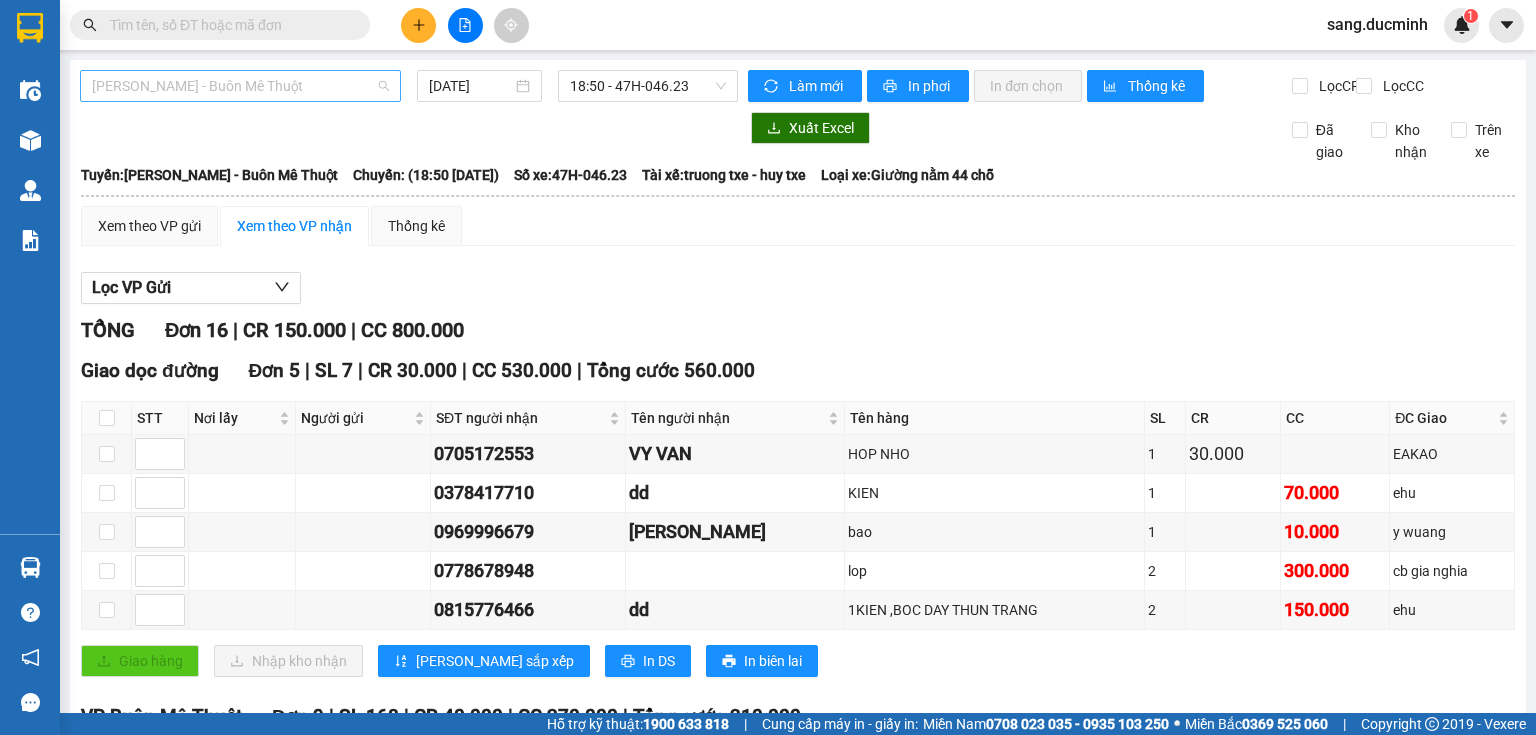 click on "[PERSON_NAME] - Buôn Mê Thuột" at bounding box center (240, 86) 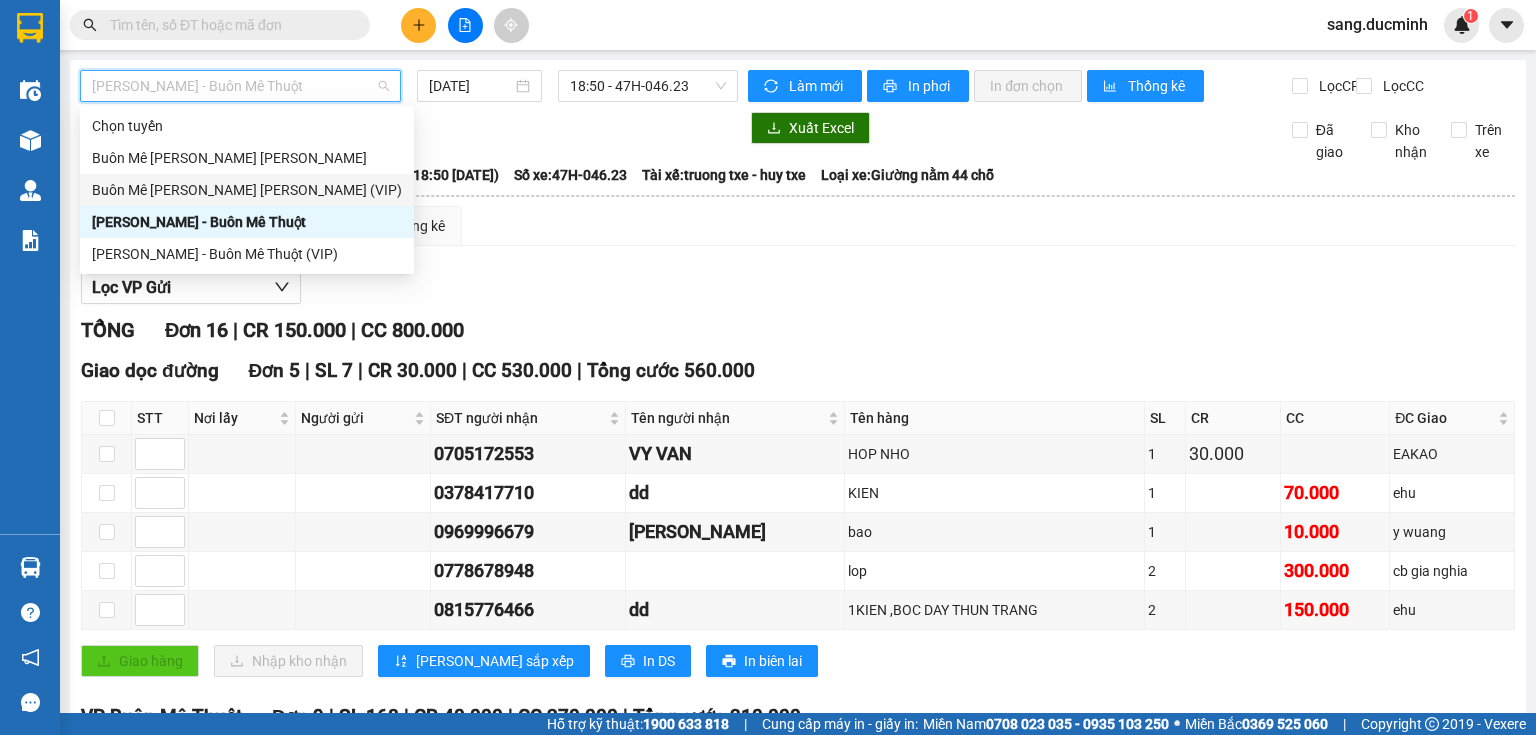 click on "Buôn Mê [PERSON_NAME] [PERSON_NAME] (VIP)" at bounding box center [247, 190] 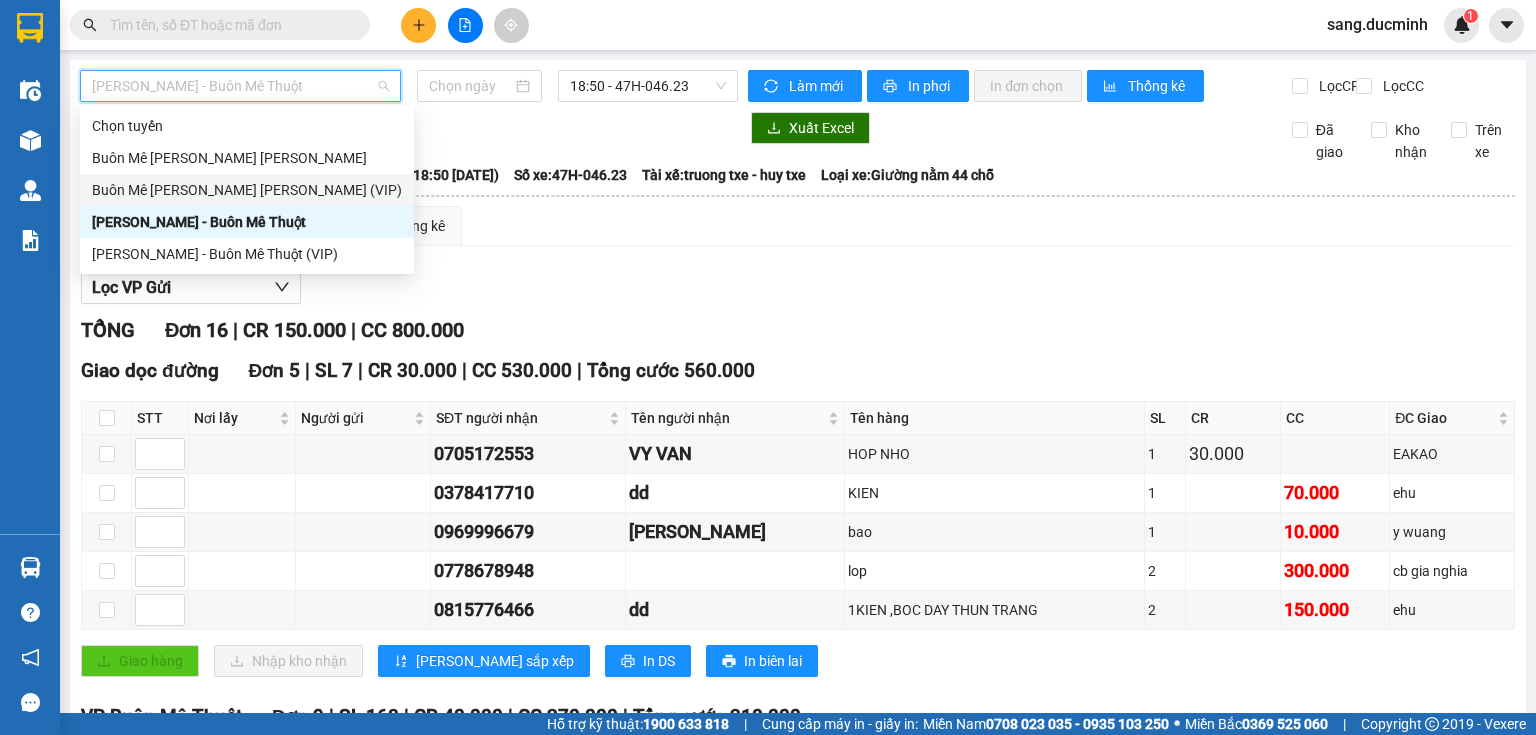 type on "[DATE]" 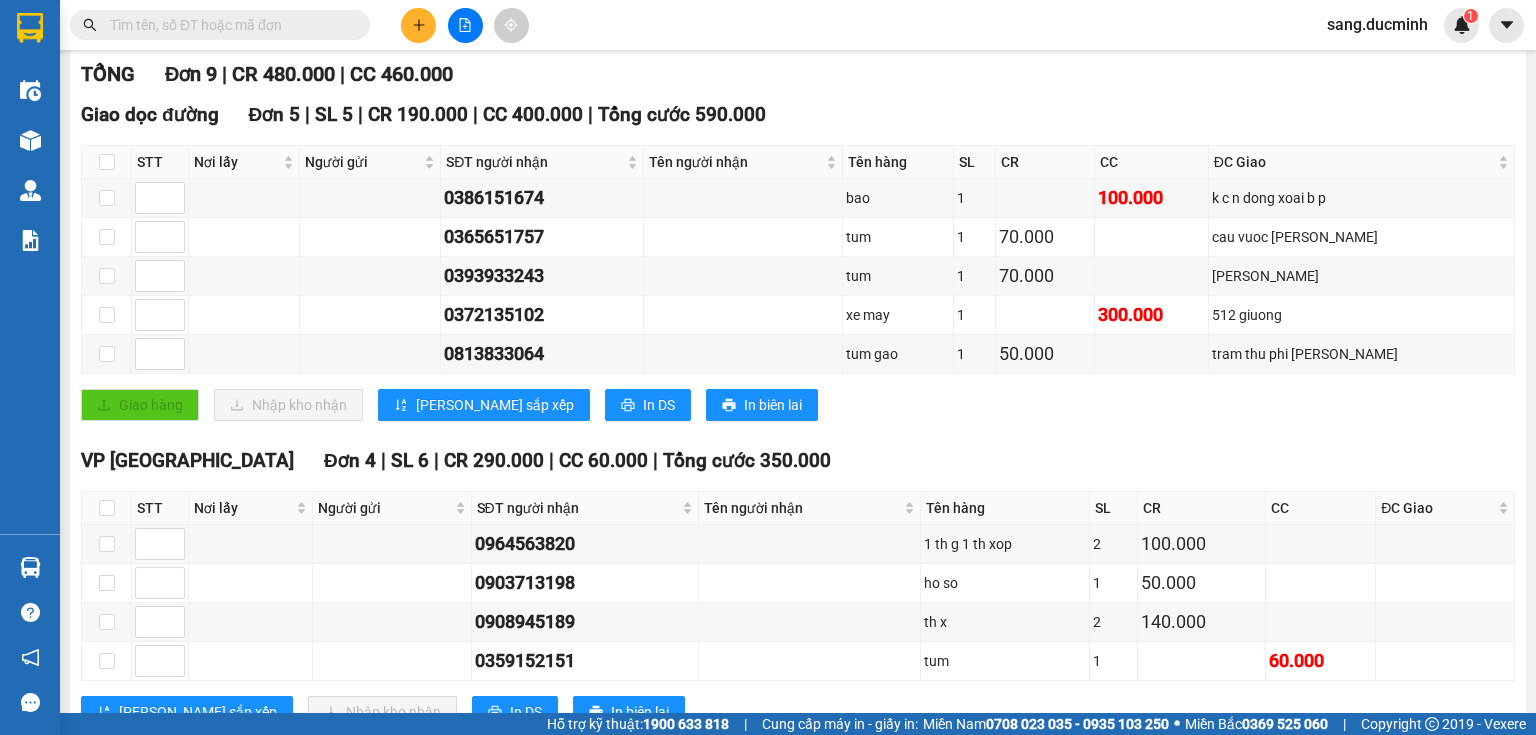 scroll, scrollTop: 336, scrollLeft: 0, axis: vertical 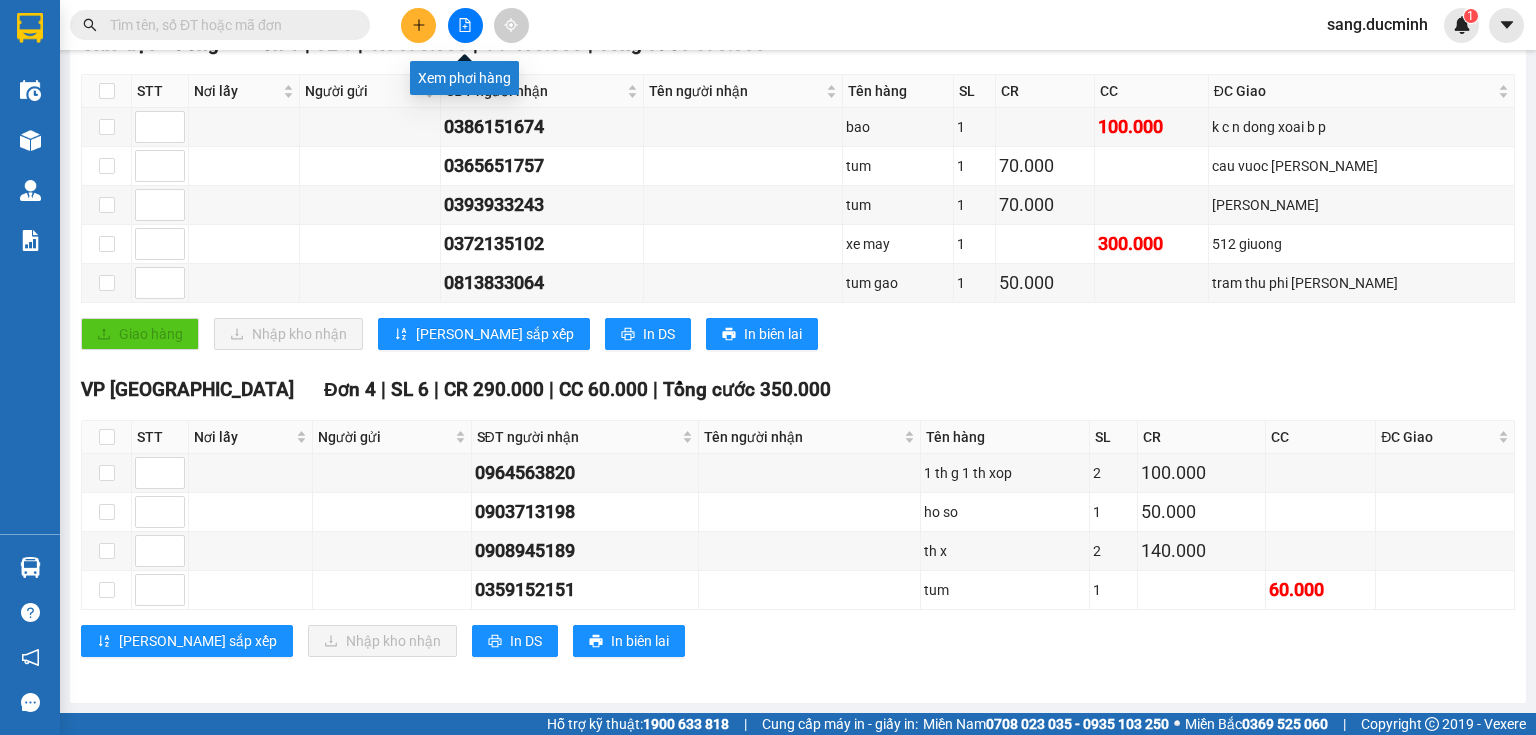 click 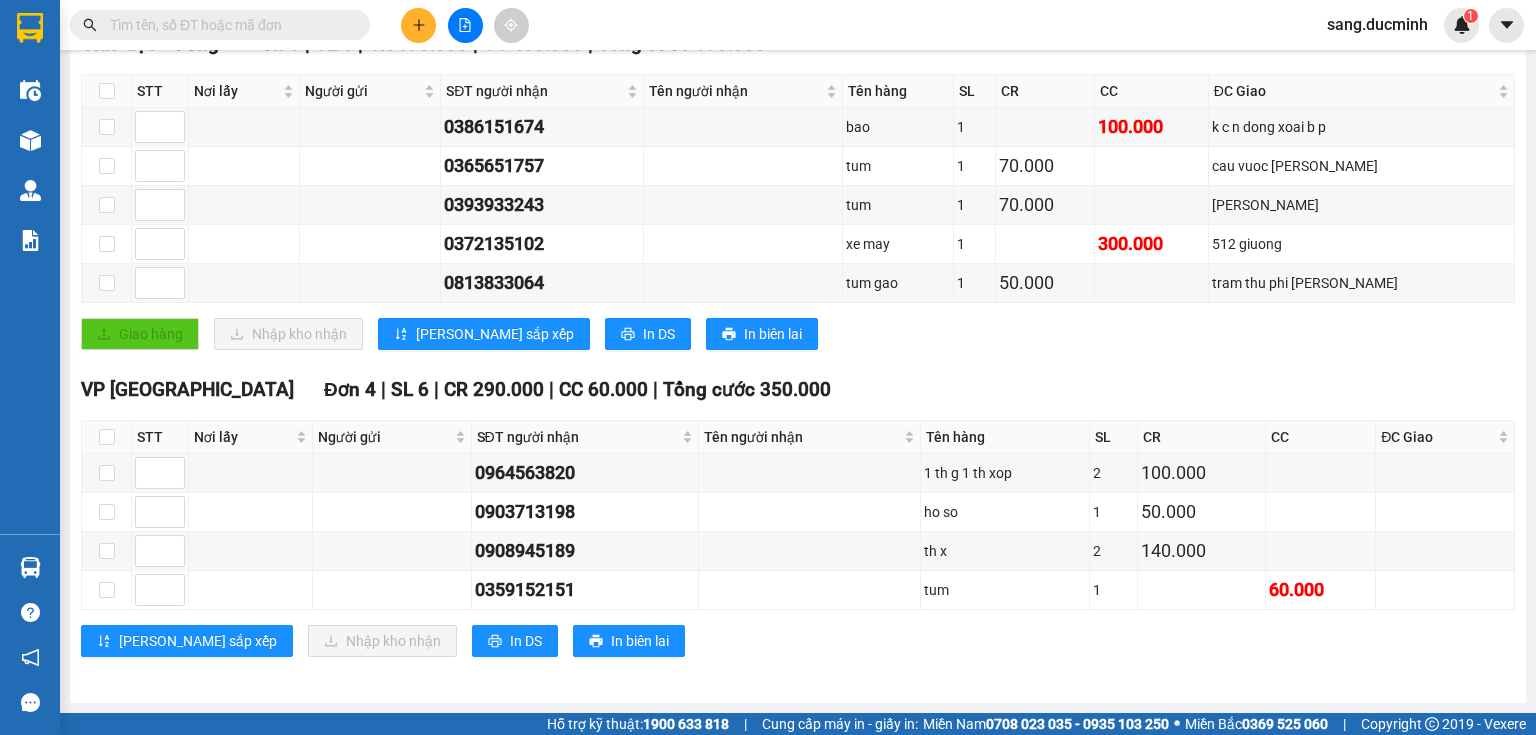 click at bounding box center [228, 25] 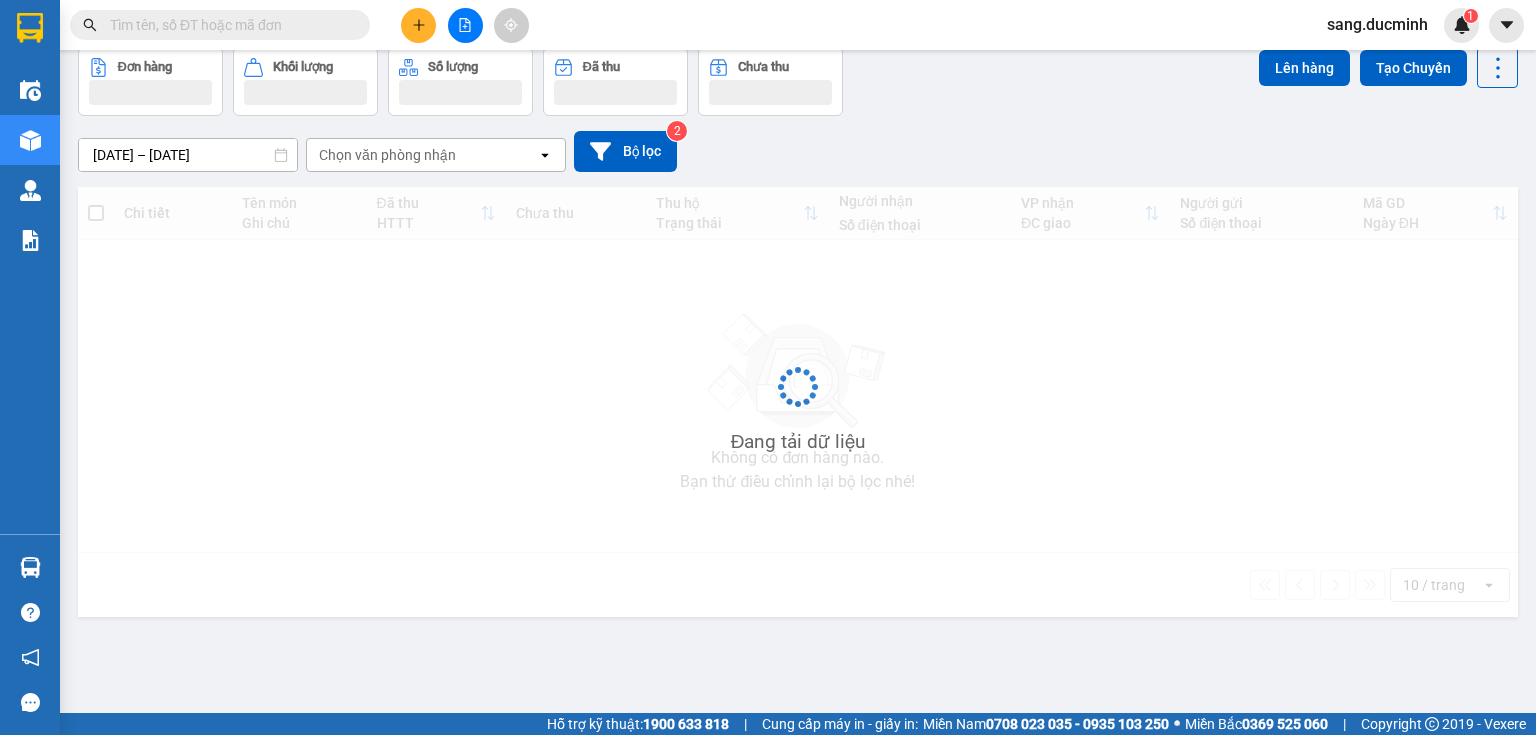 scroll, scrollTop: 0, scrollLeft: 0, axis: both 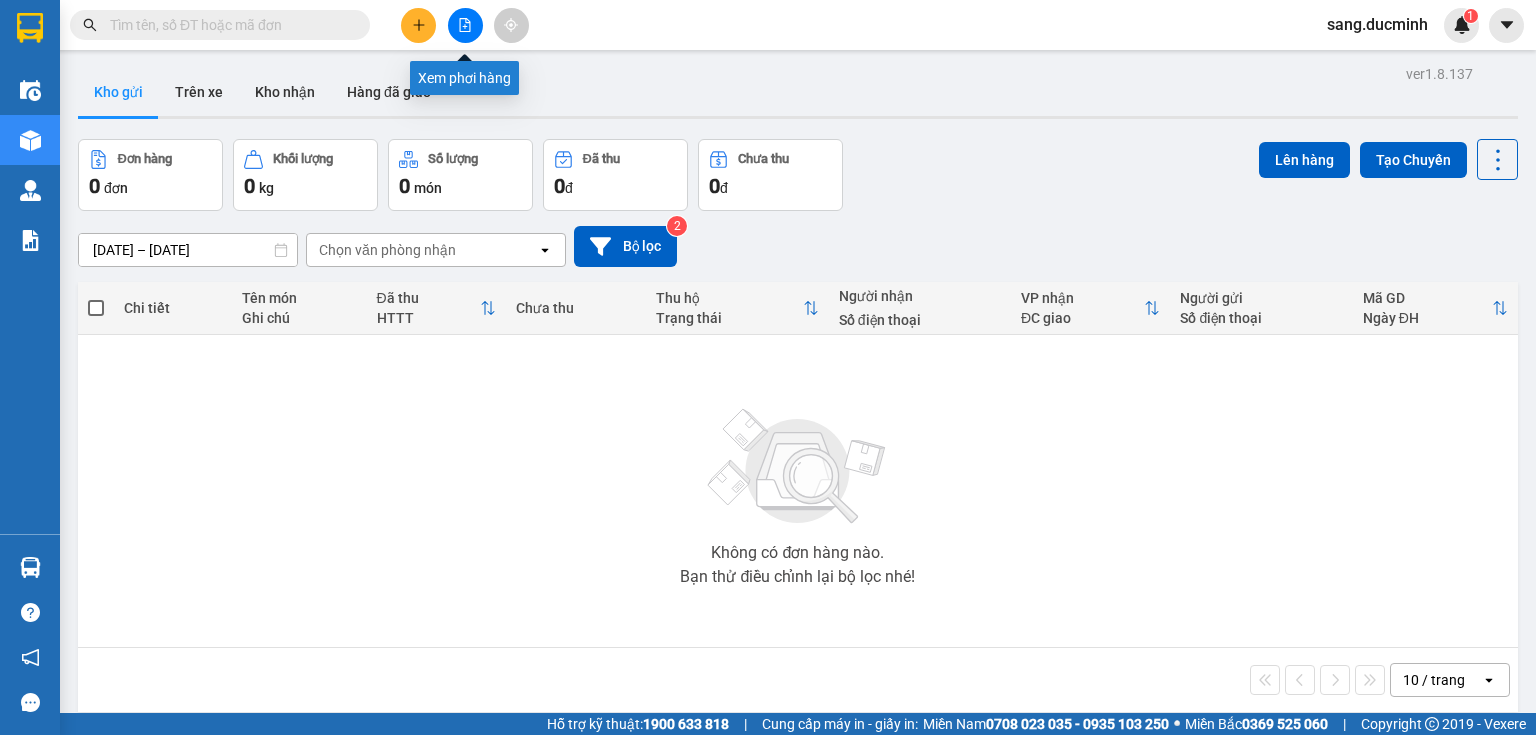 click at bounding box center [465, 25] 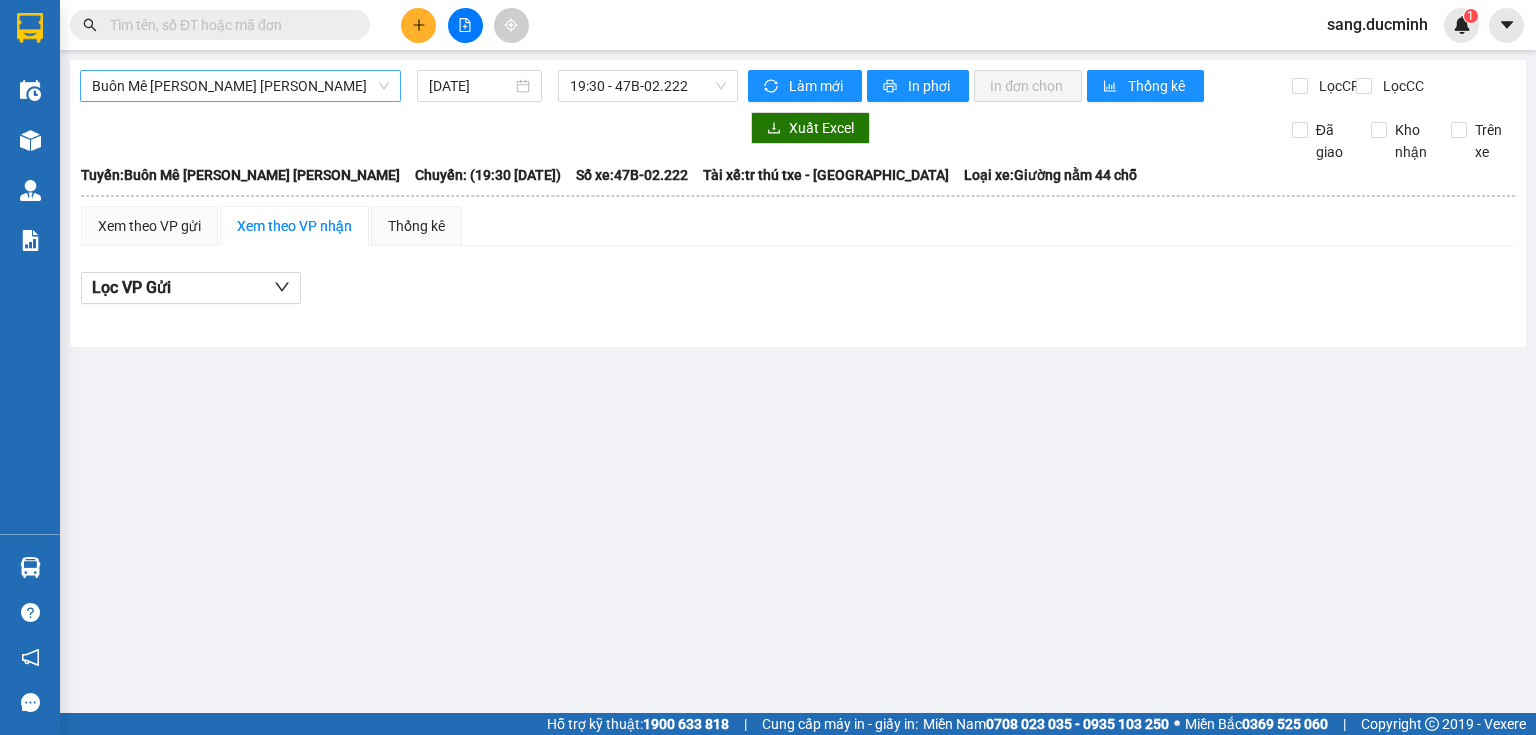 click on "Buôn Mê [PERSON_NAME] [PERSON_NAME]" at bounding box center (240, 86) 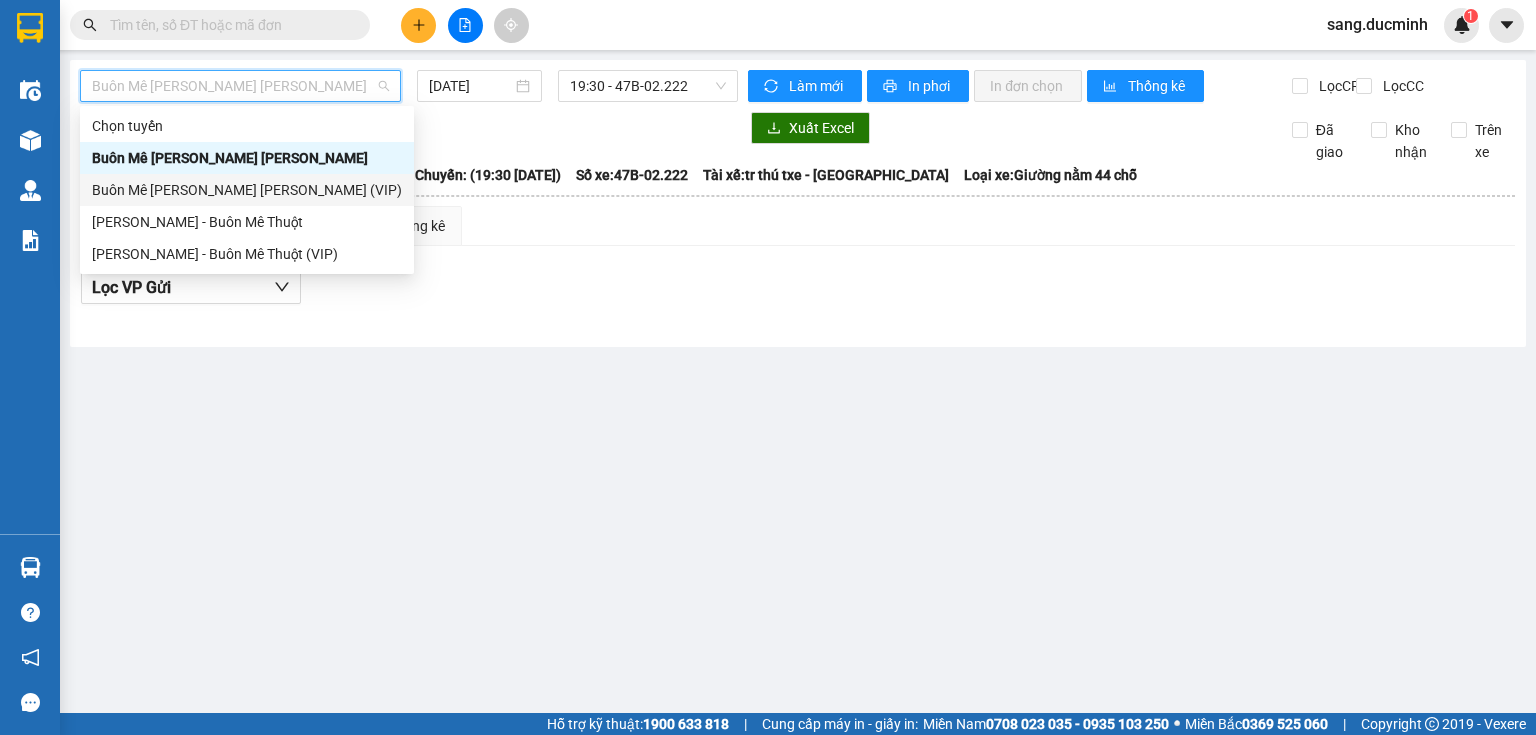 click on "Buôn Mê [PERSON_NAME] [PERSON_NAME] (VIP)" at bounding box center [247, 190] 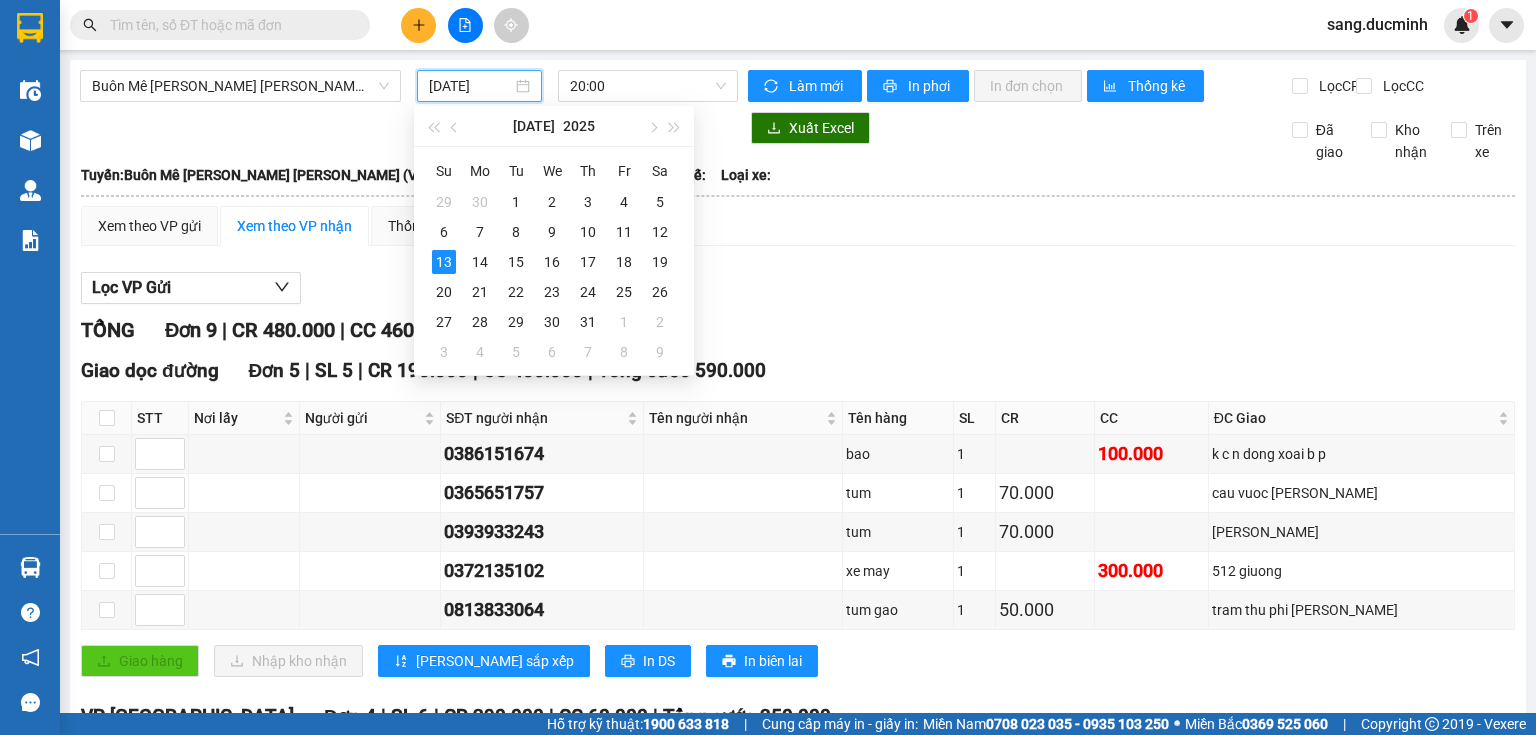 click on "[DATE]" at bounding box center [470, 86] 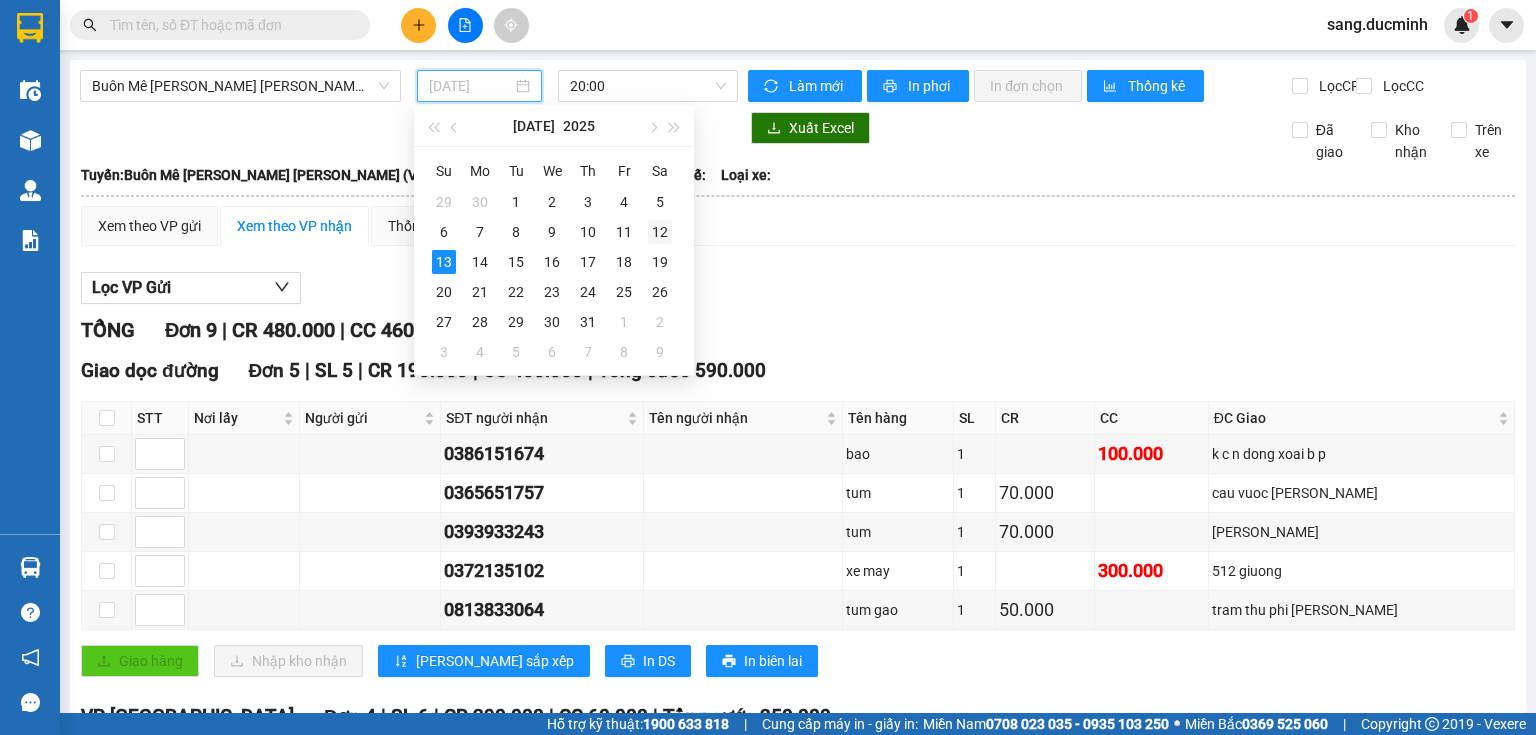 click on "12" at bounding box center [660, 232] 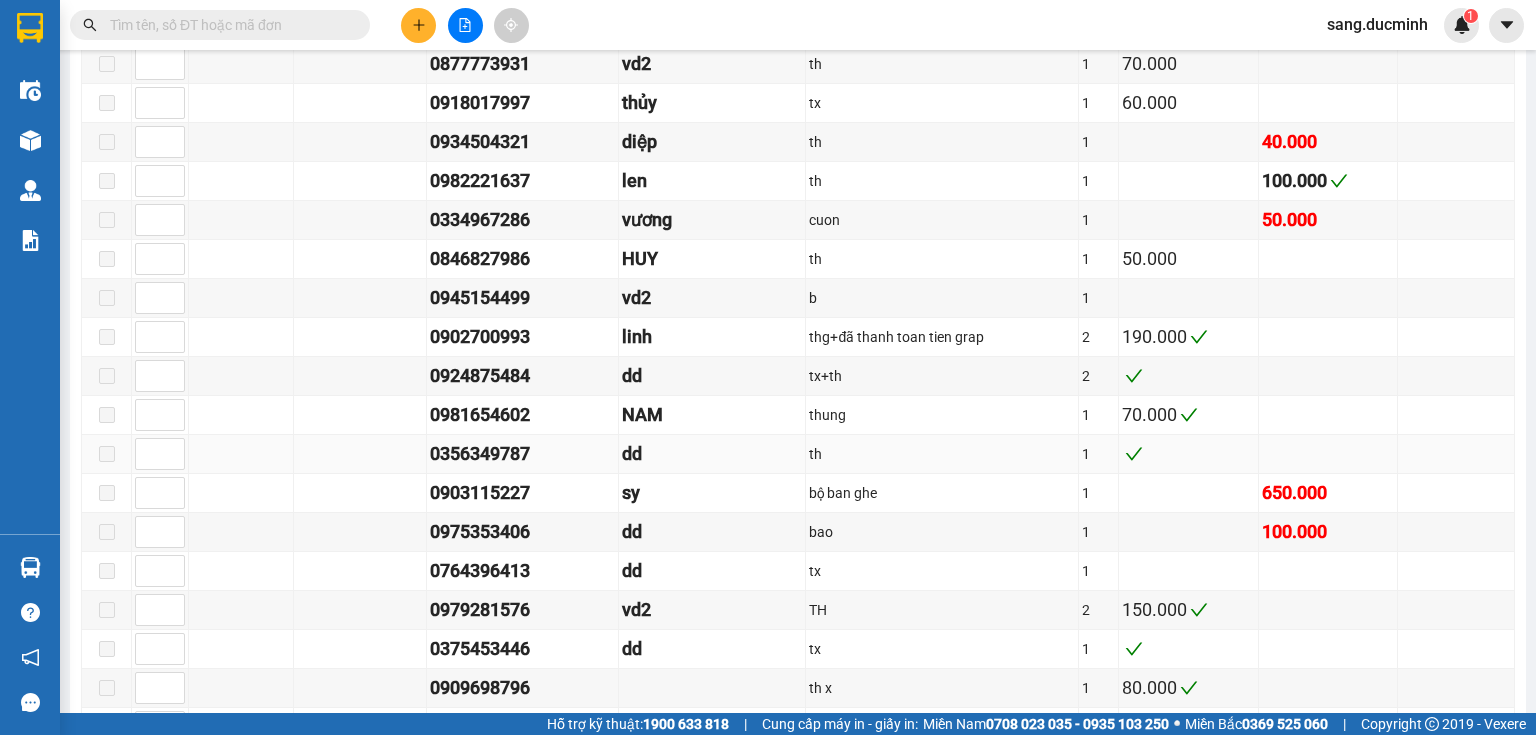 scroll, scrollTop: 1360, scrollLeft: 0, axis: vertical 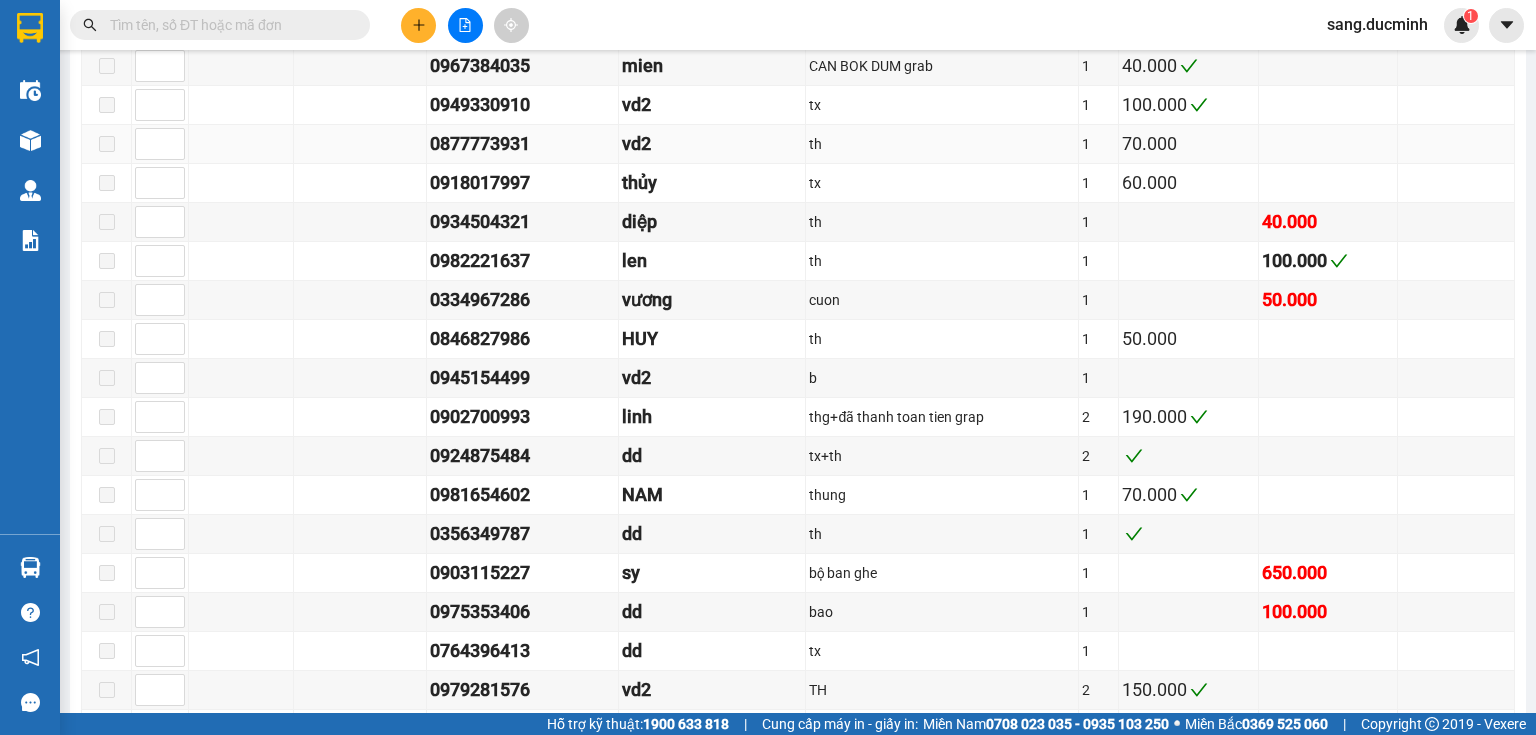 click at bounding box center [360, 144] 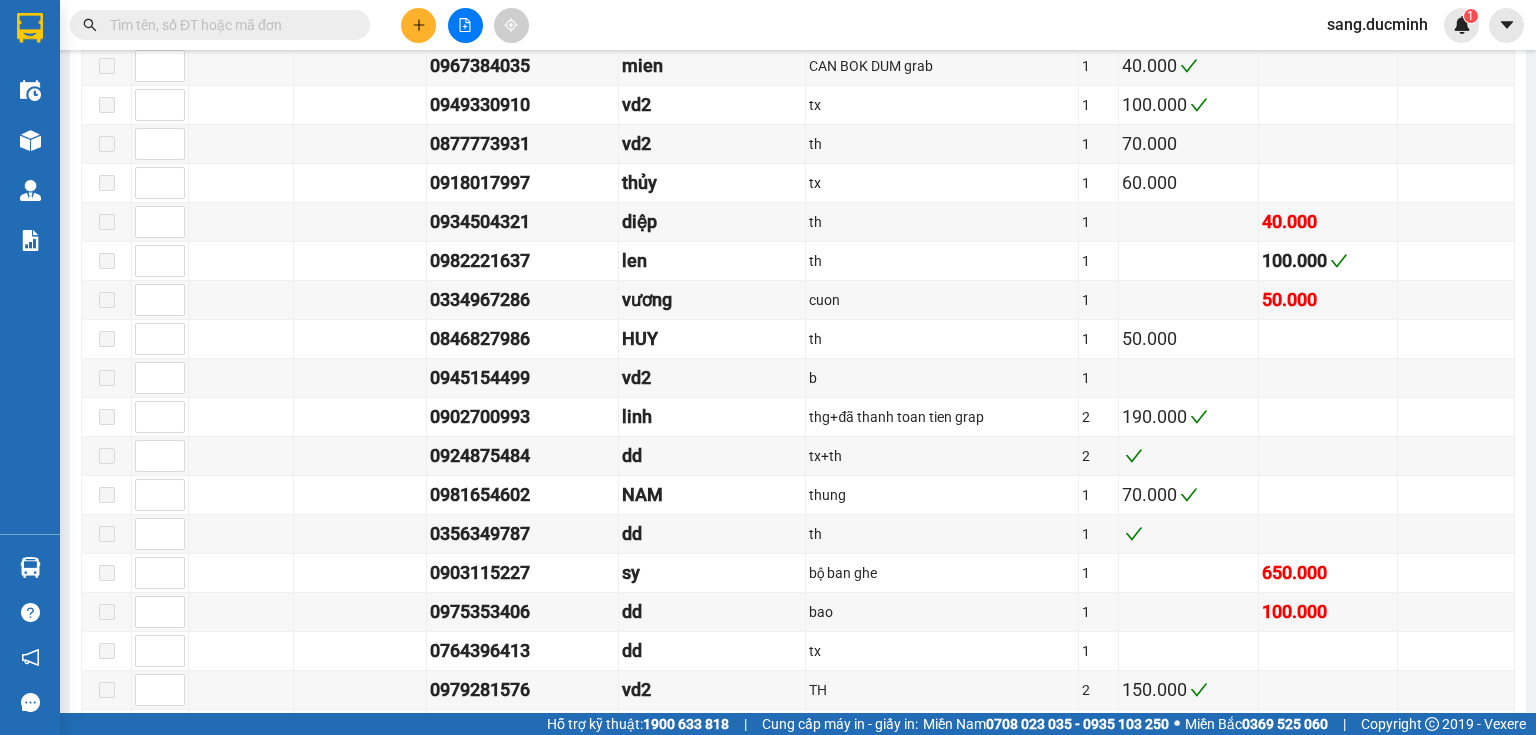 click at bounding box center (228, 25) 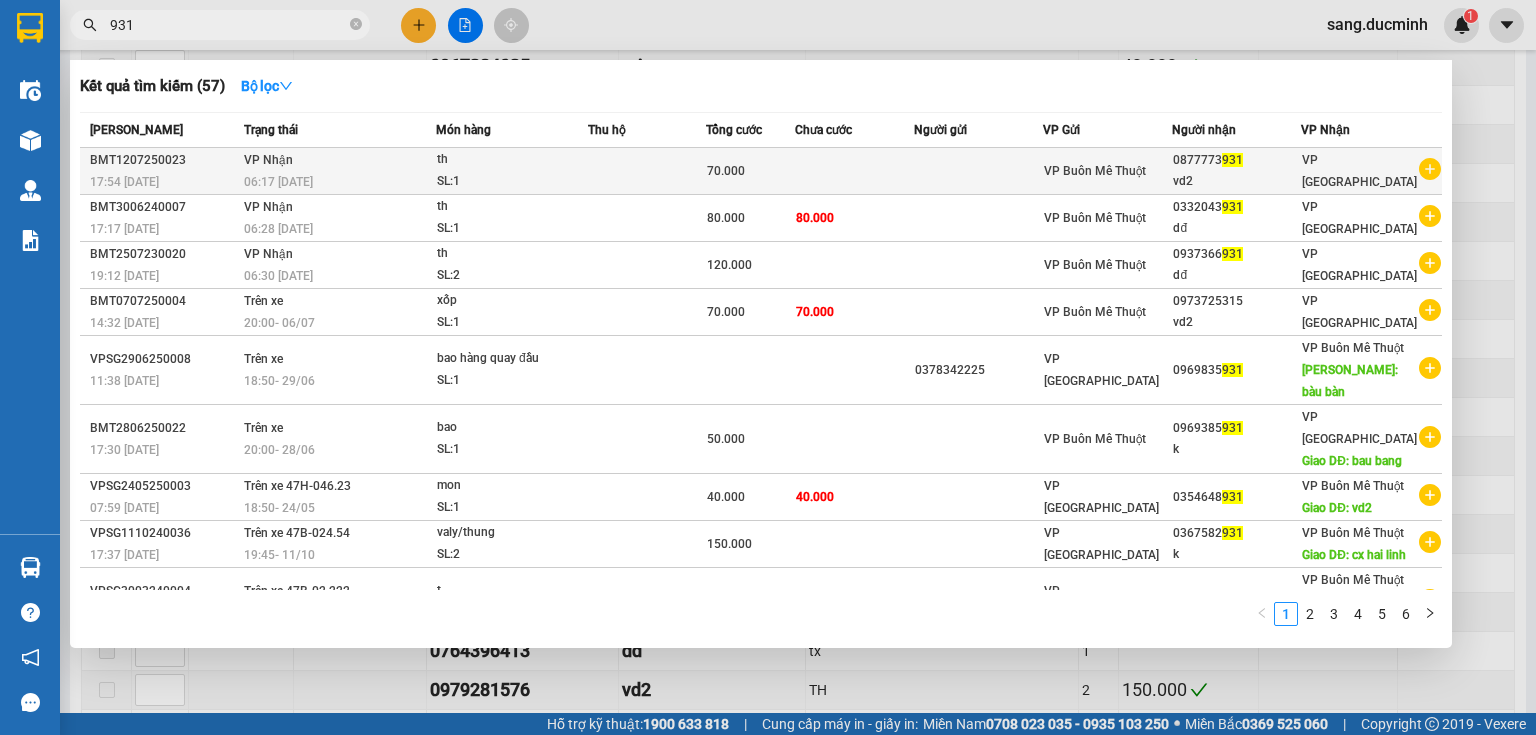 type on "931" 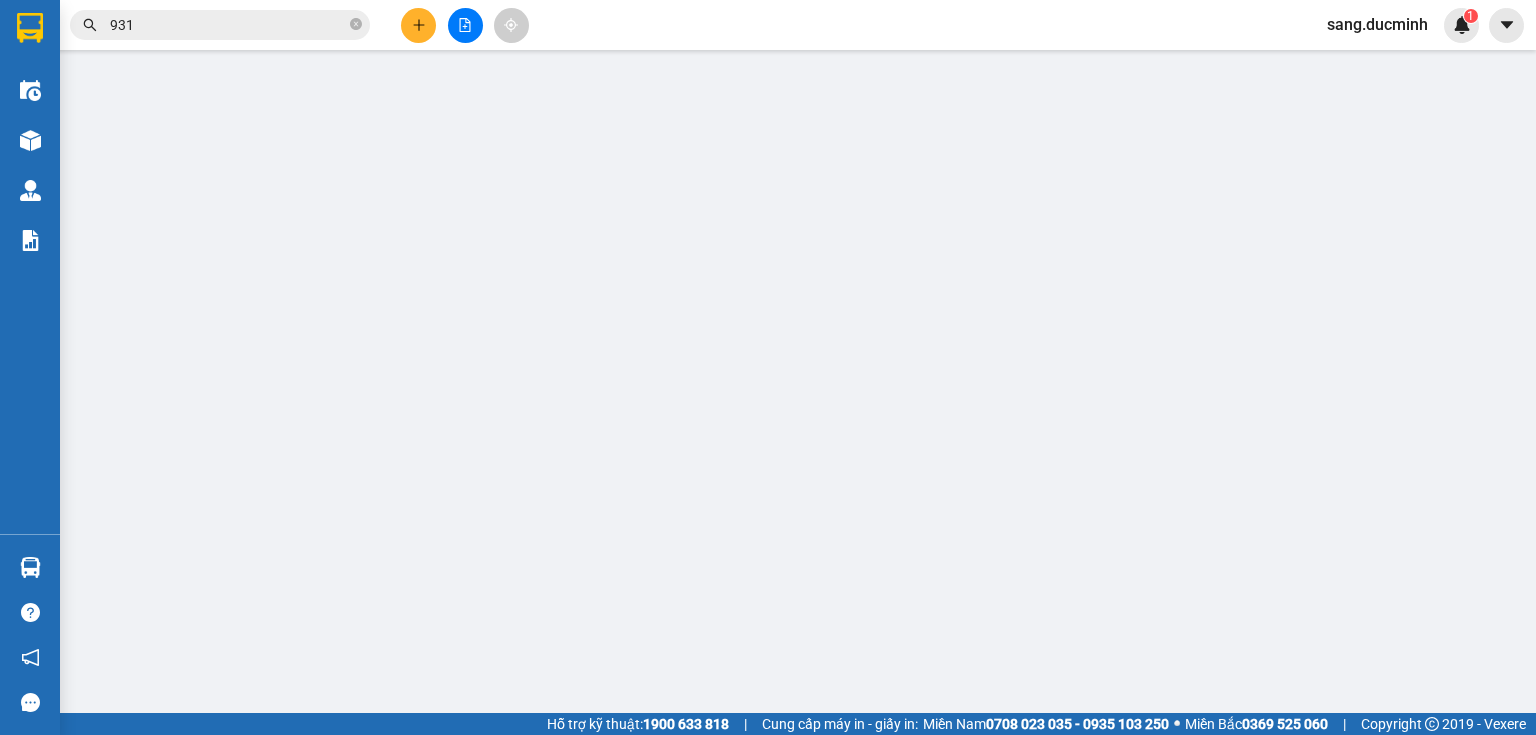 scroll, scrollTop: 0, scrollLeft: 0, axis: both 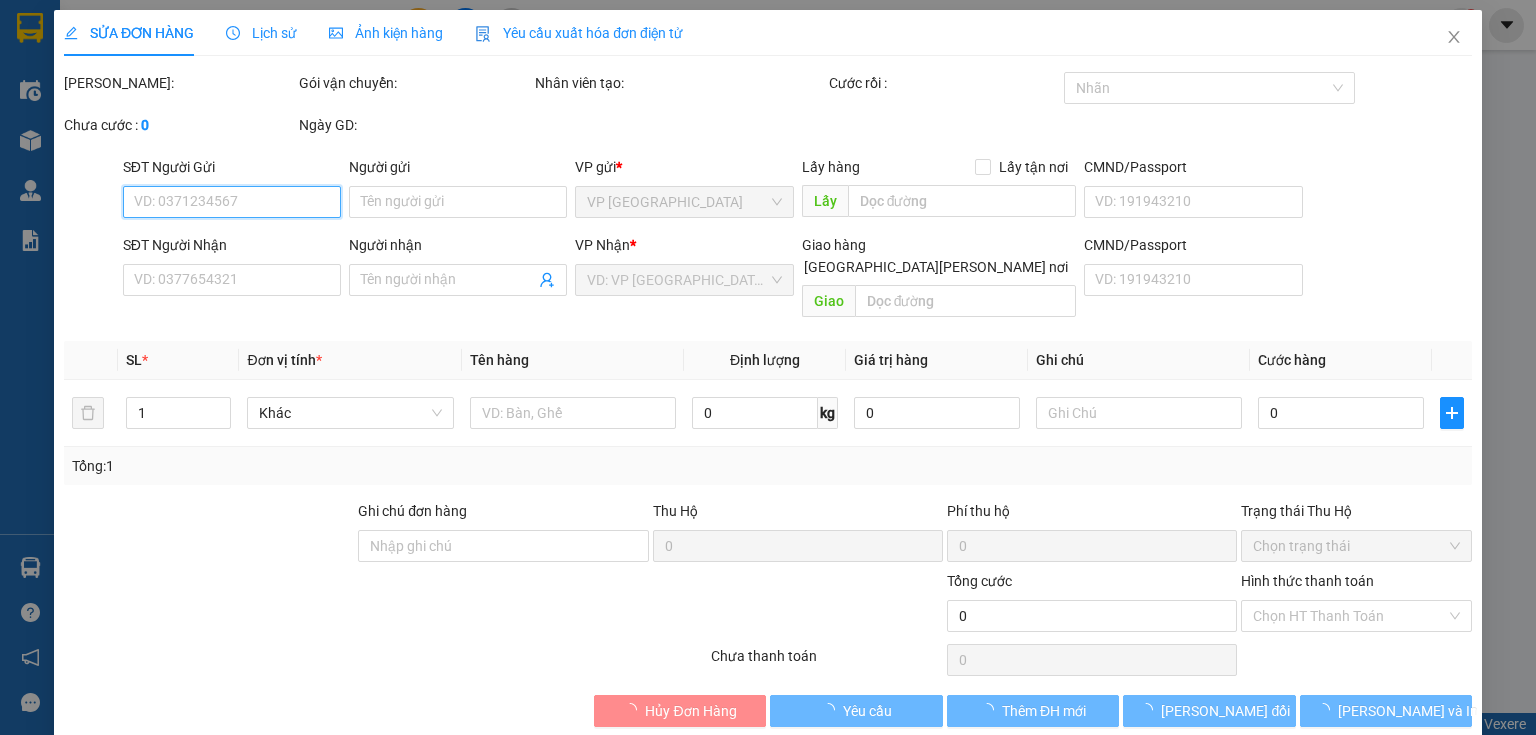 type on "0877773931" 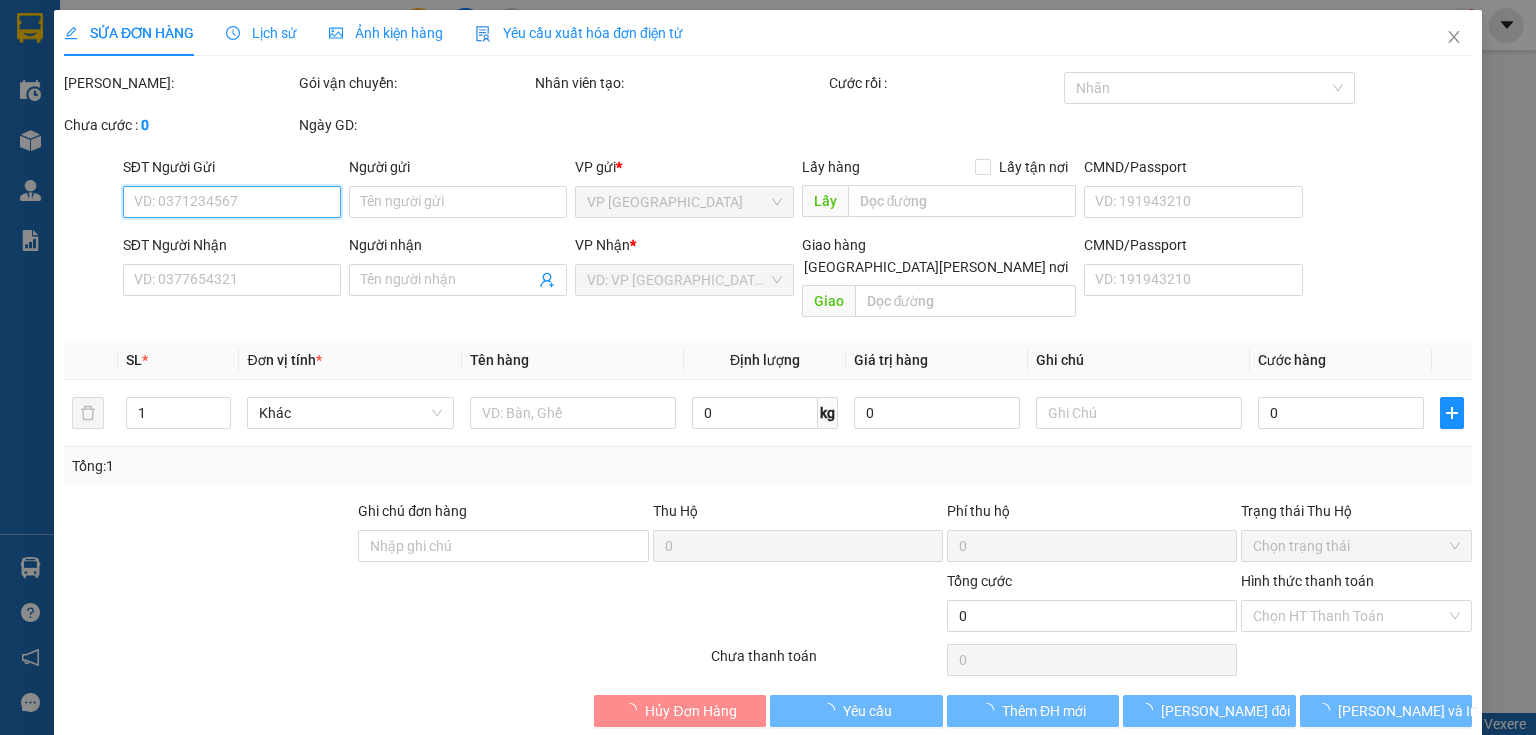 type on "vd2" 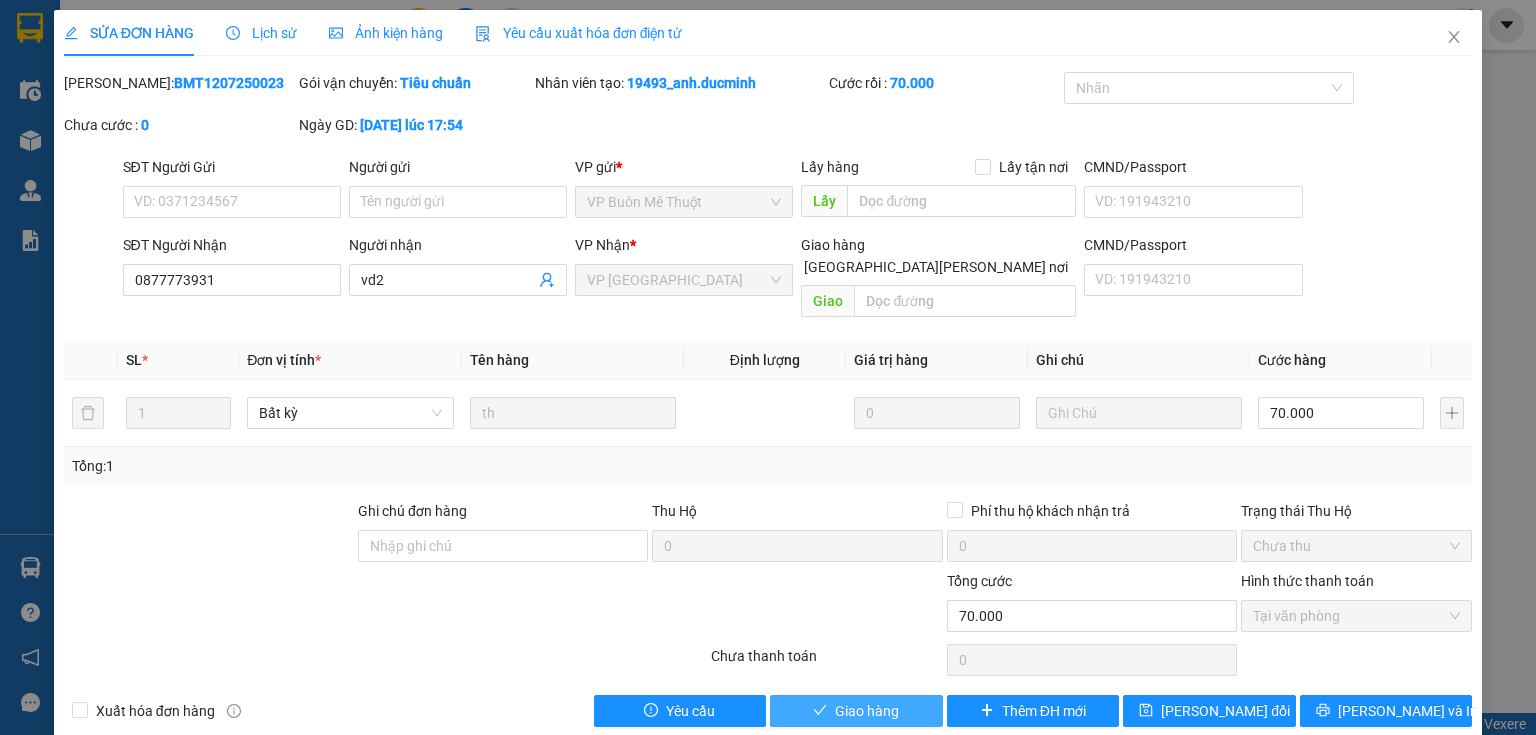 click on "Giao hàng" at bounding box center [856, 711] 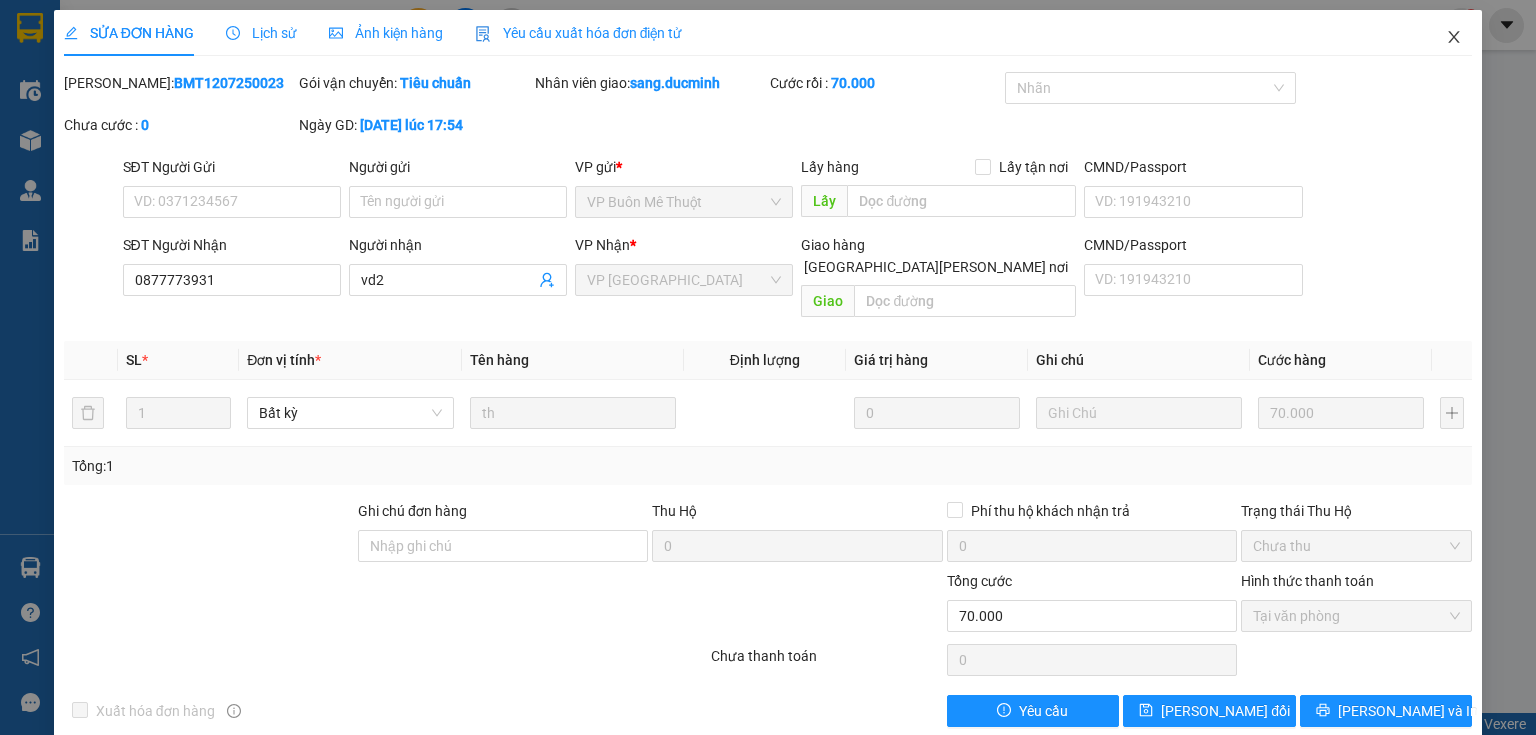 click at bounding box center [1454, 38] 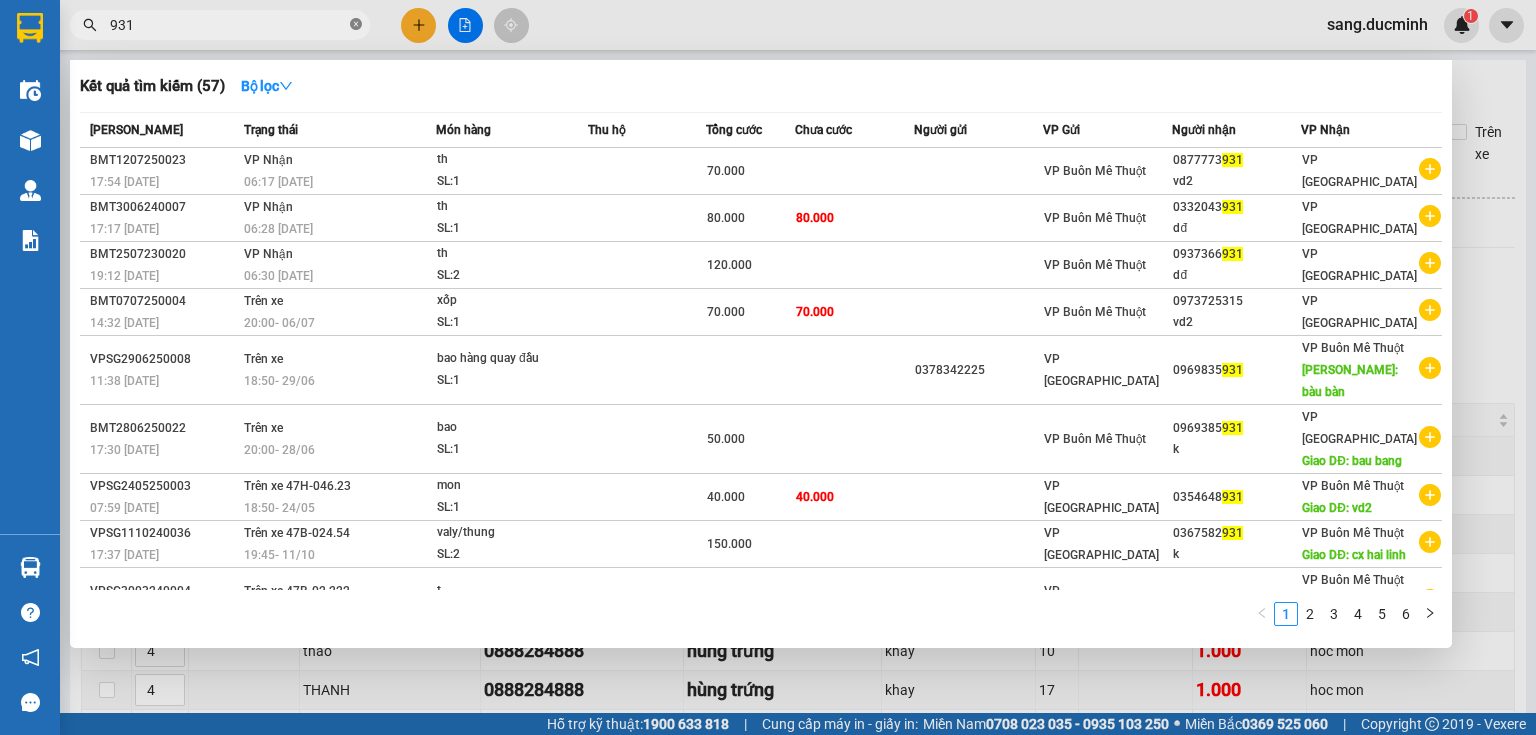 click 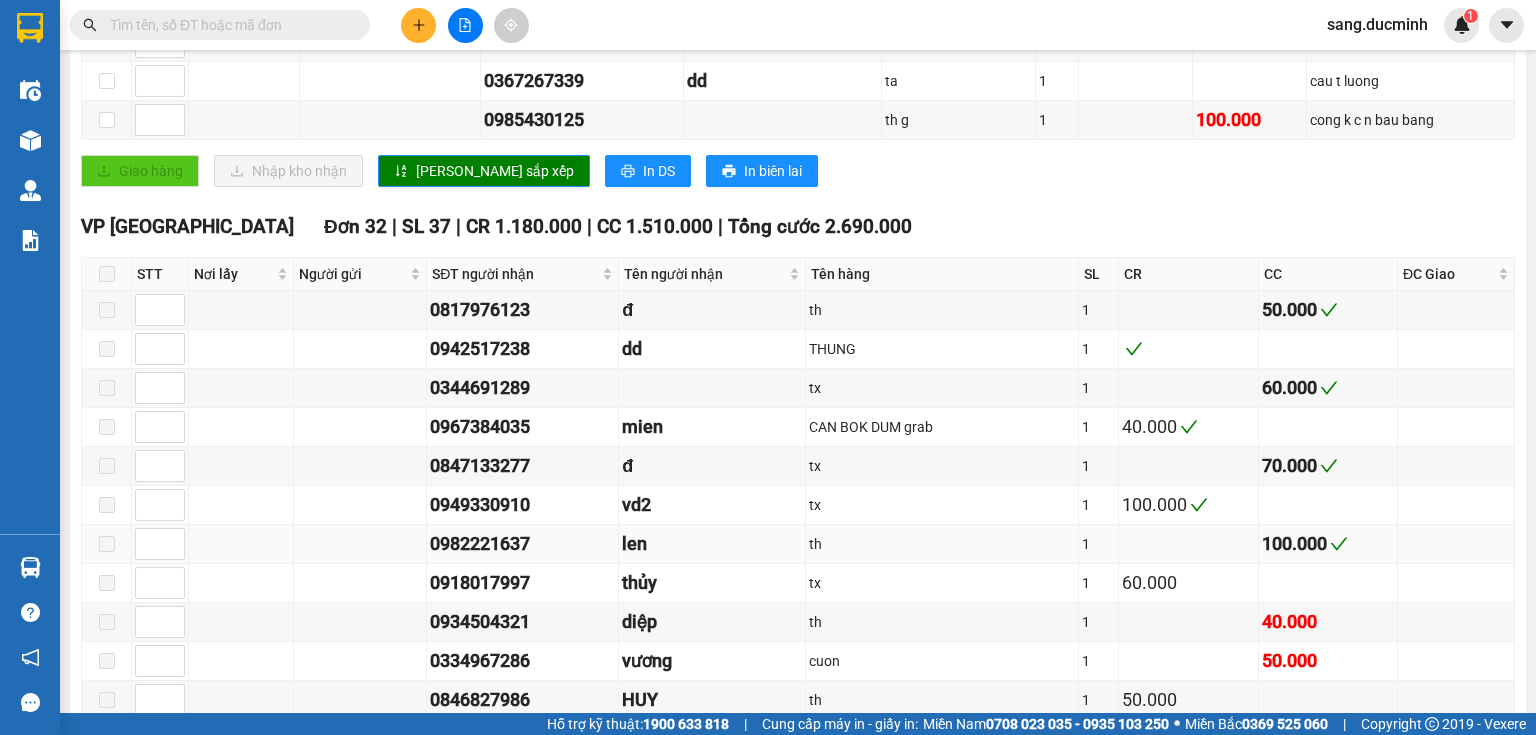 scroll, scrollTop: 1040, scrollLeft: 0, axis: vertical 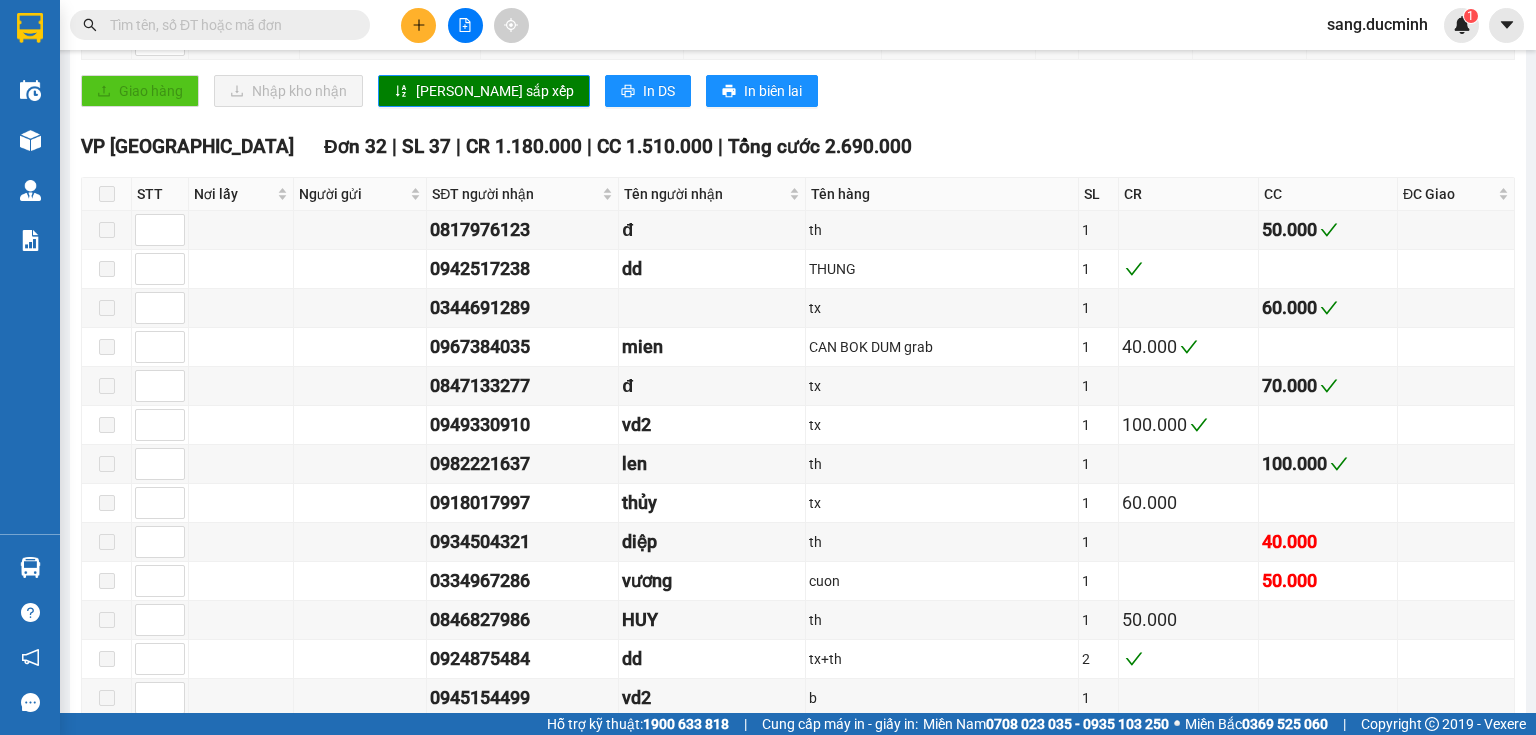 click at bounding box center [220, 25] 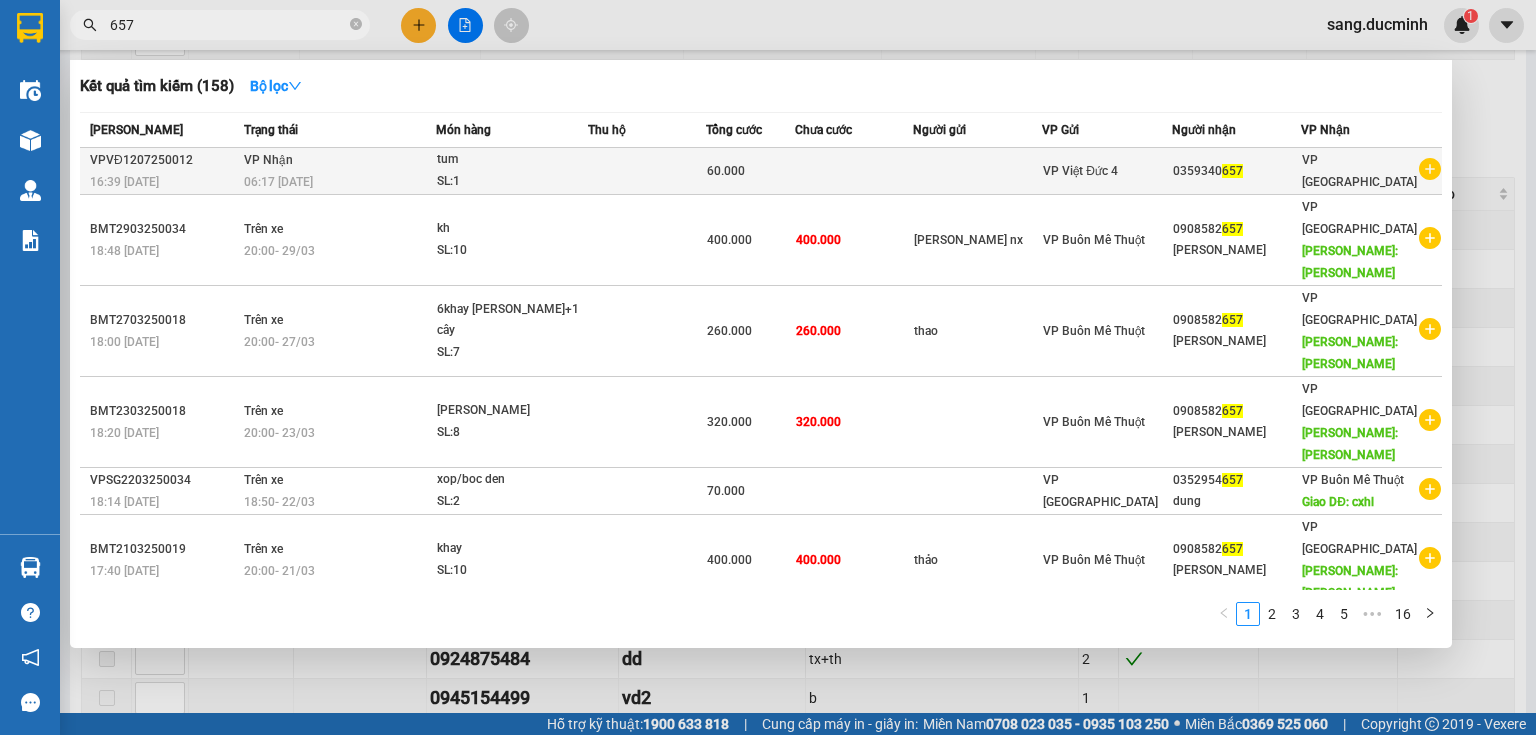 type on "657" 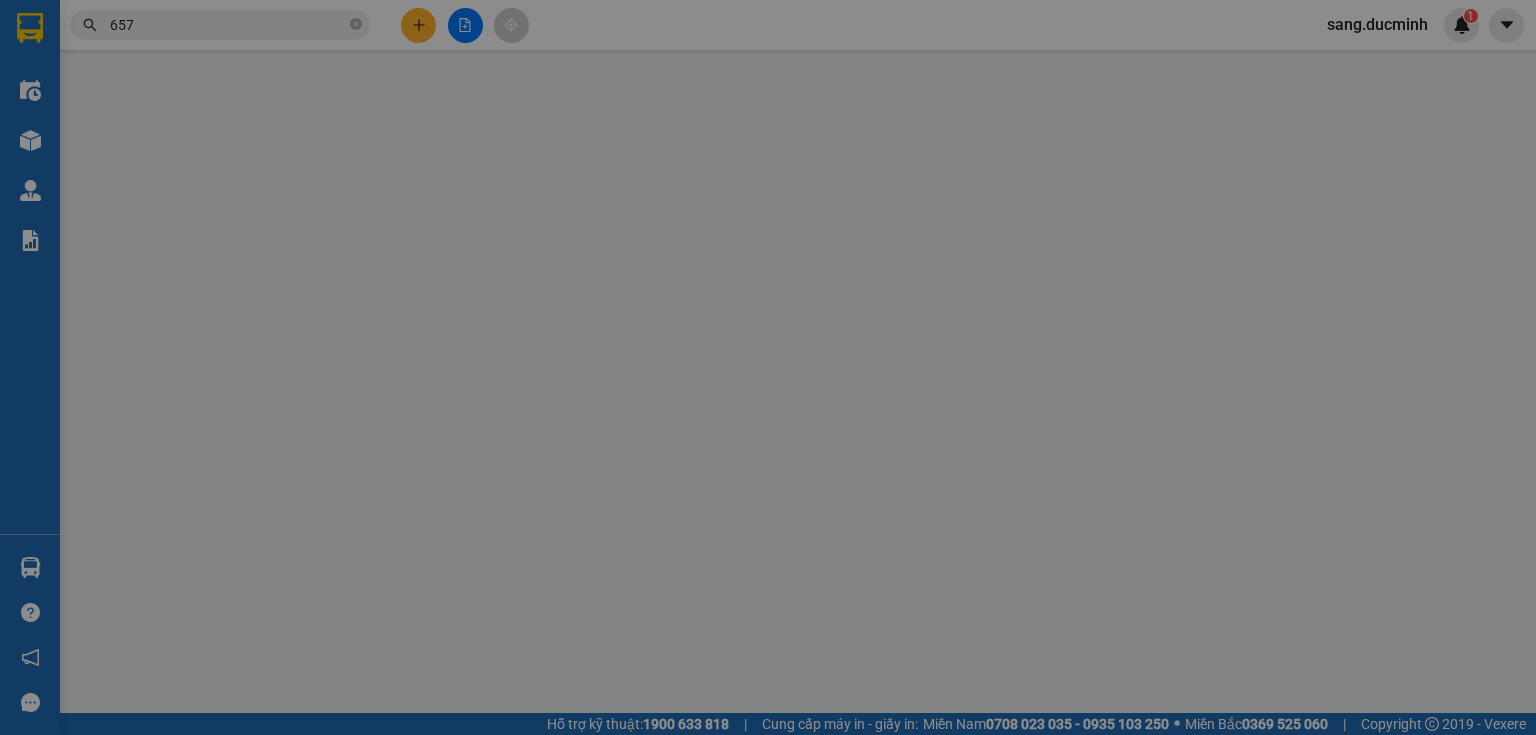 scroll, scrollTop: 0, scrollLeft: 0, axis: both 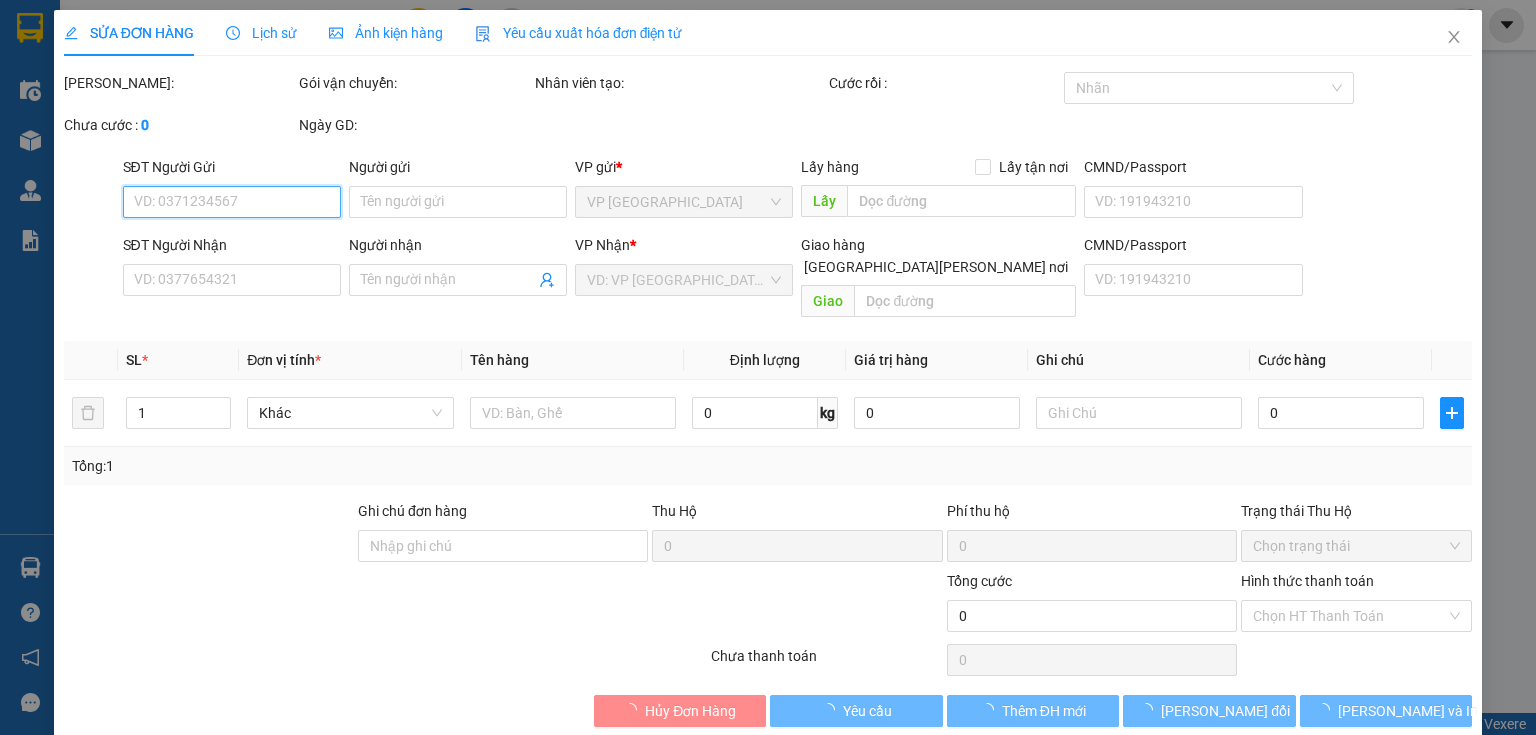type on "0359340657" 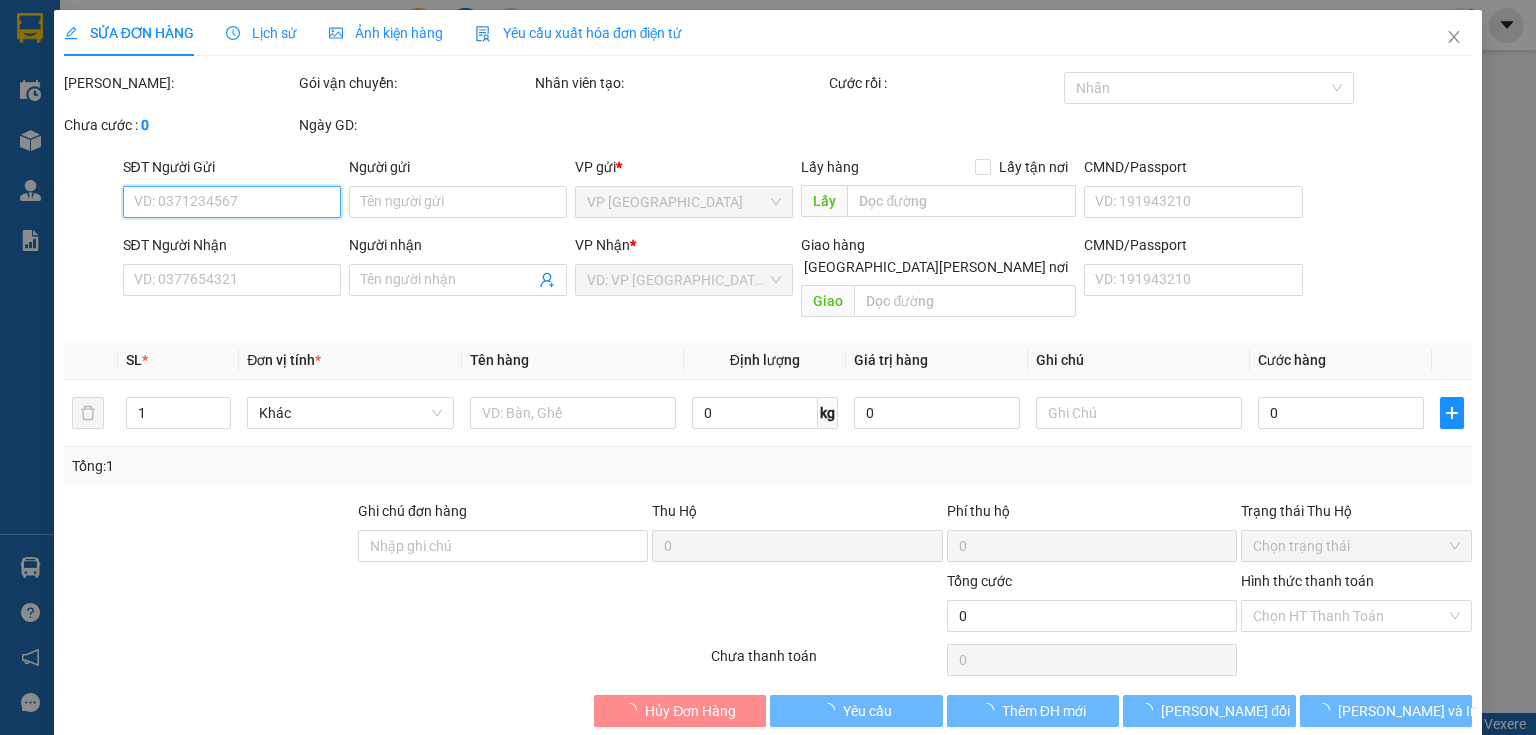 type on "60.000" 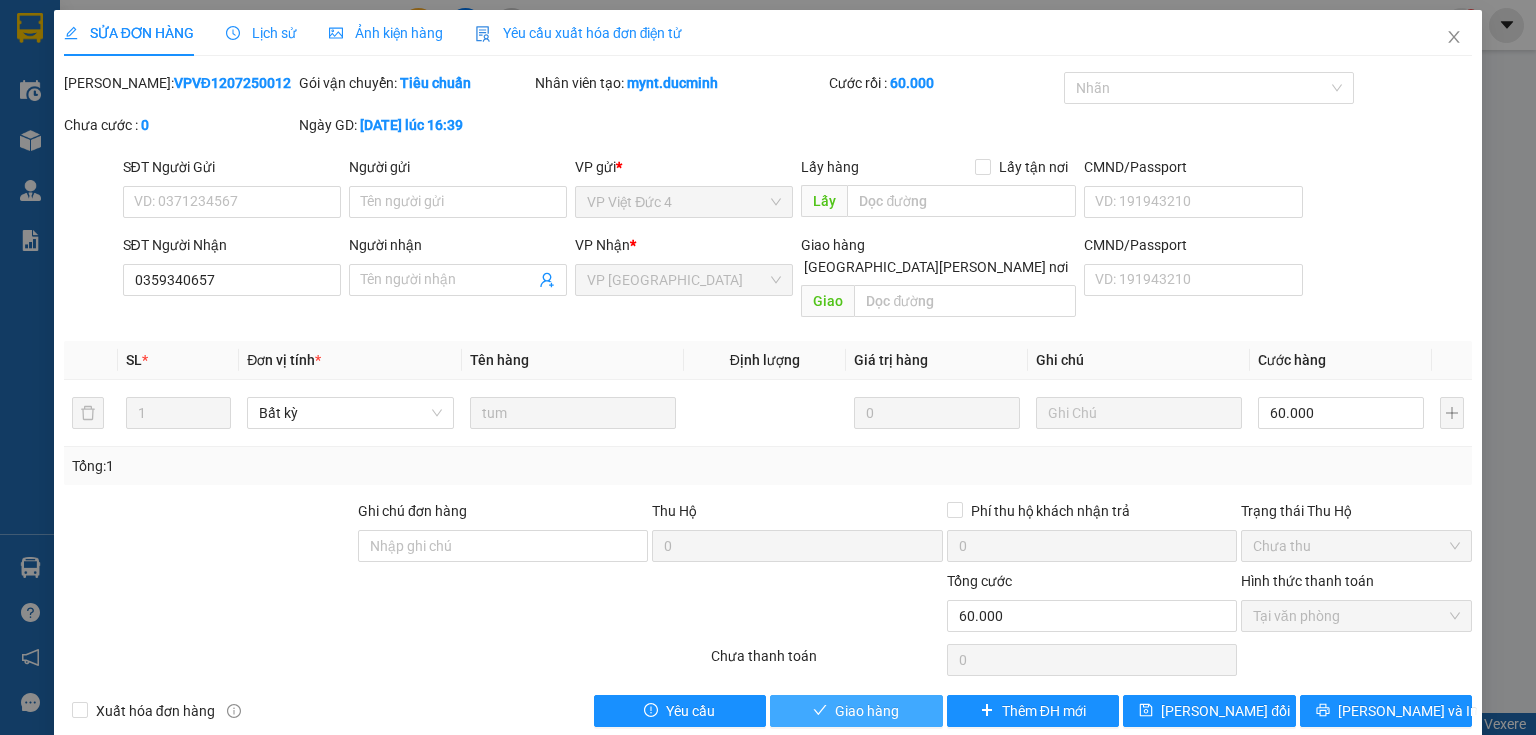 click on "Giao hàng" at bounding box center [856, 711] 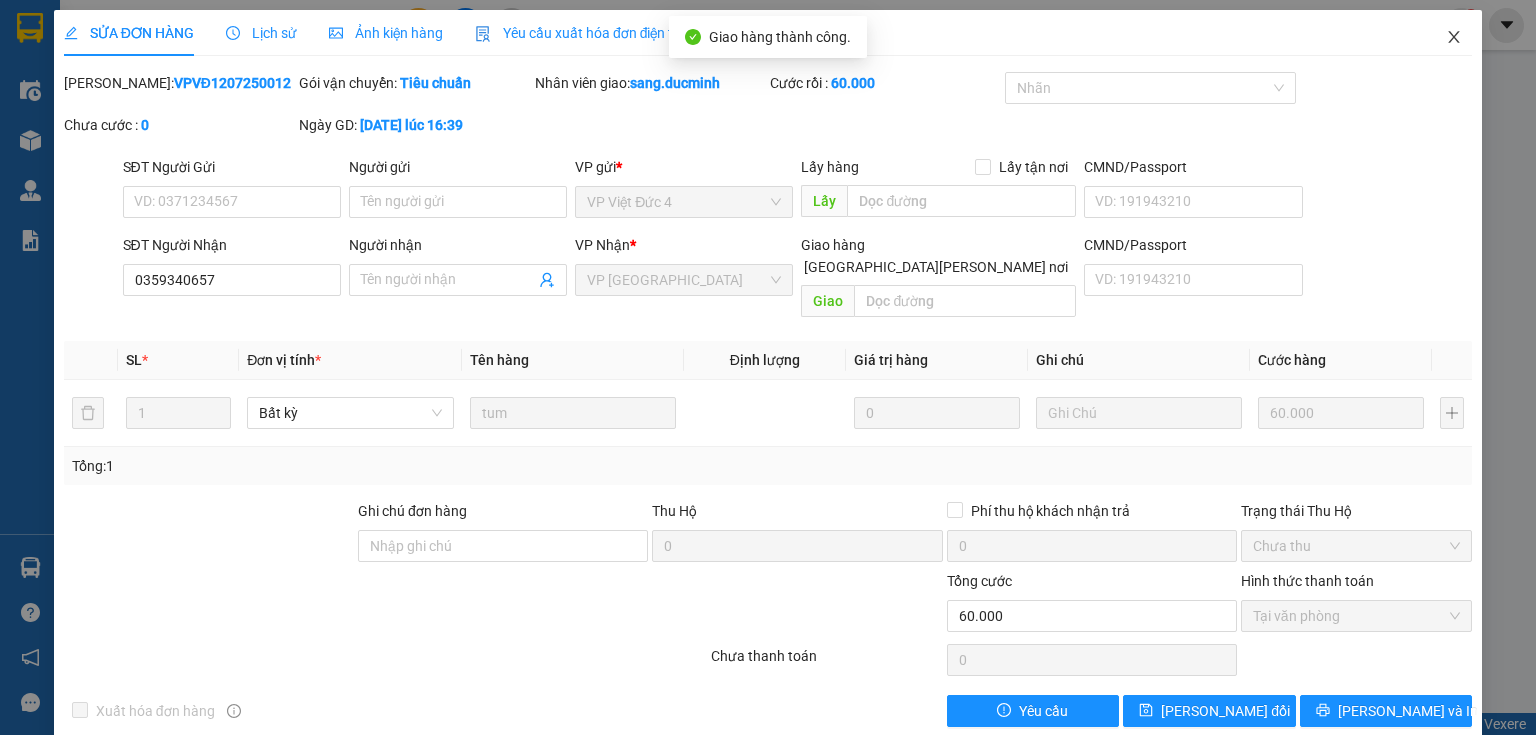 click 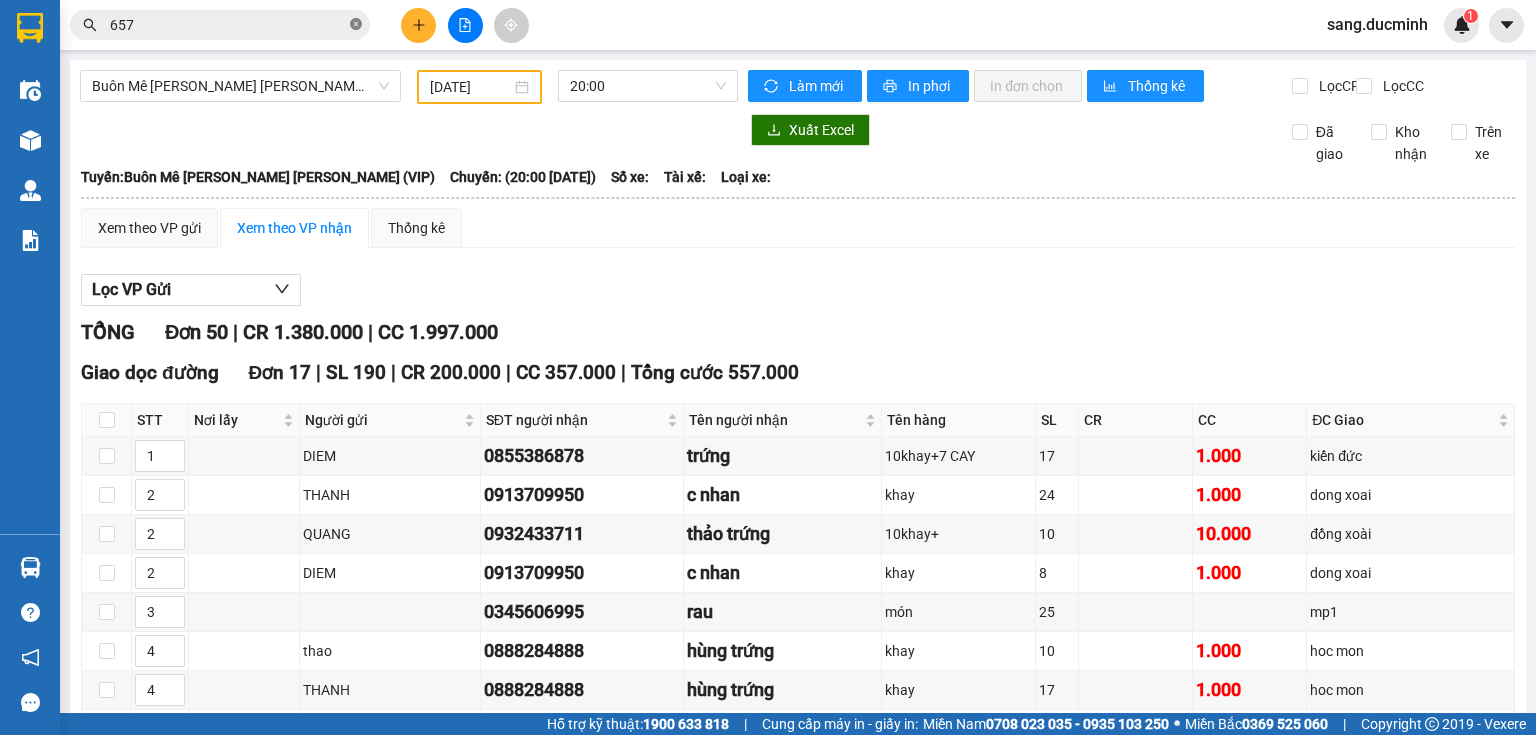 click 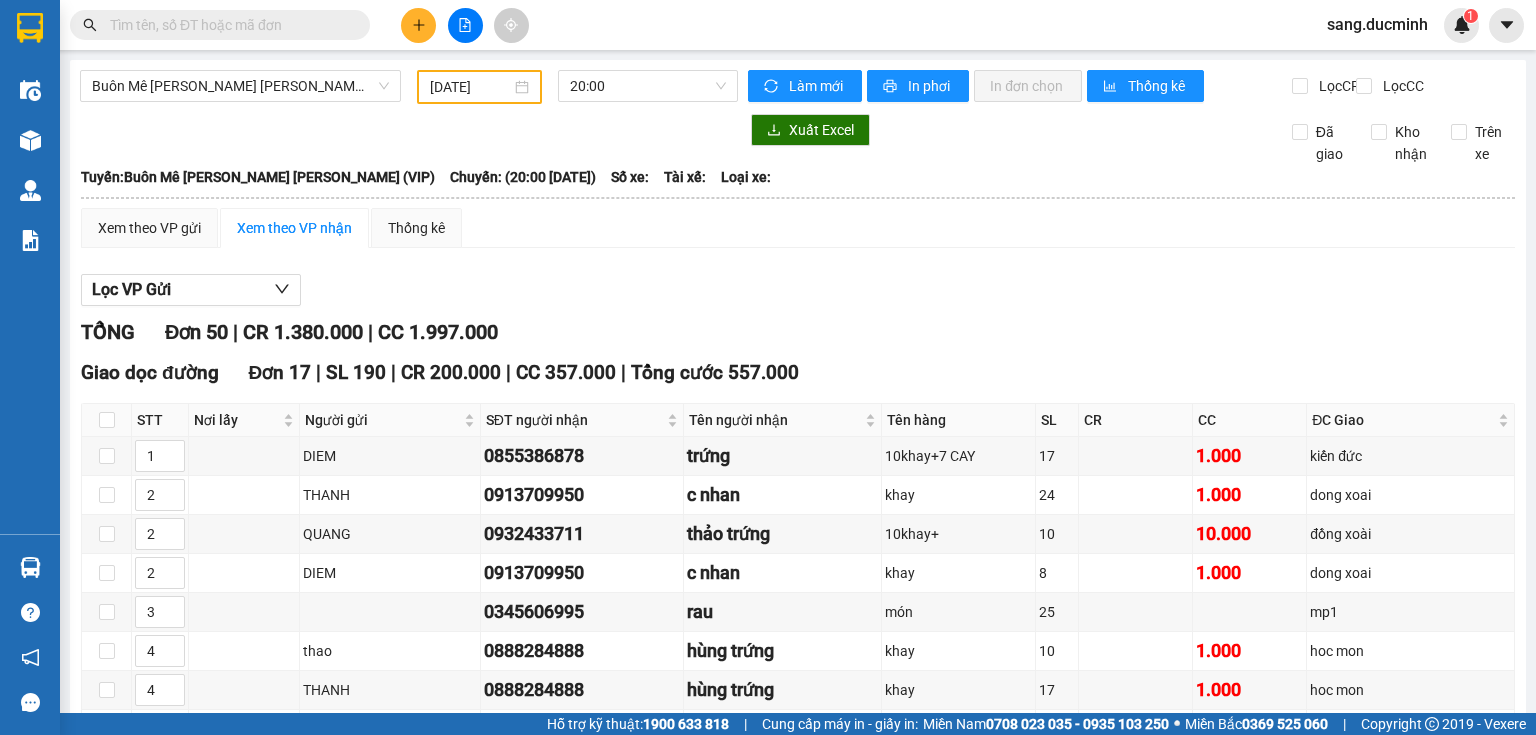 click at bounding box center [228, 25] 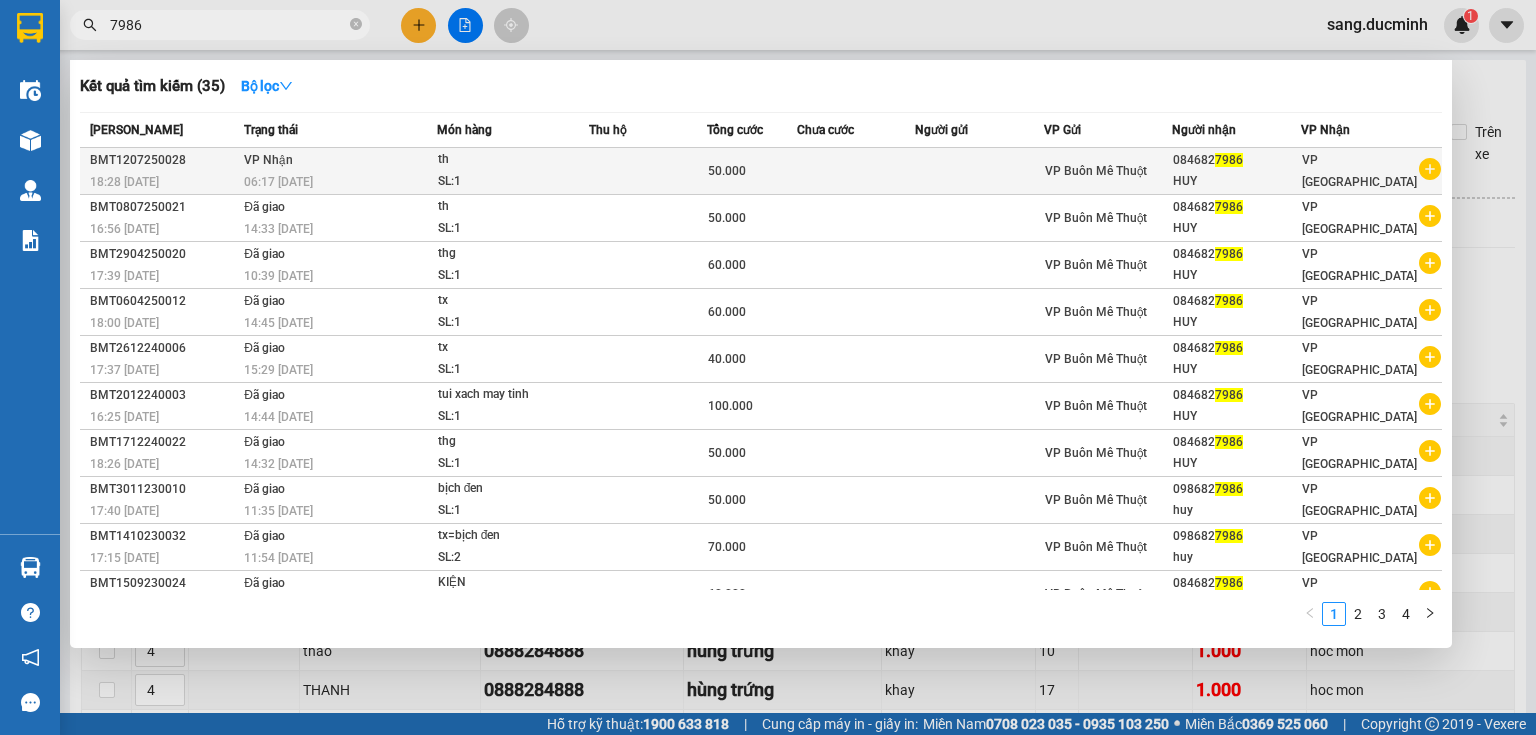 type on "7986" 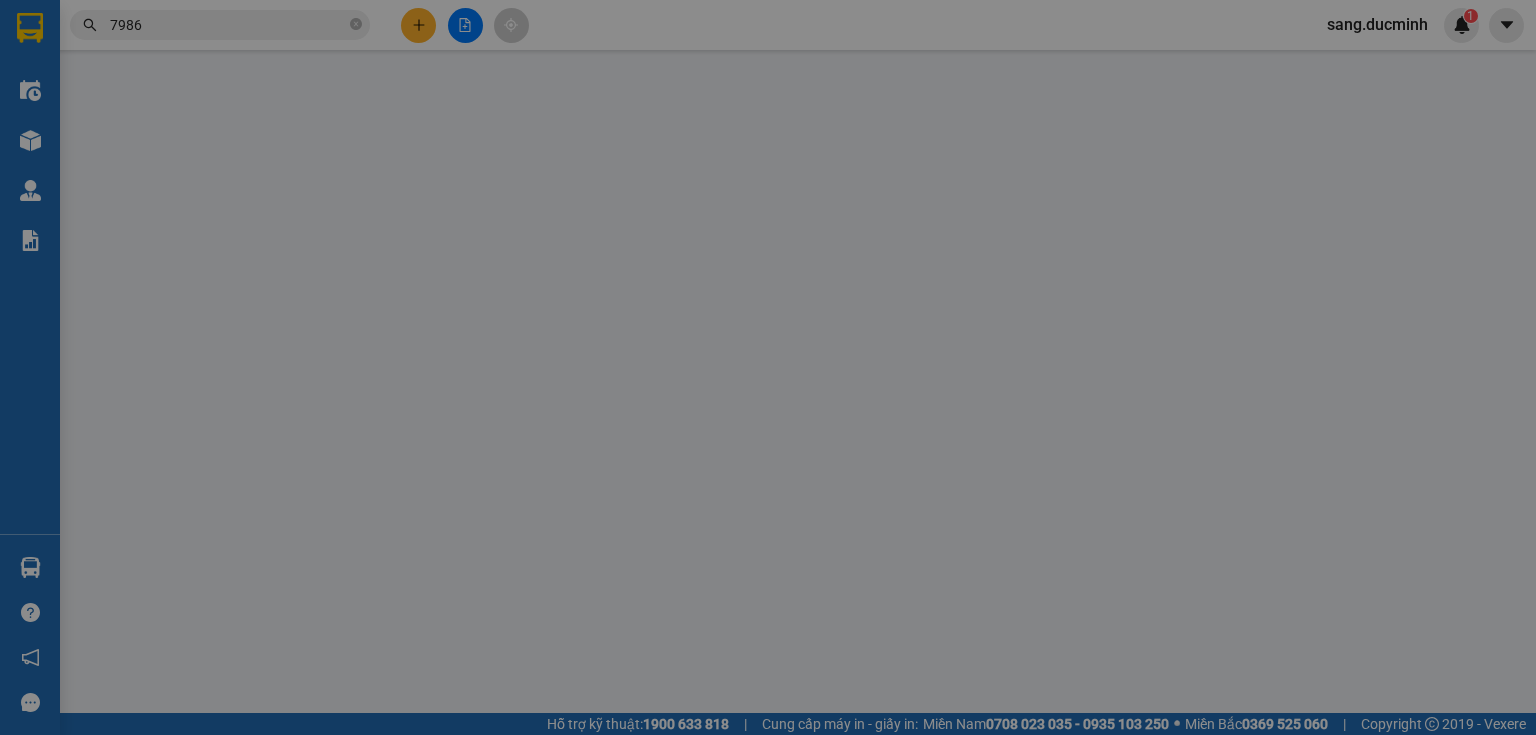 type on "0846827986" 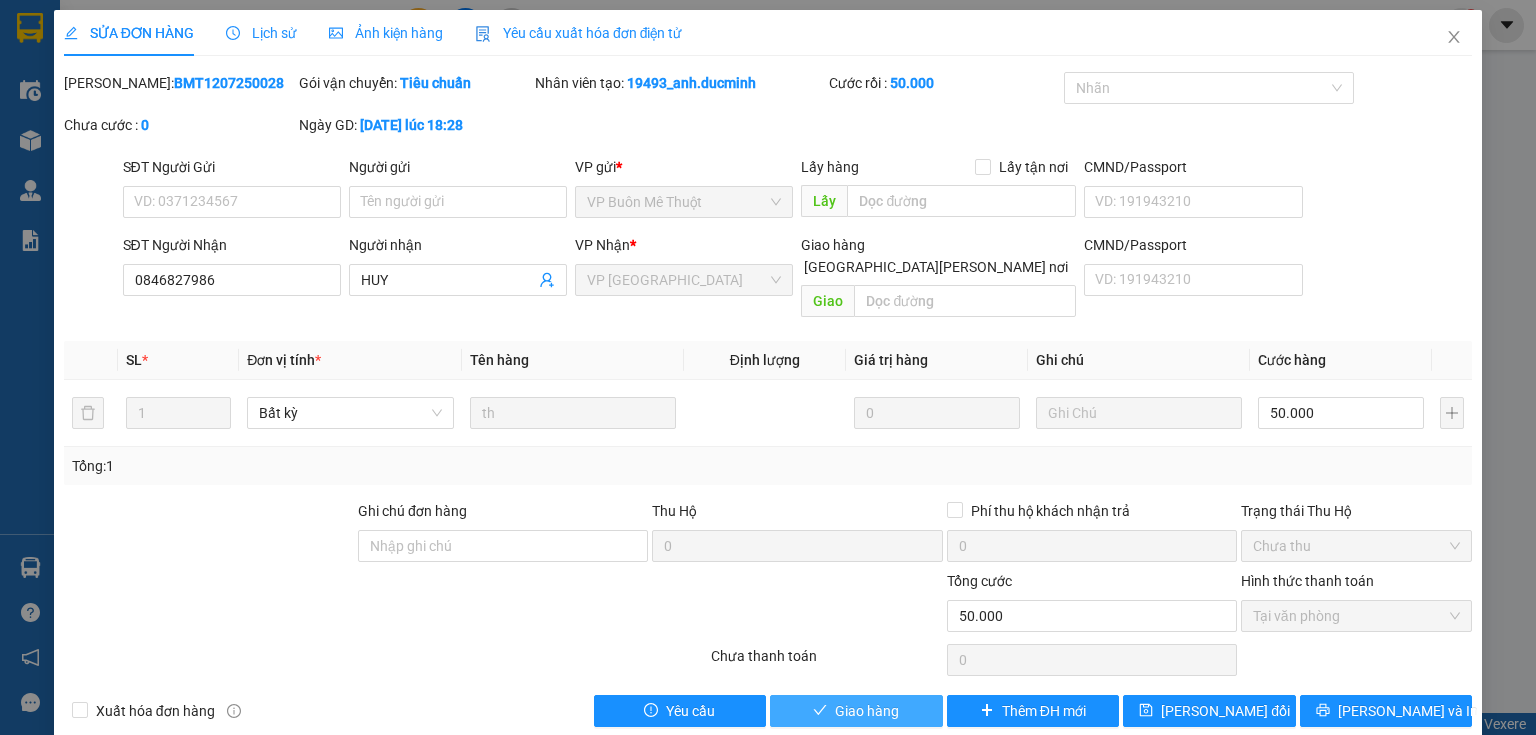 click on "Giao hàng" at bounding box center (856, 711) 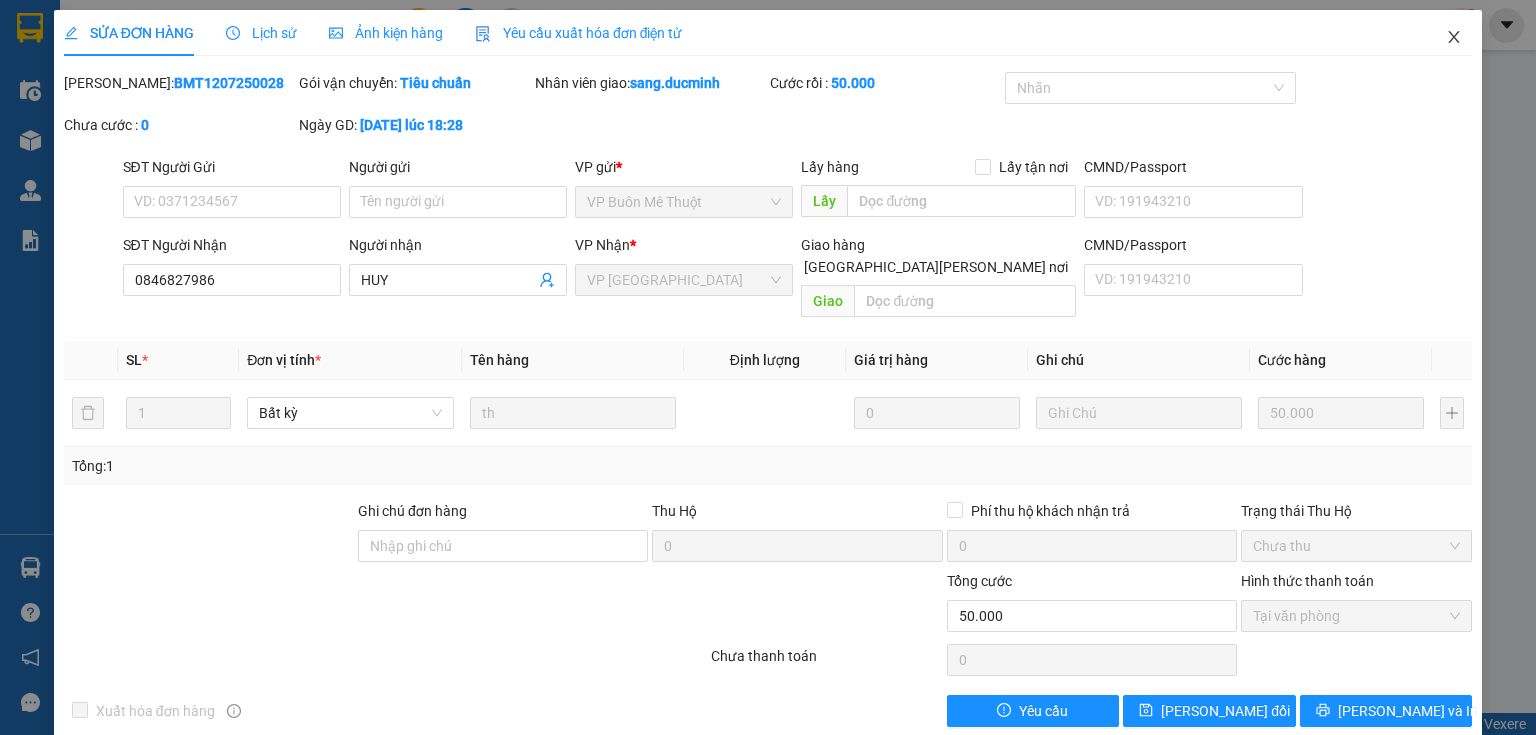 click at bounding box center [1454, 38] 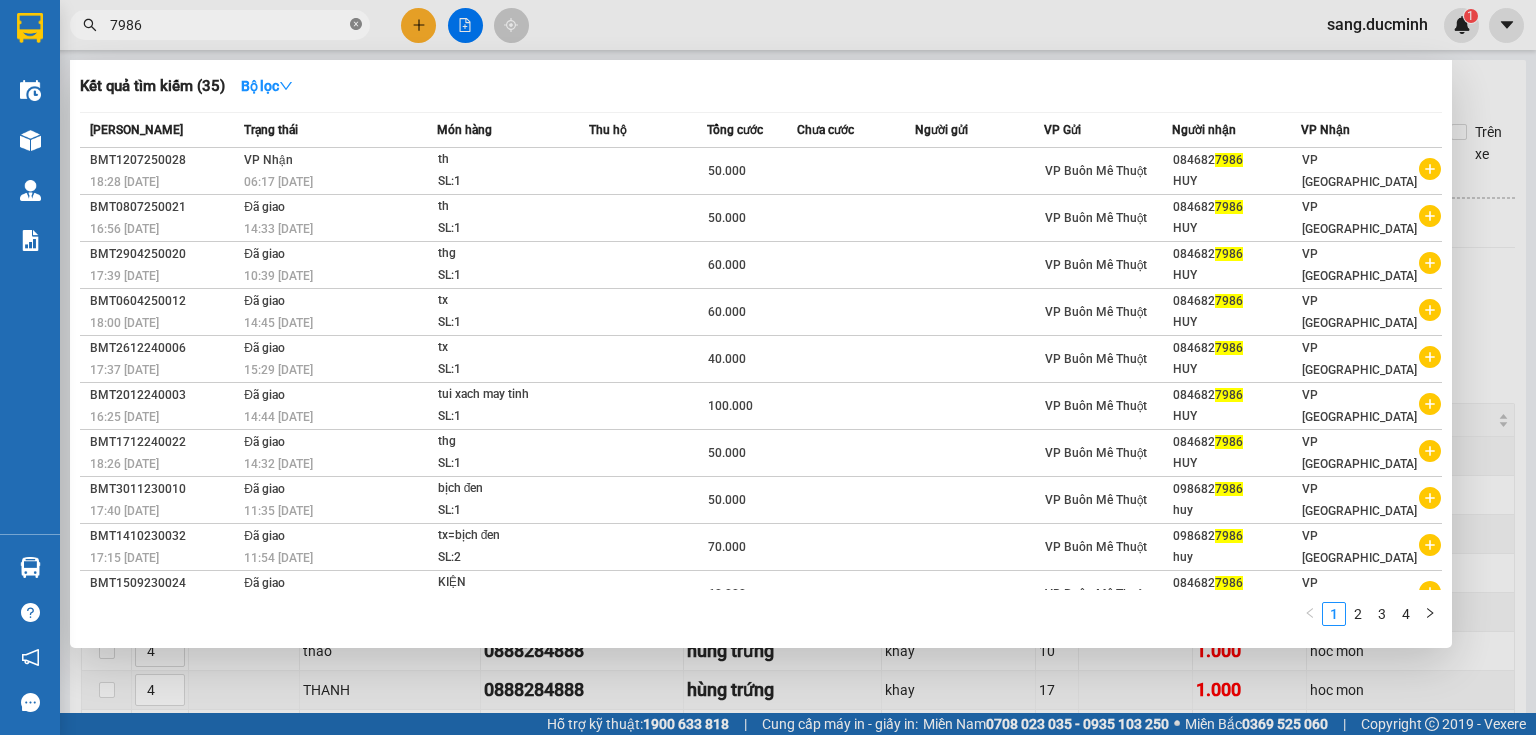 click 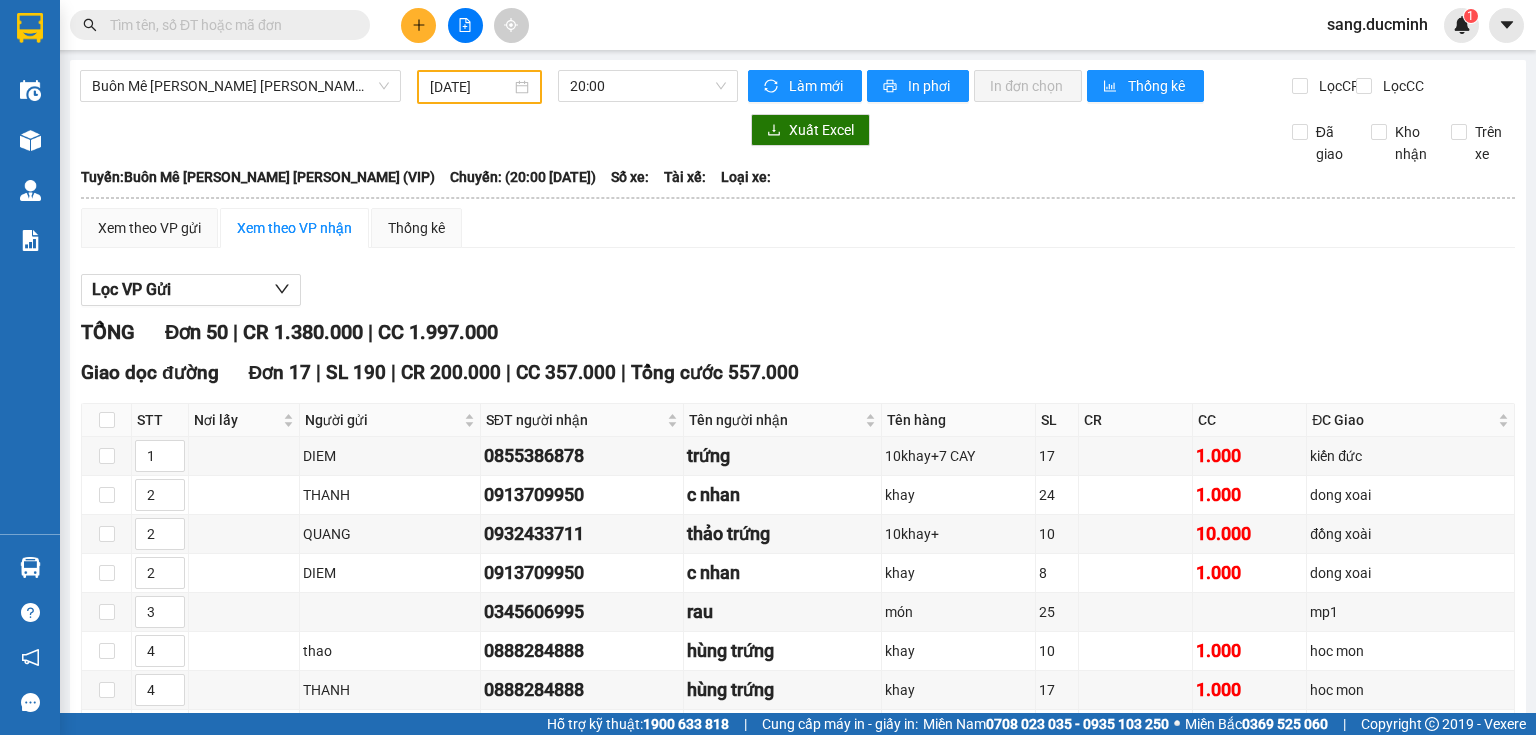 click at bounding box center (228, 25) 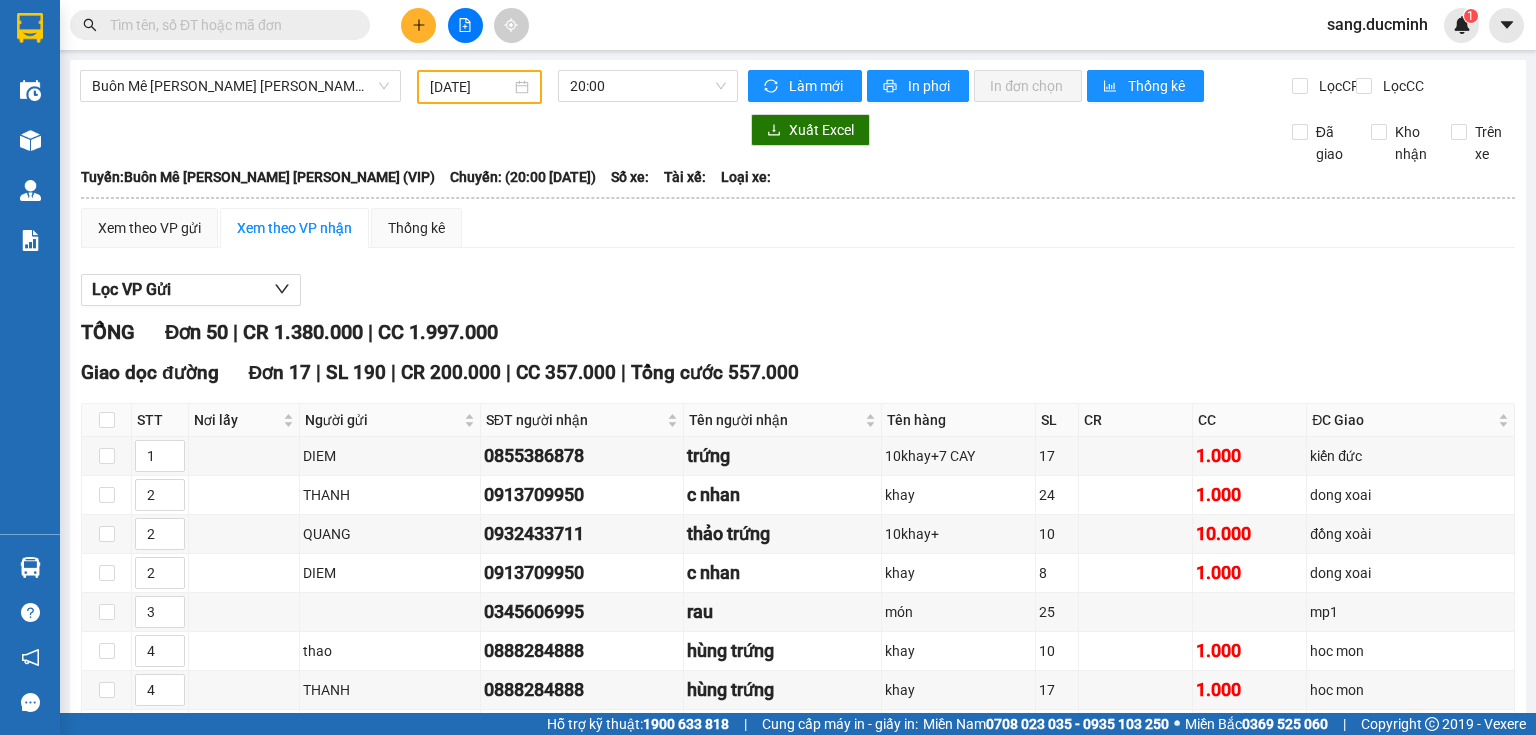type on "3" 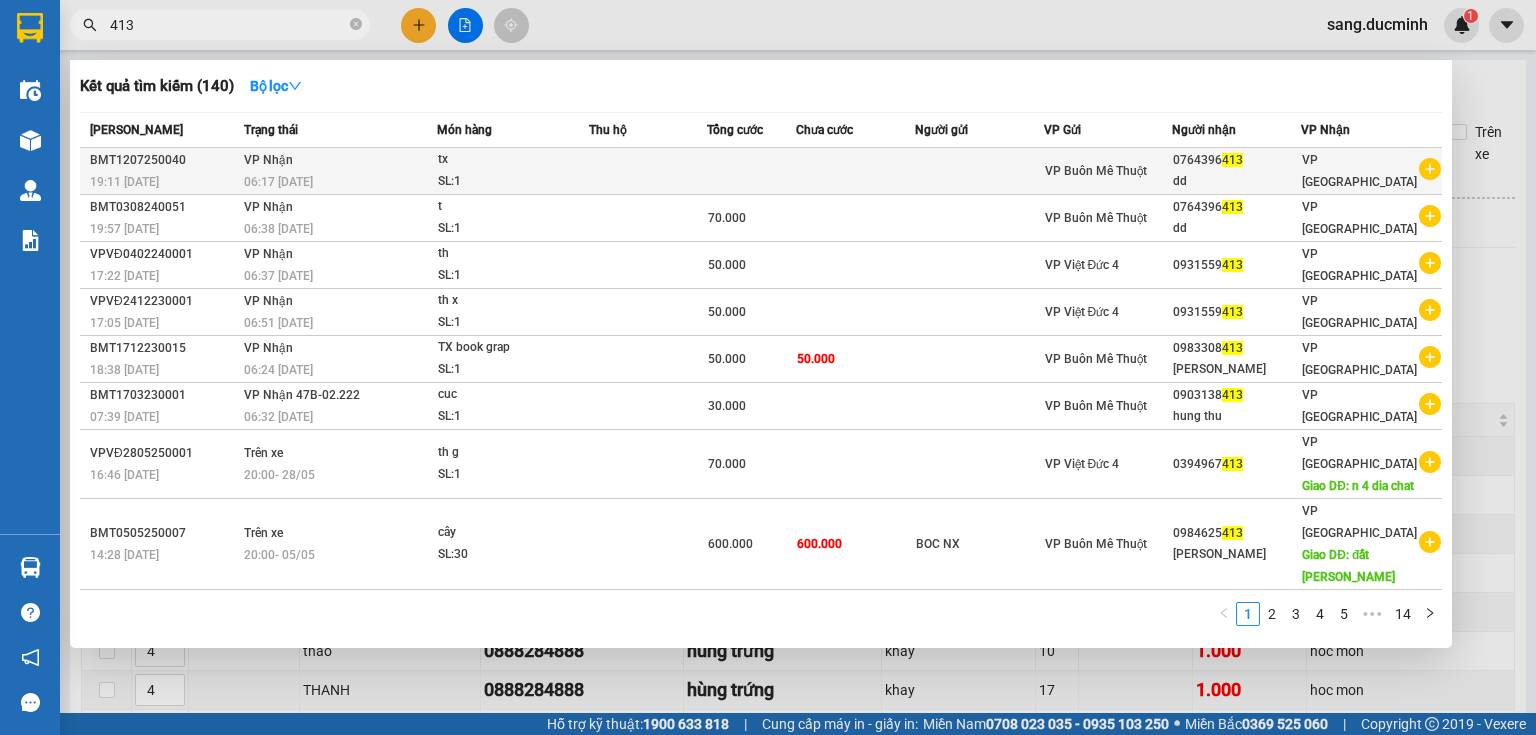 type on "413" 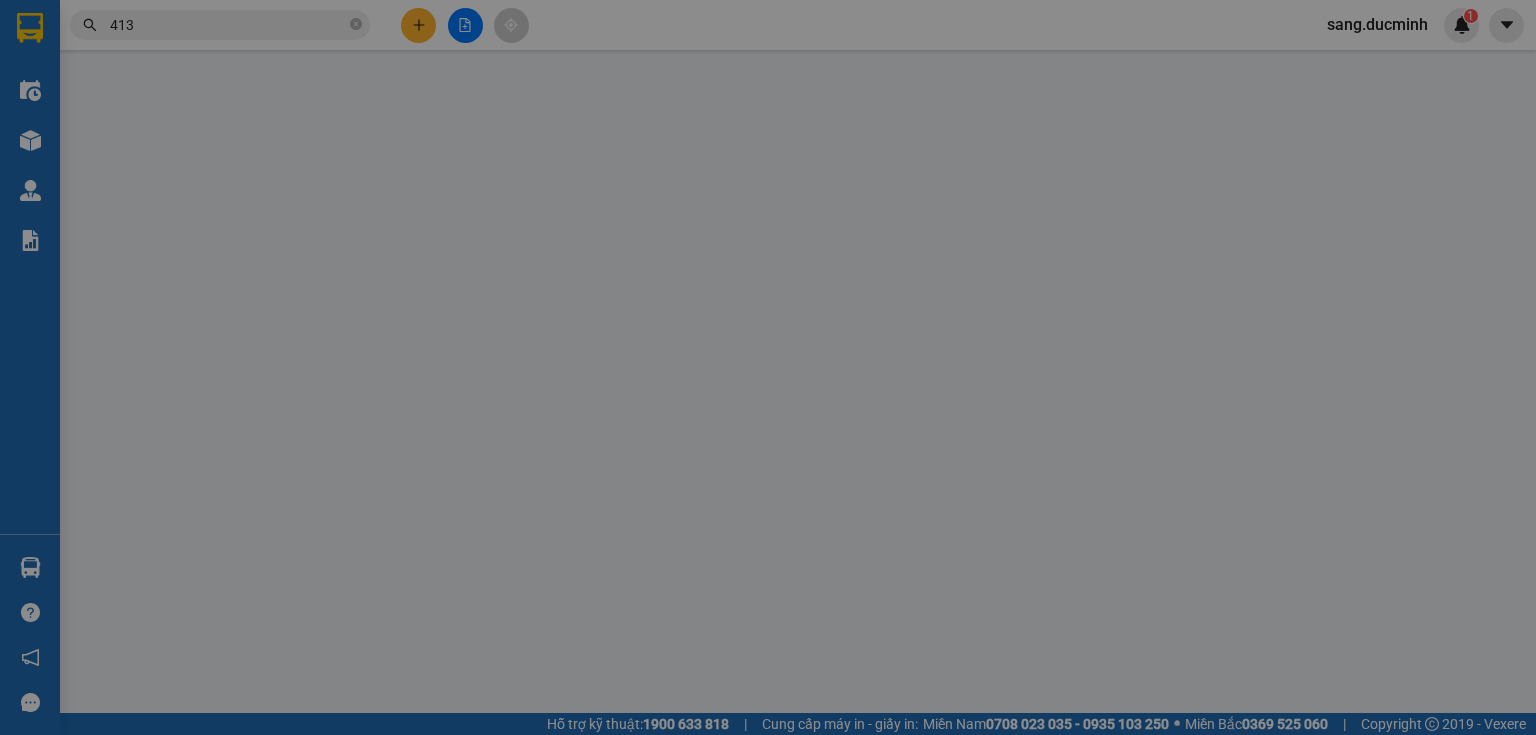 type on "0764396413" 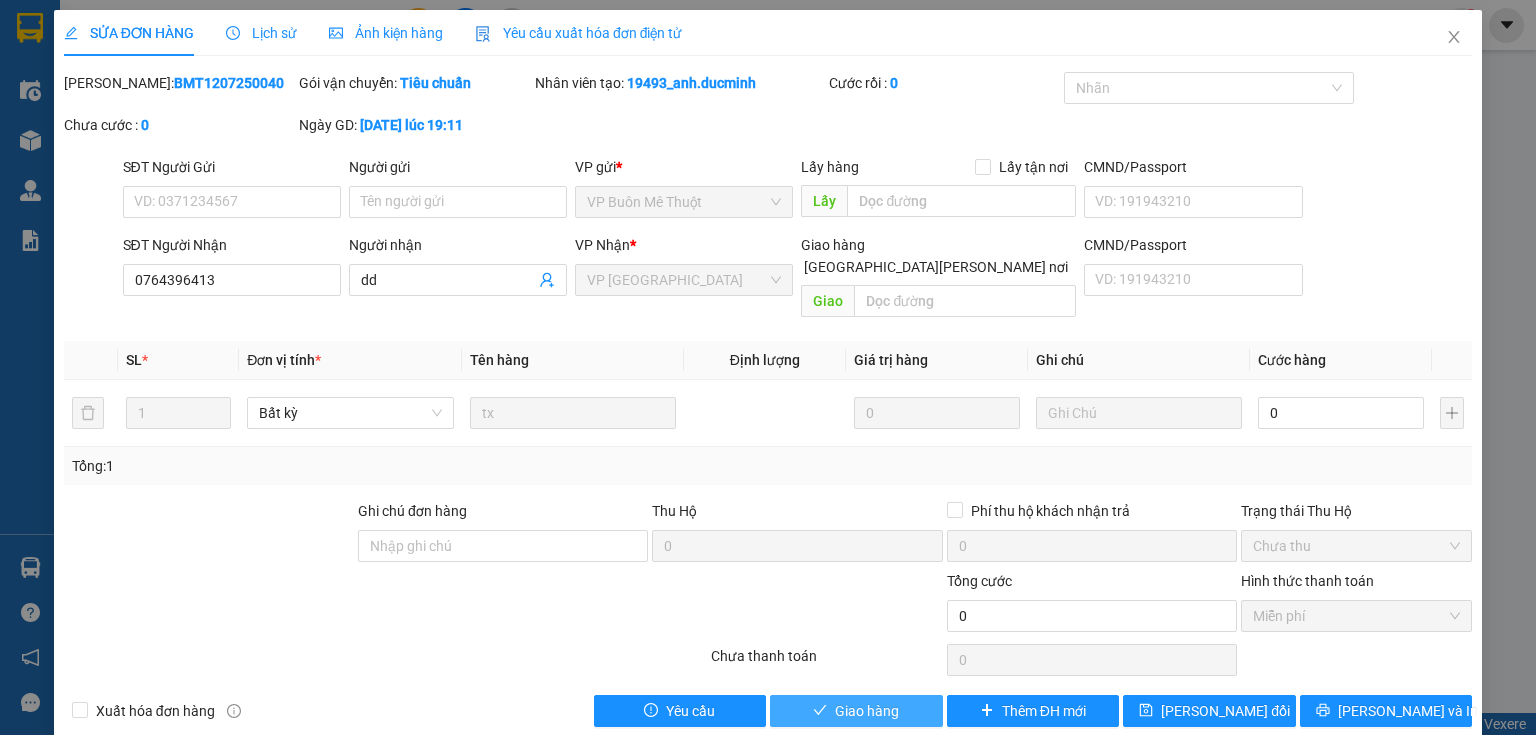 click on "Giao hàng" at bounding box center (856, 711) 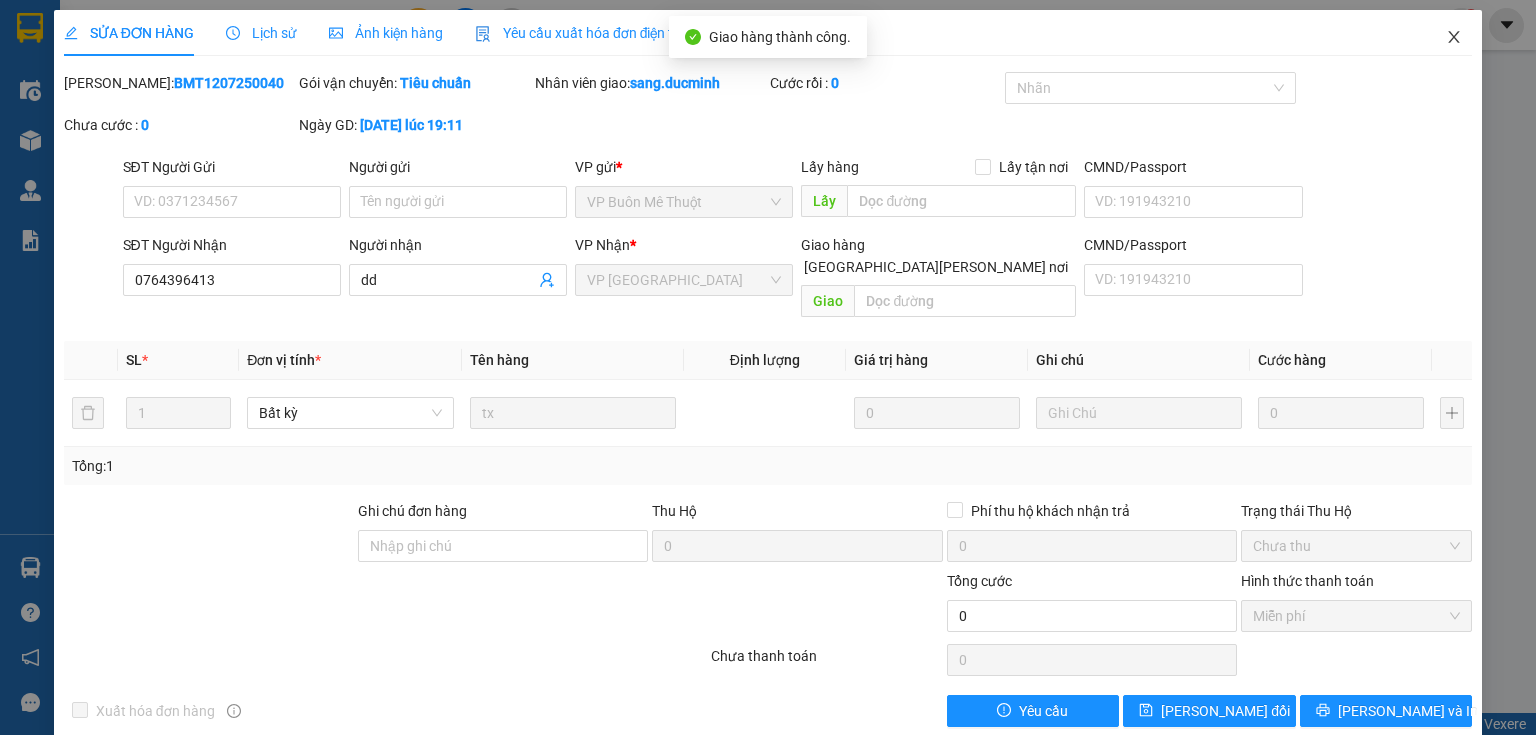 click 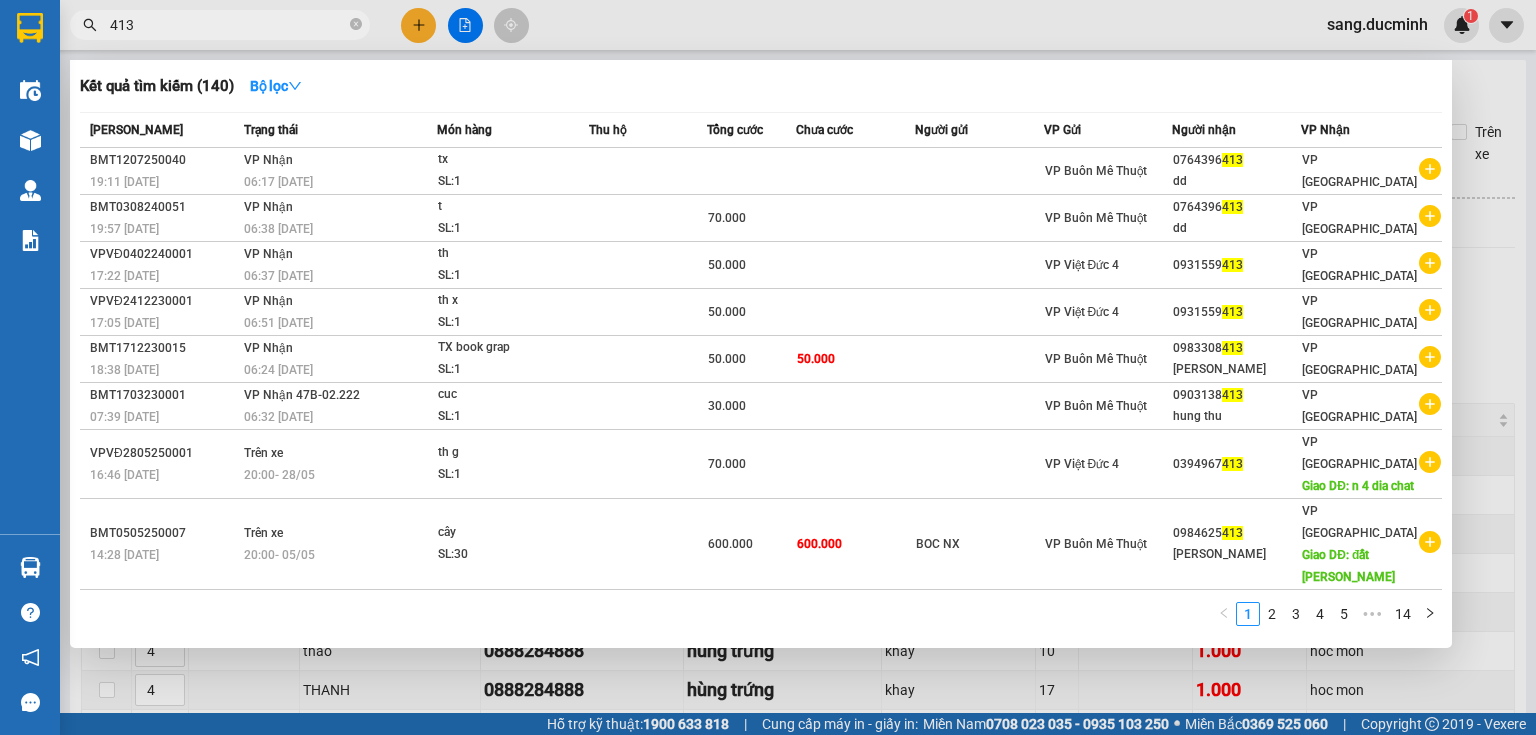 click on "413" at bounding box center (228, 25) 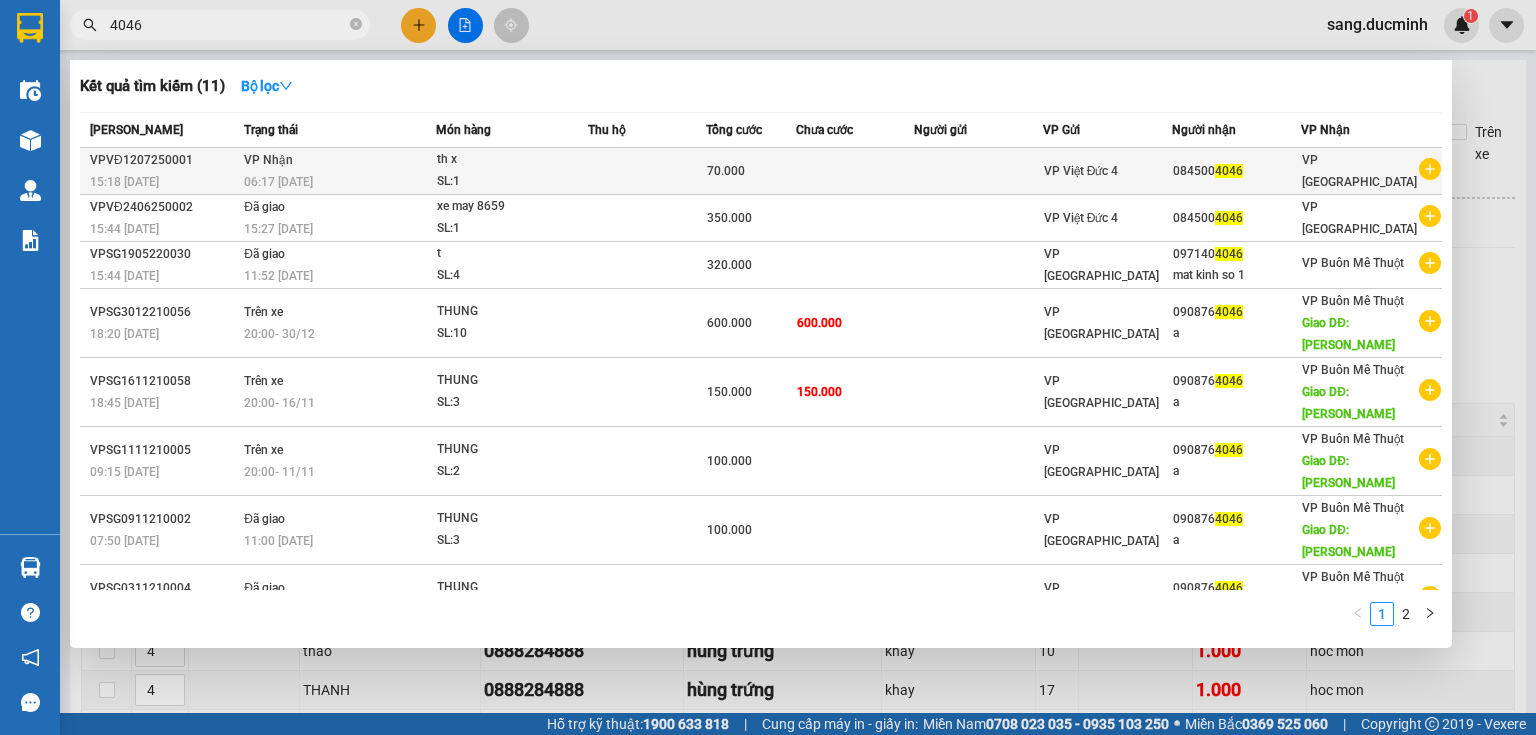 type on "4046" 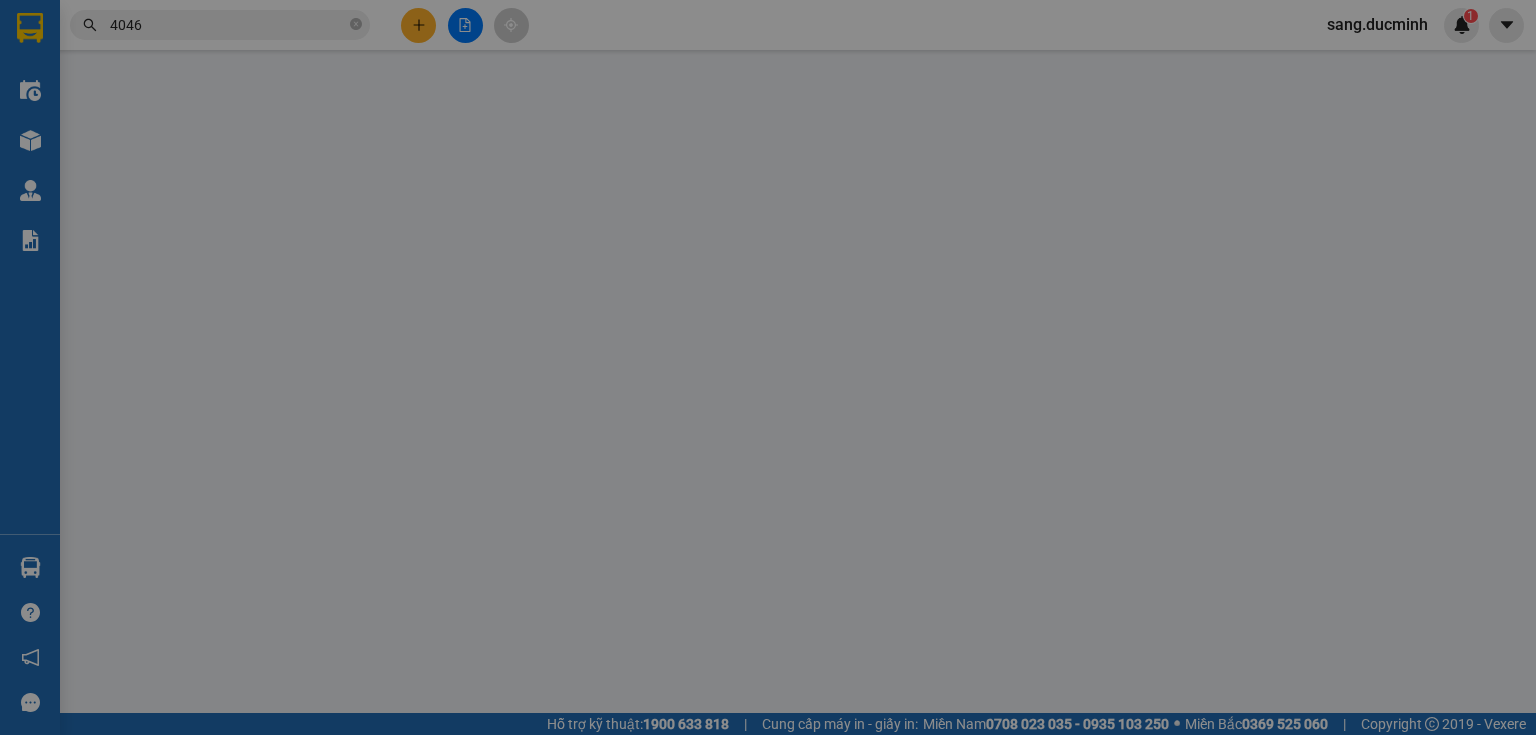 type on "0845004046" 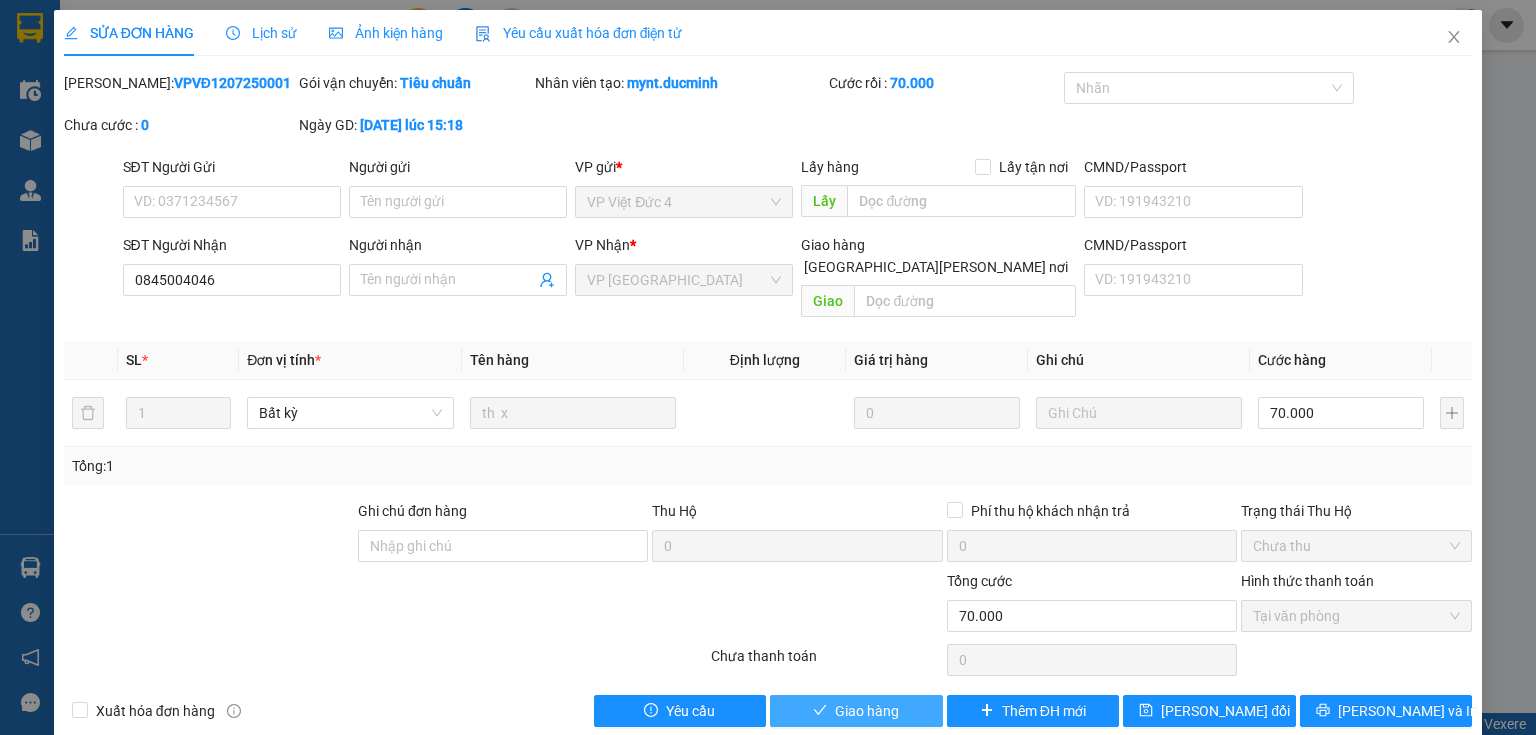 click on "Giao hàng" at bounding box center [867, 711] 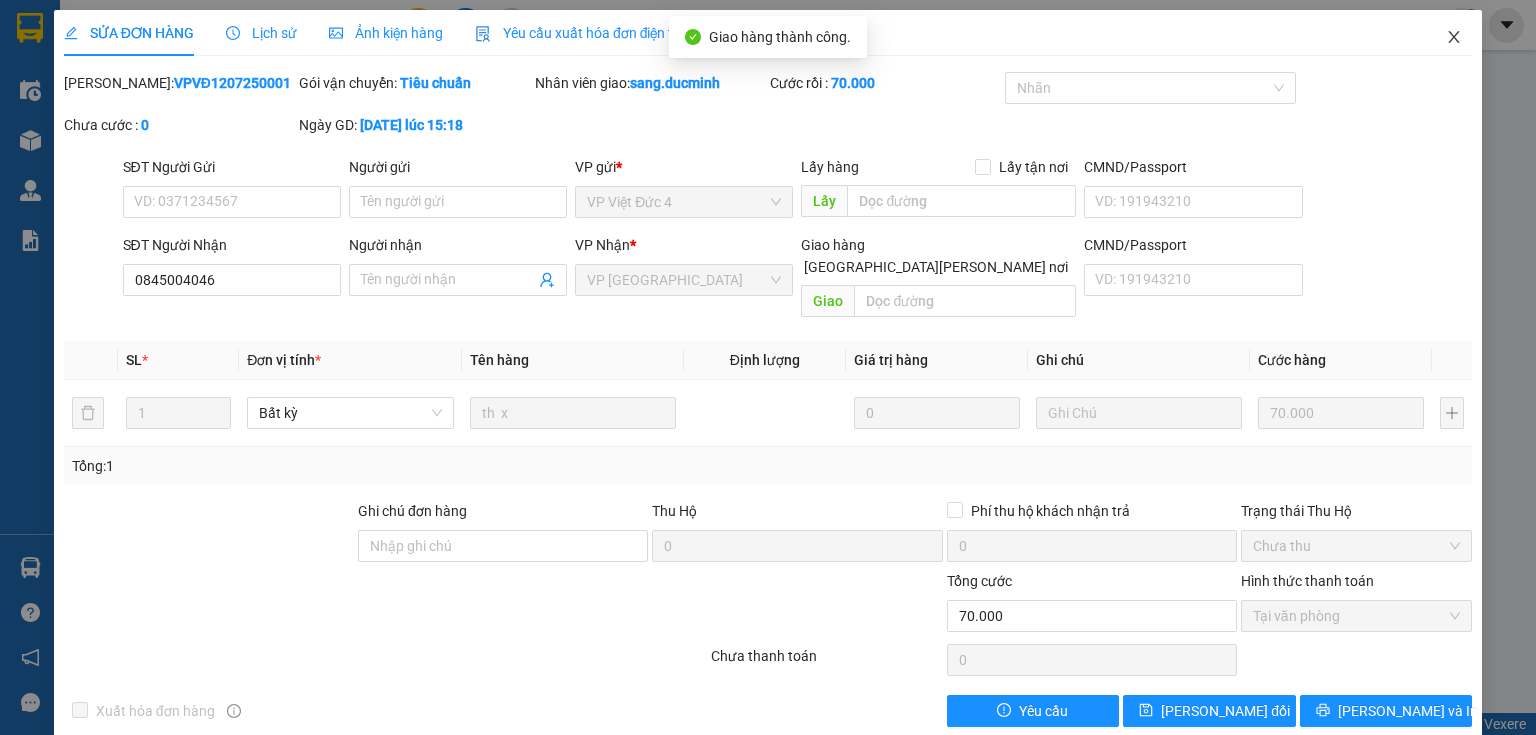 click at bounding box center (1454, 38) 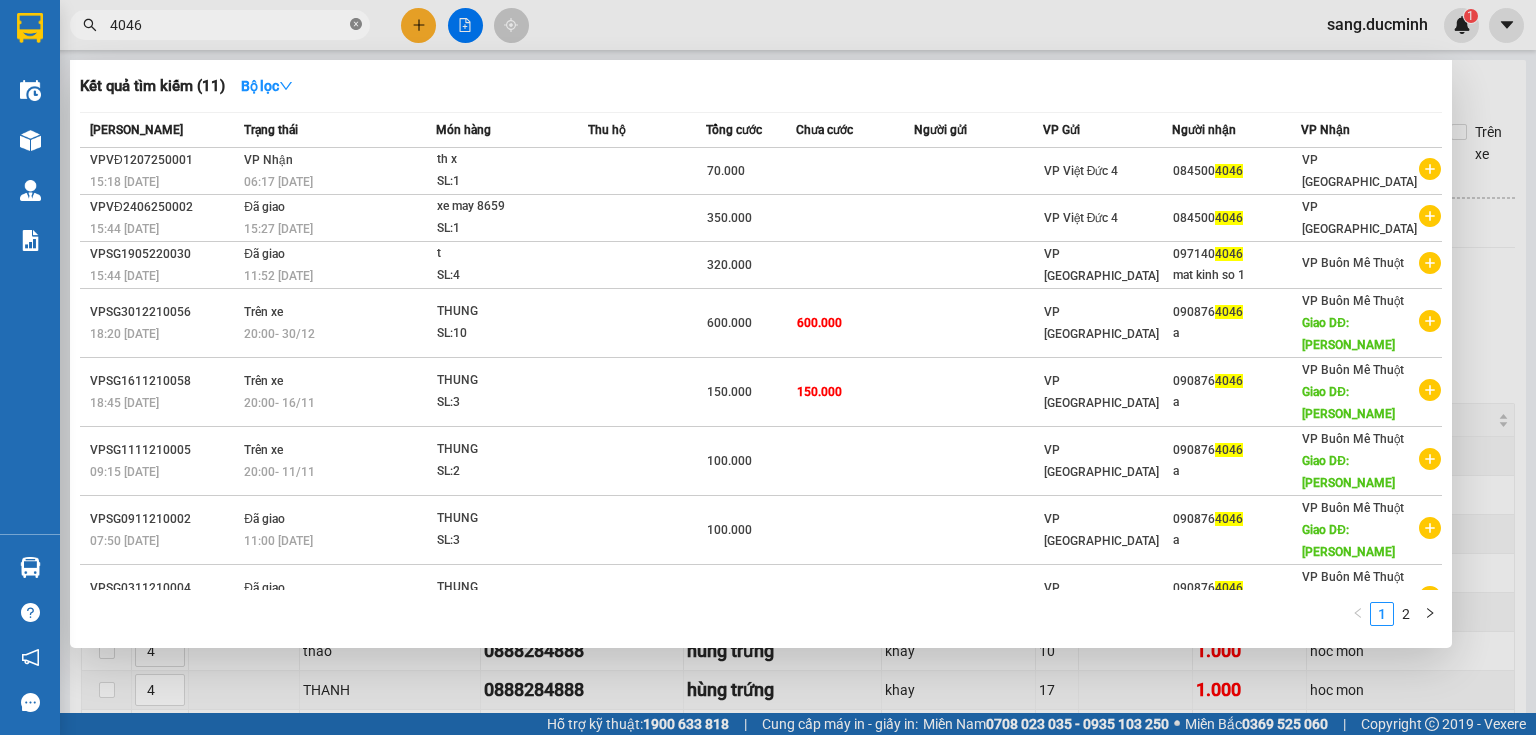 click at bounding box center [356, 25] 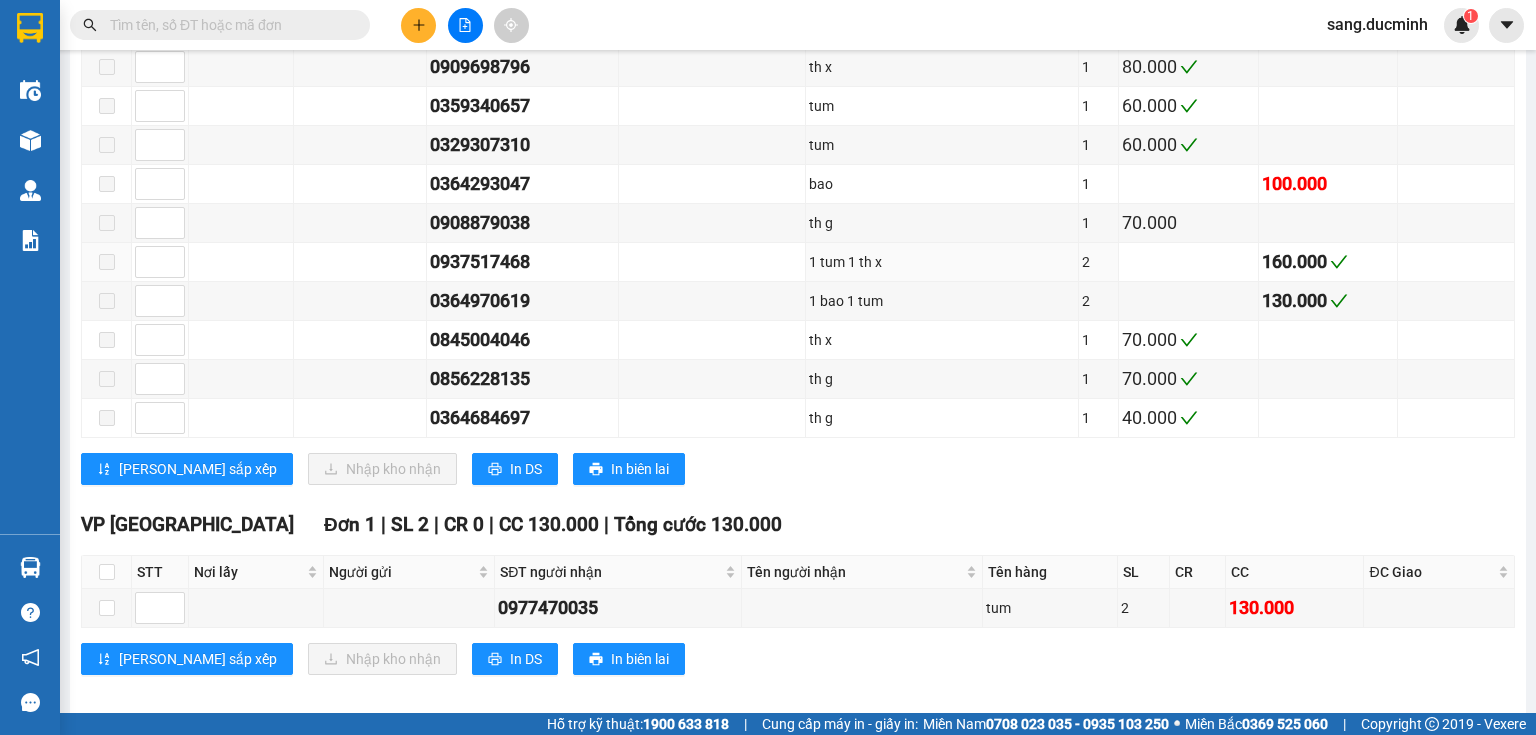 scroll, scrollTop: 1981, scrollLeft: 0, axis: vertical 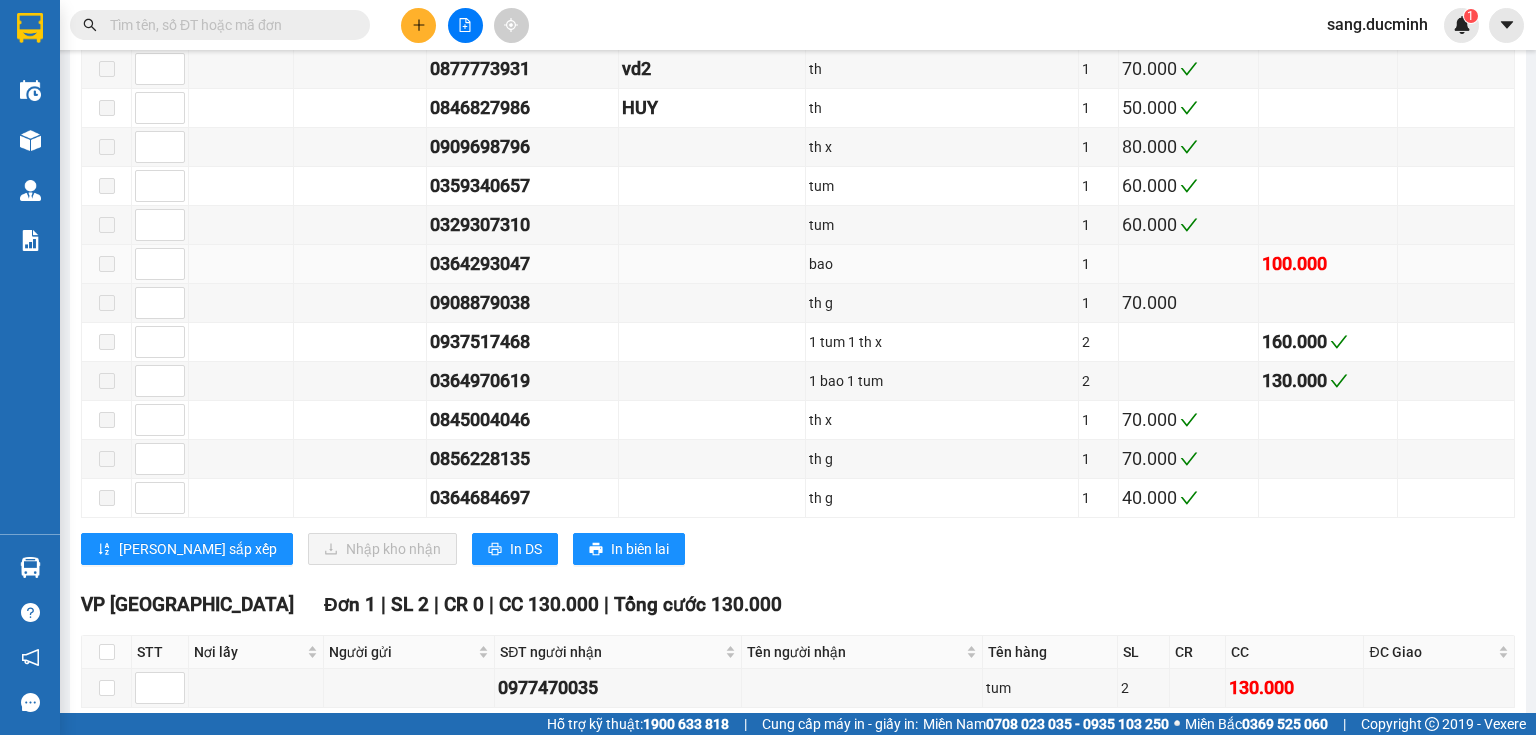 type on "0" 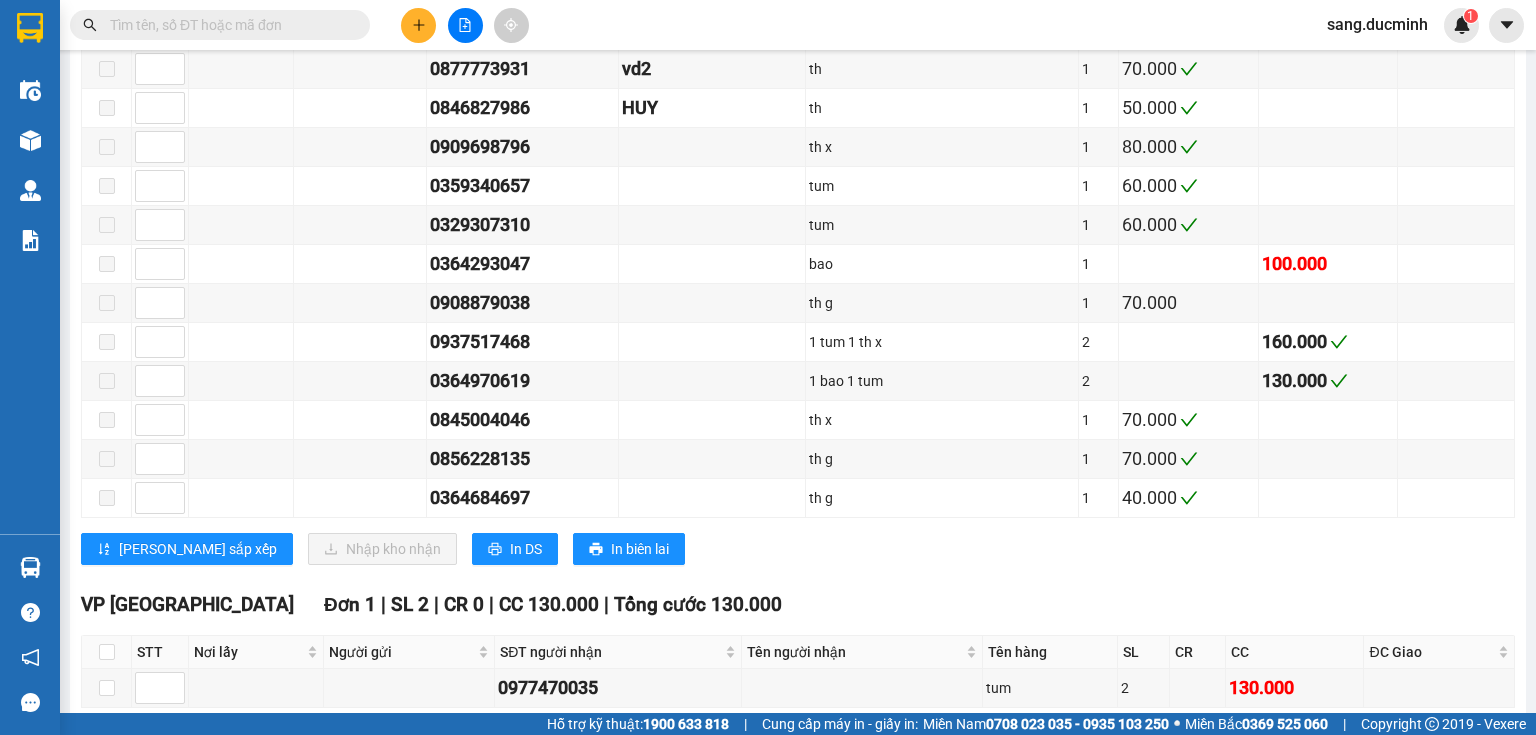 click at bounding box center [228, 25] 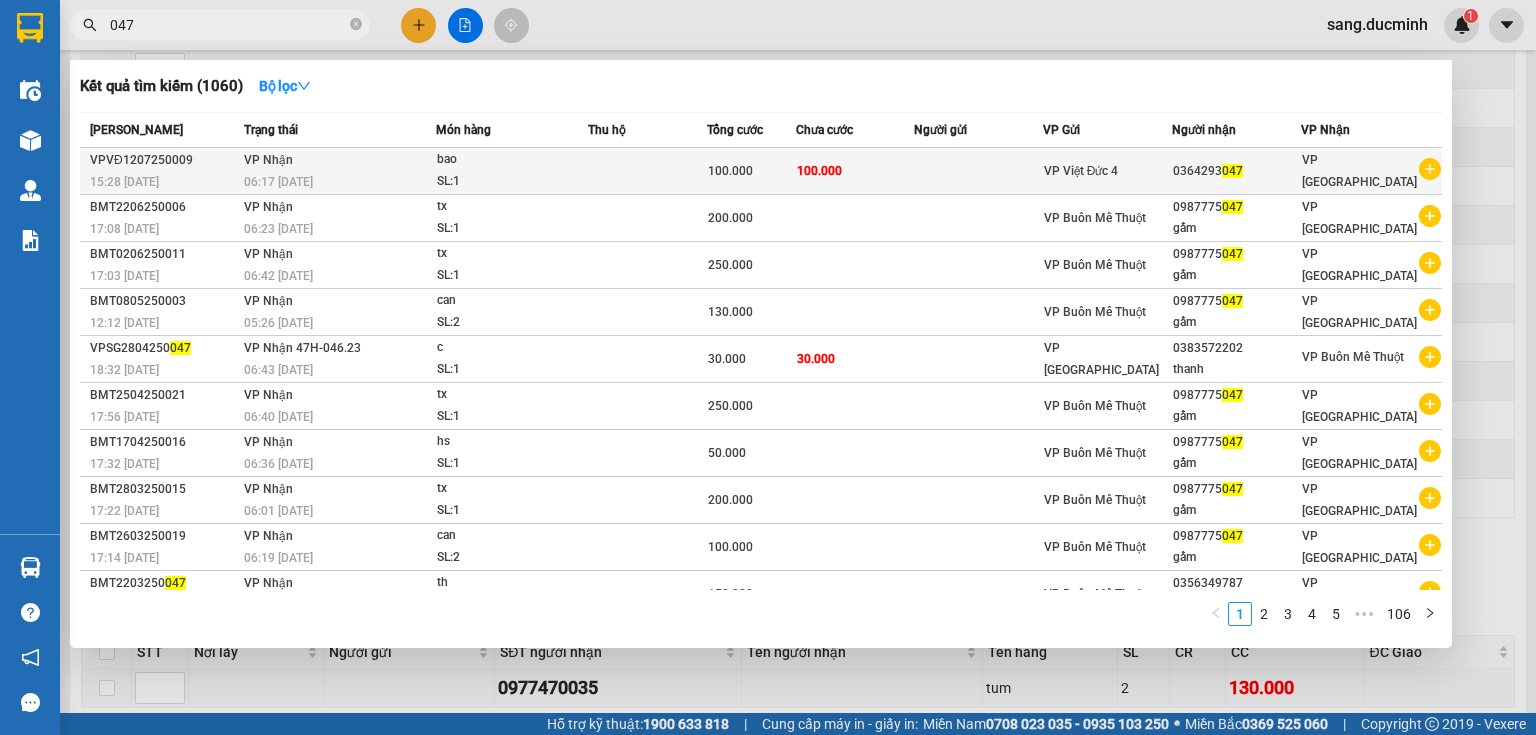 type on "047" 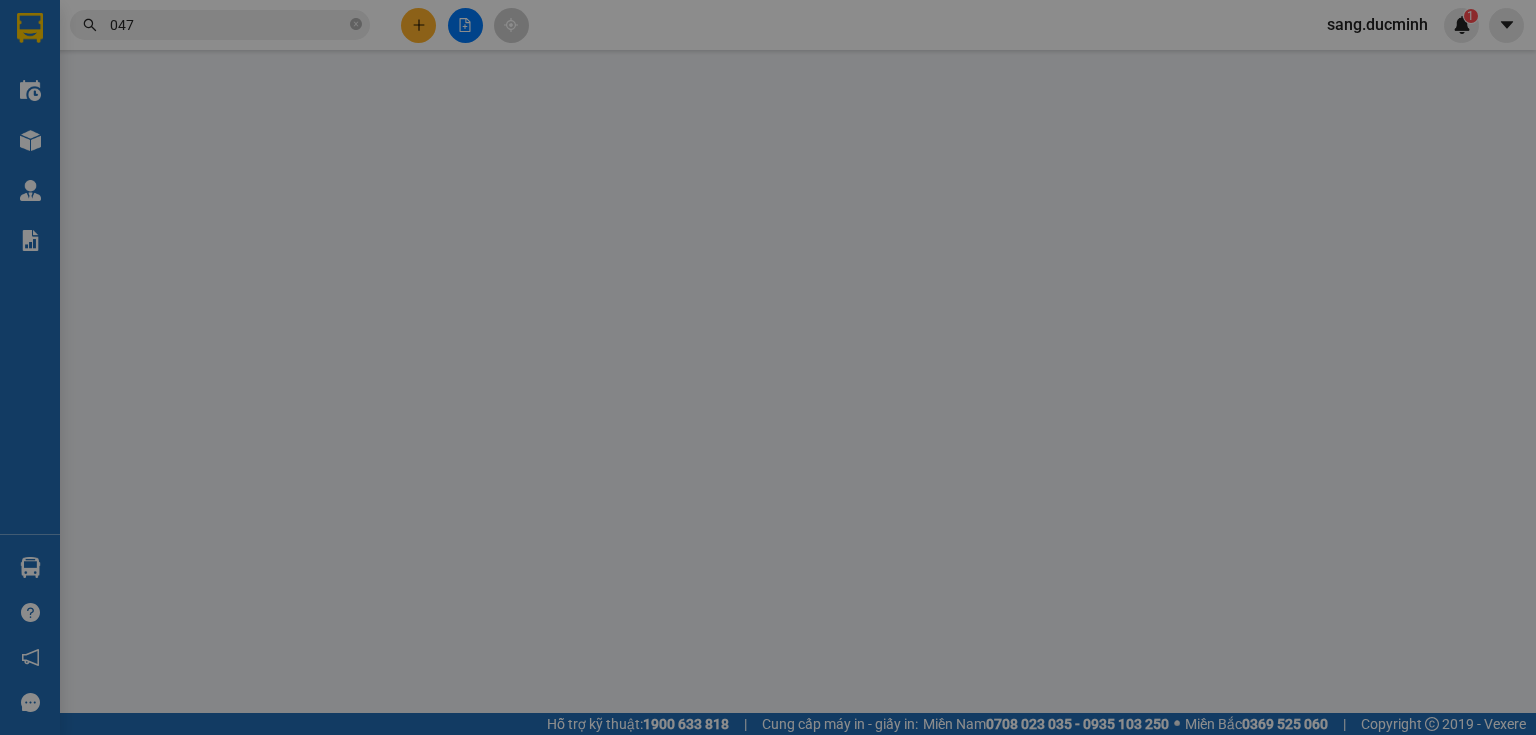 scroll, scrollTop: 0, scrollLeft: 0, axis: both 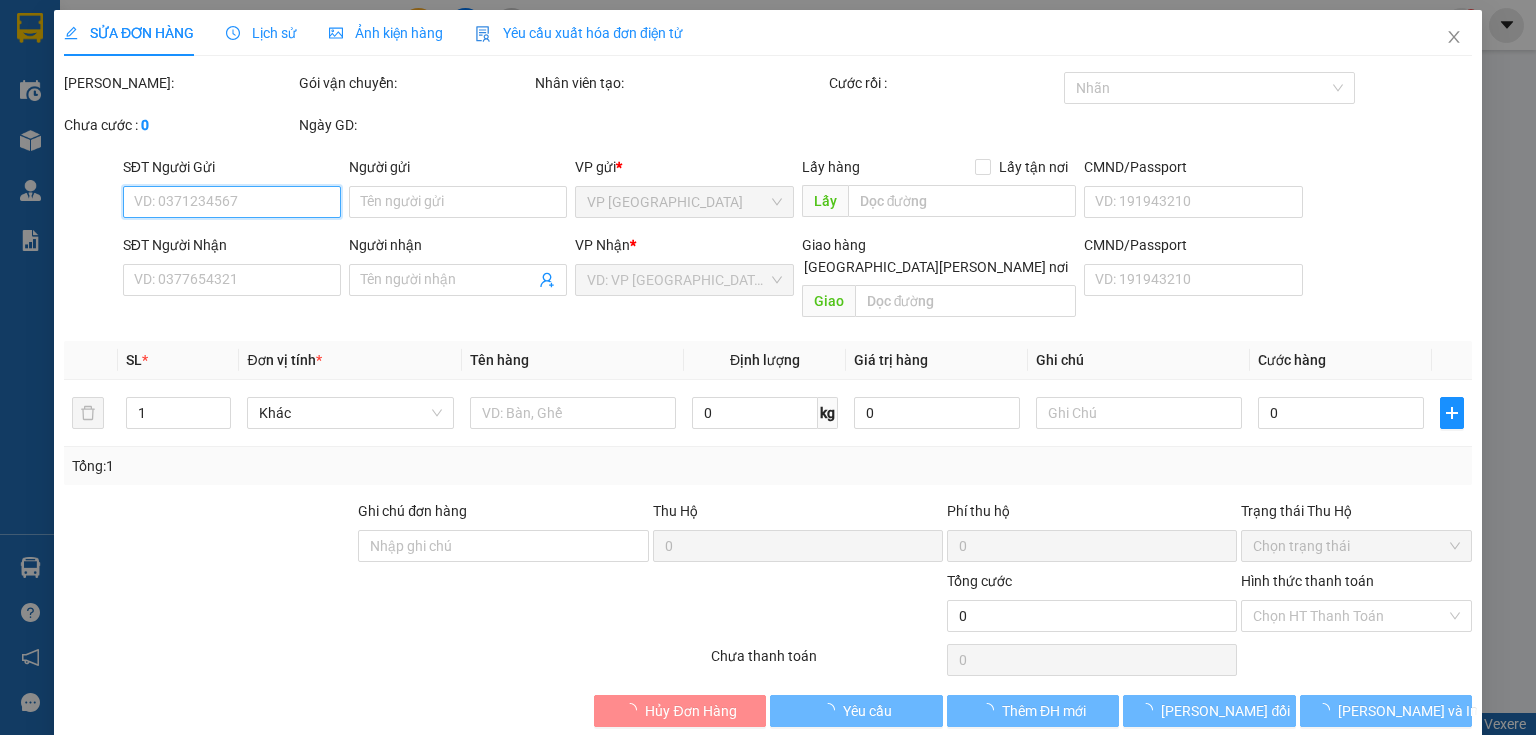 type on "0364293047" 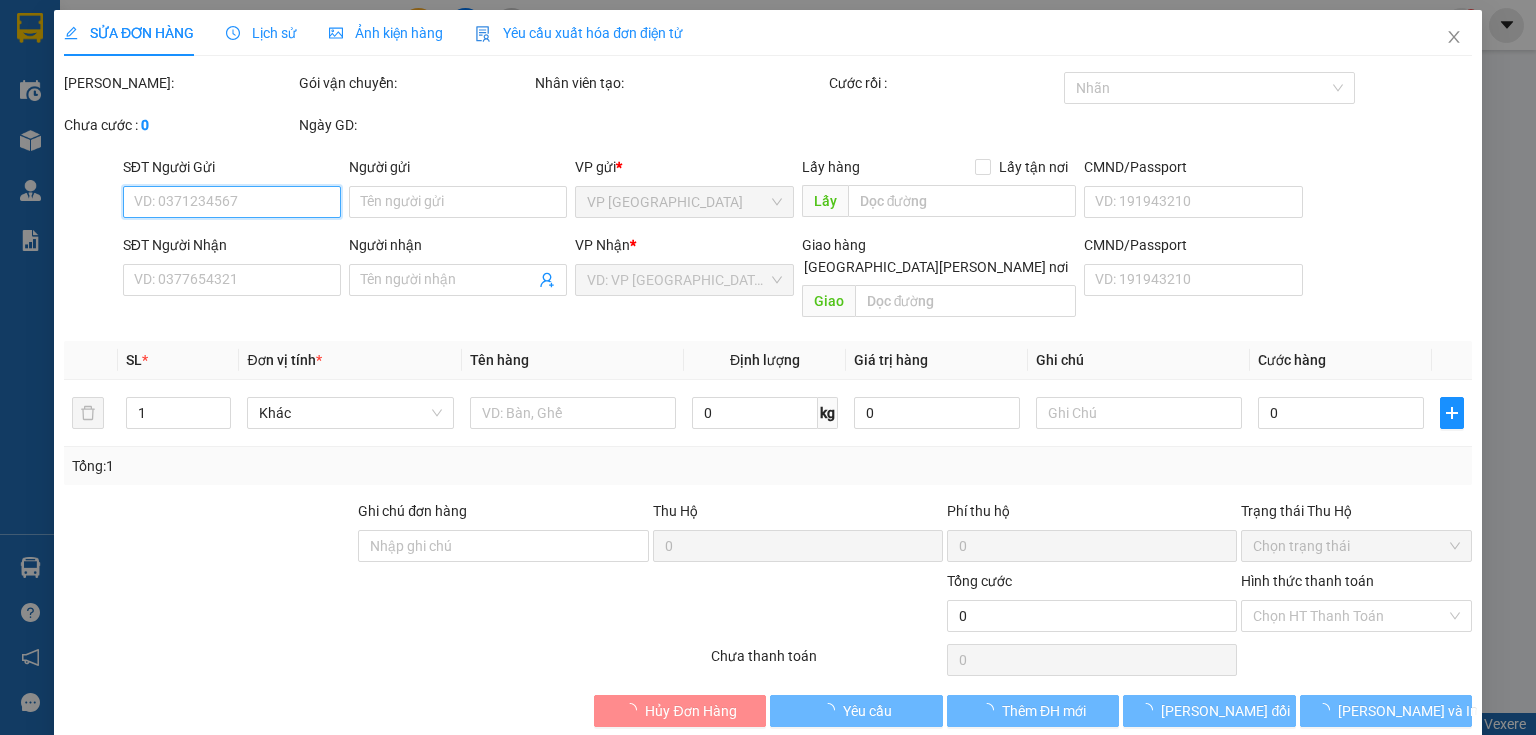 type on "100.000" 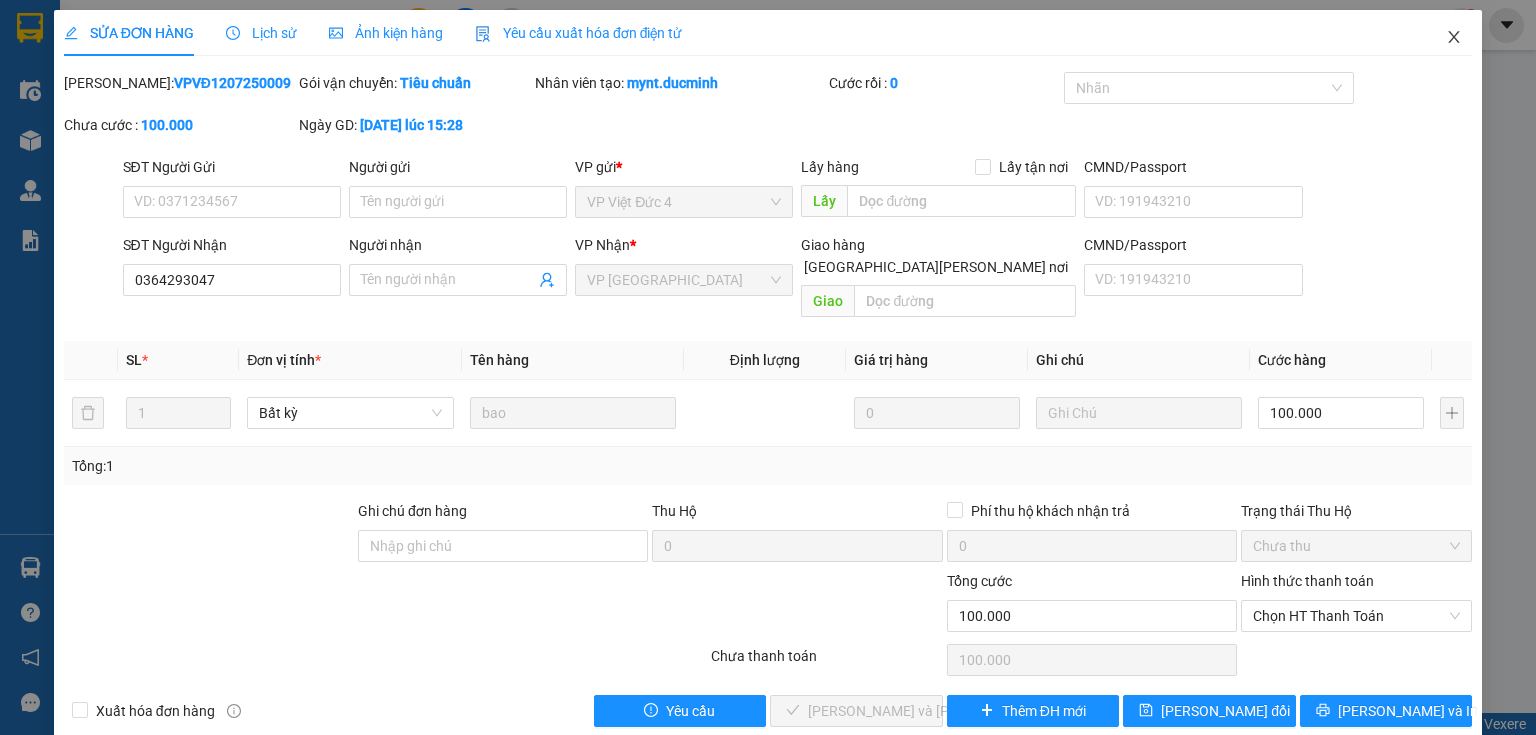 click at bounding box center [1454, 38] 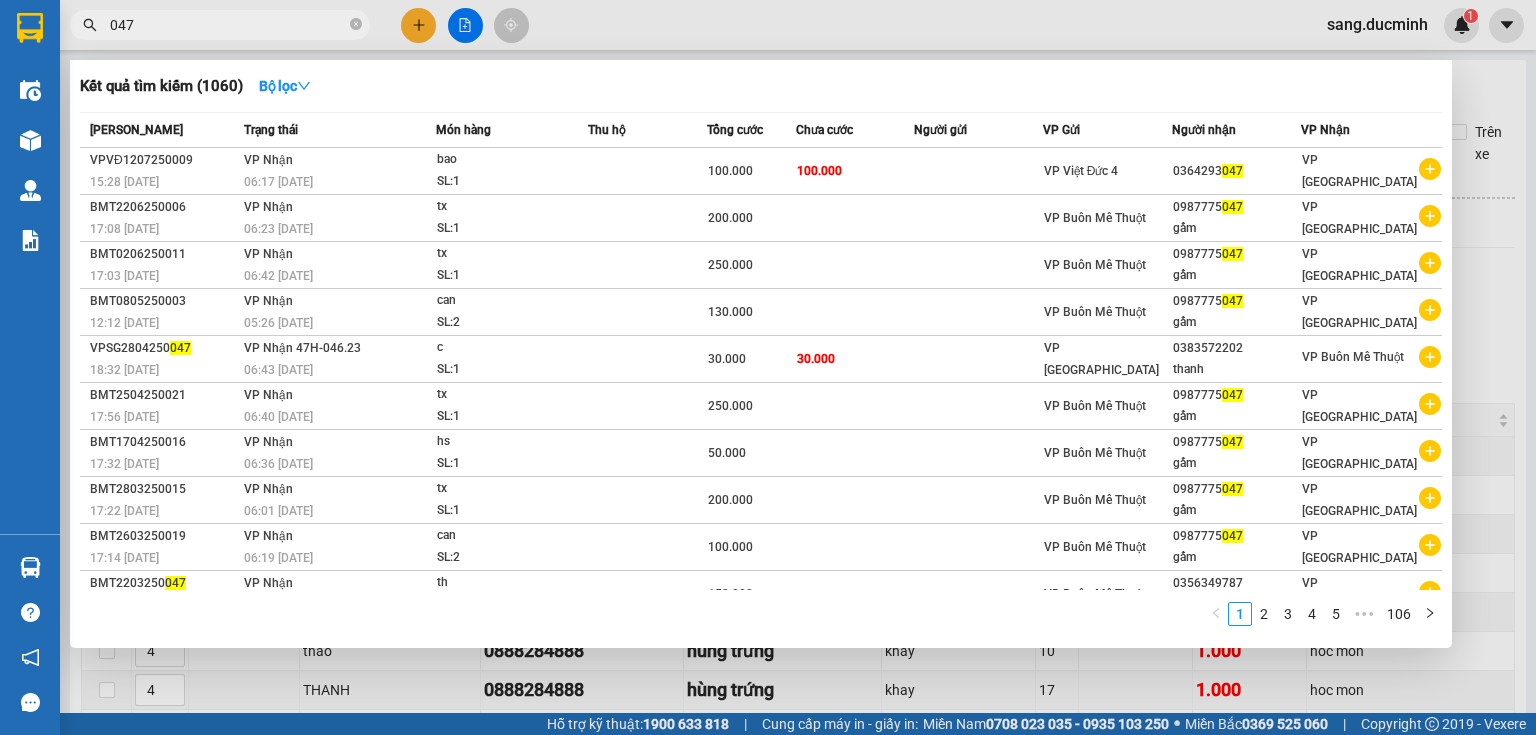 click on "047" at bounding box center [228, 25] 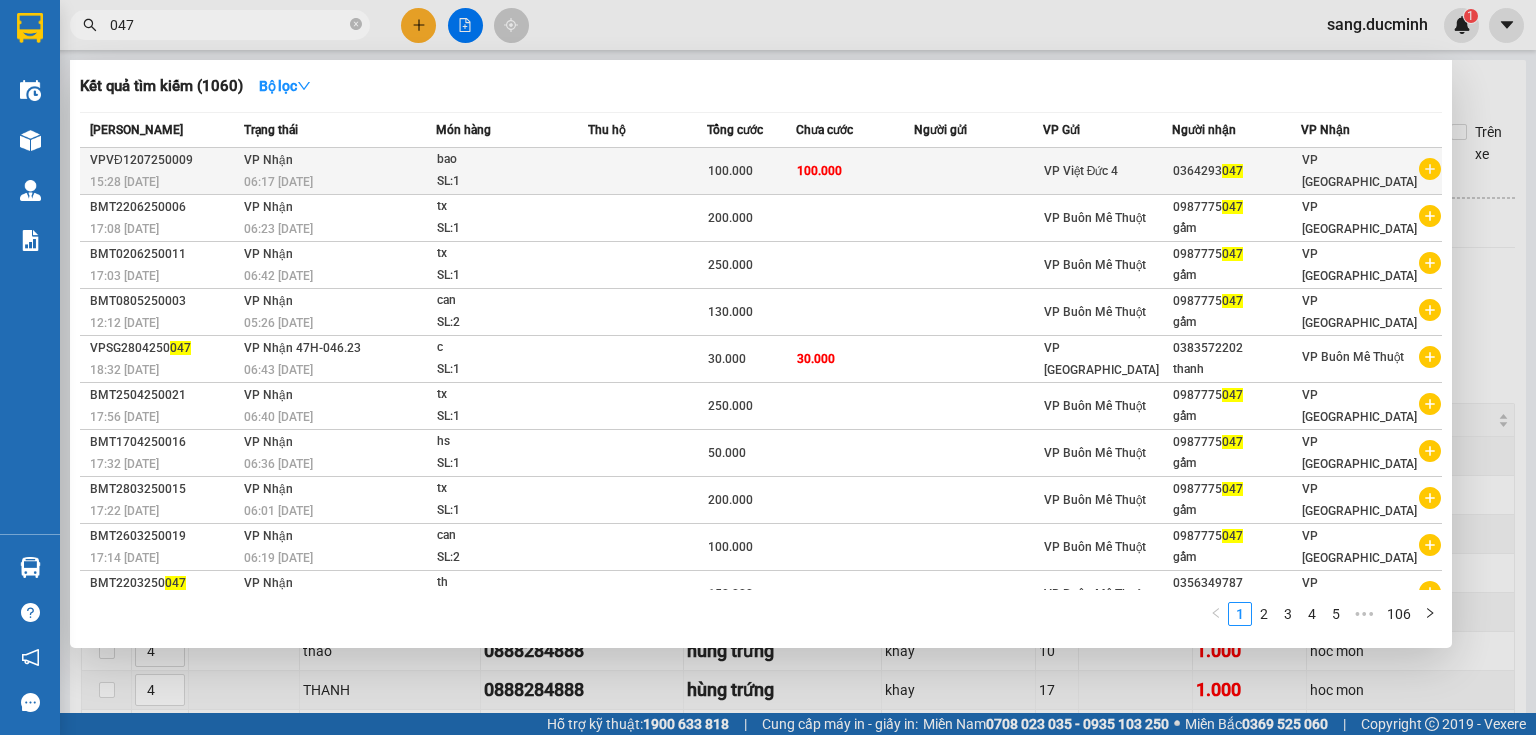click on "0364293 047" at bounding box center (1236, 171) 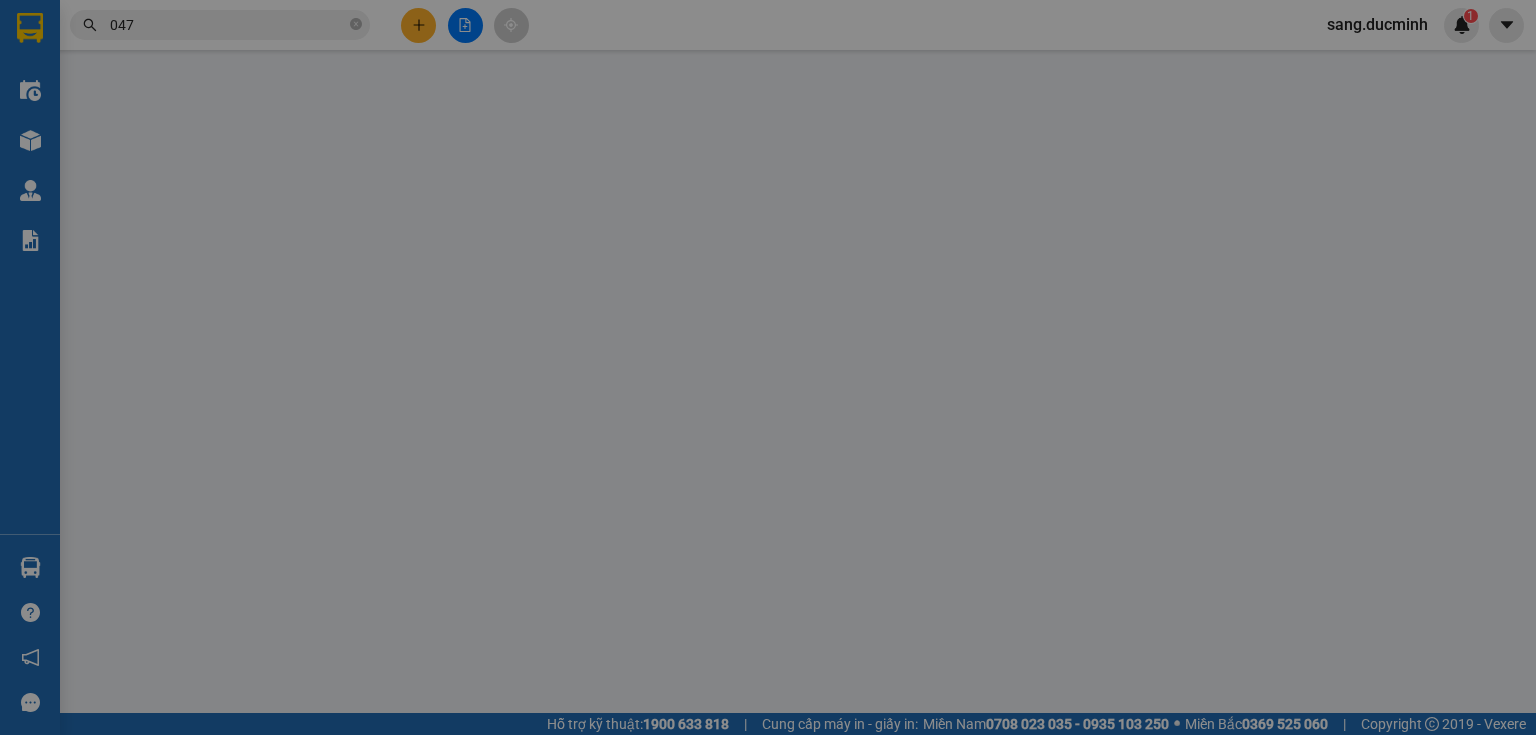 type on "0364293047" 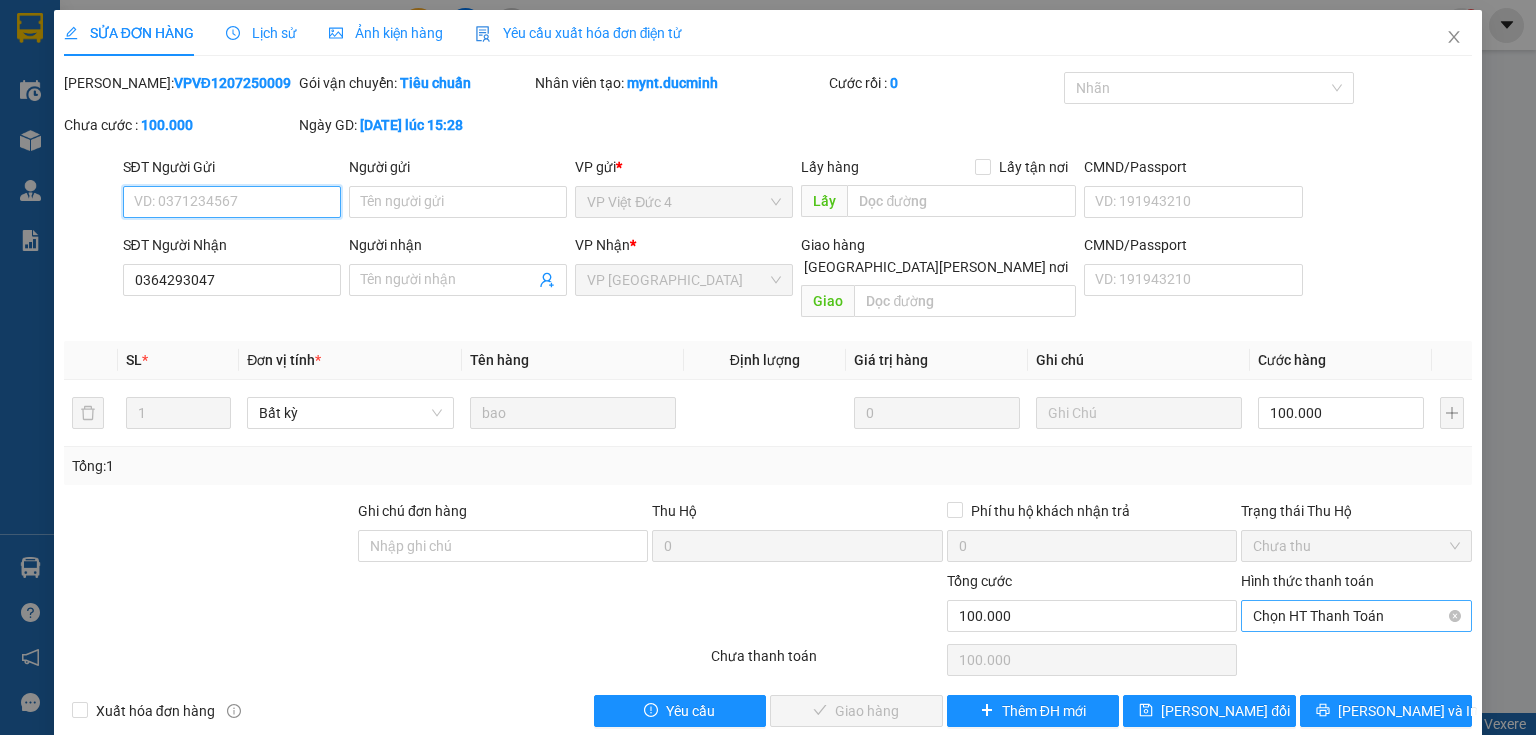 click on "Chọn HT Thanh Toán" at bounding box center (1356, 616) 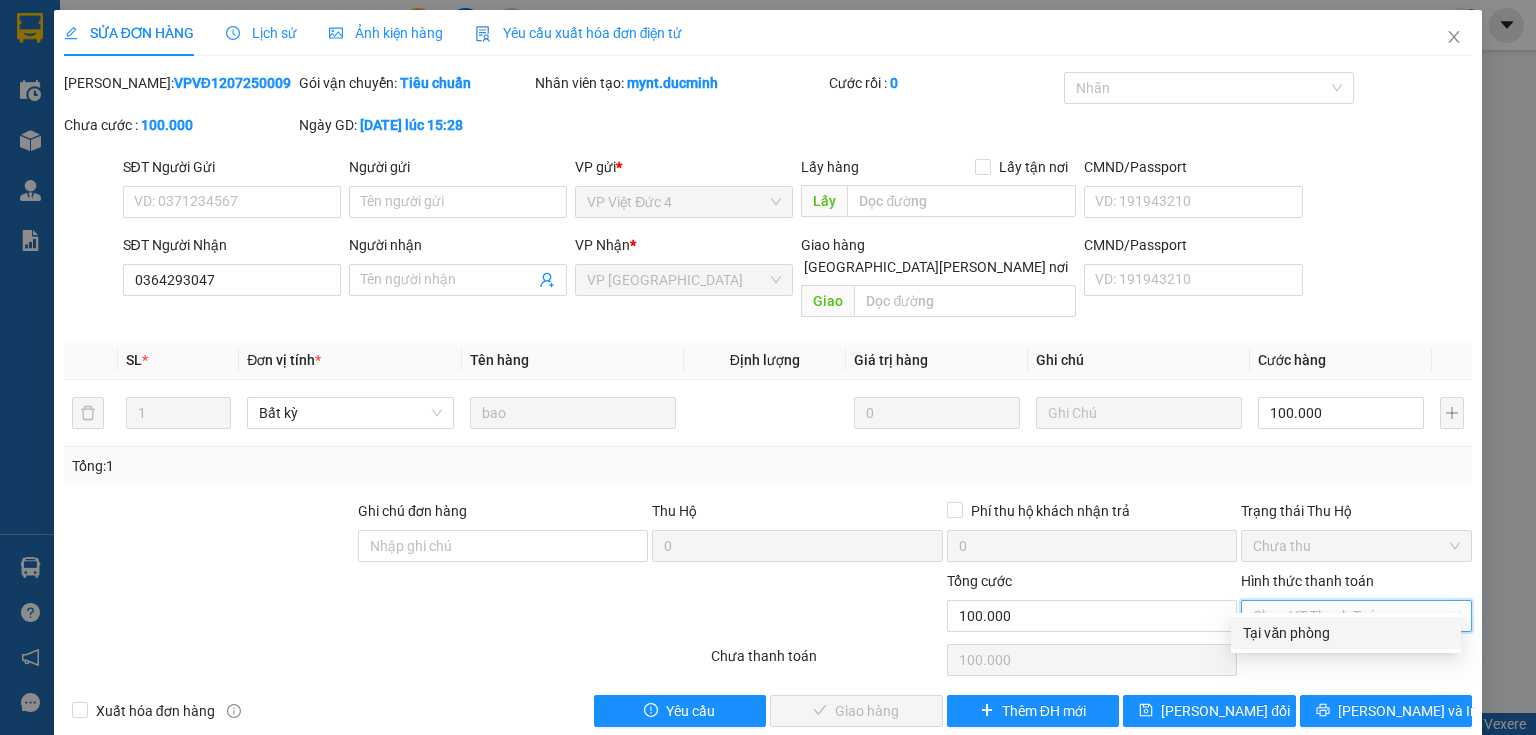 click on "Tại văn phòng" at bounding box center [1346, 633] 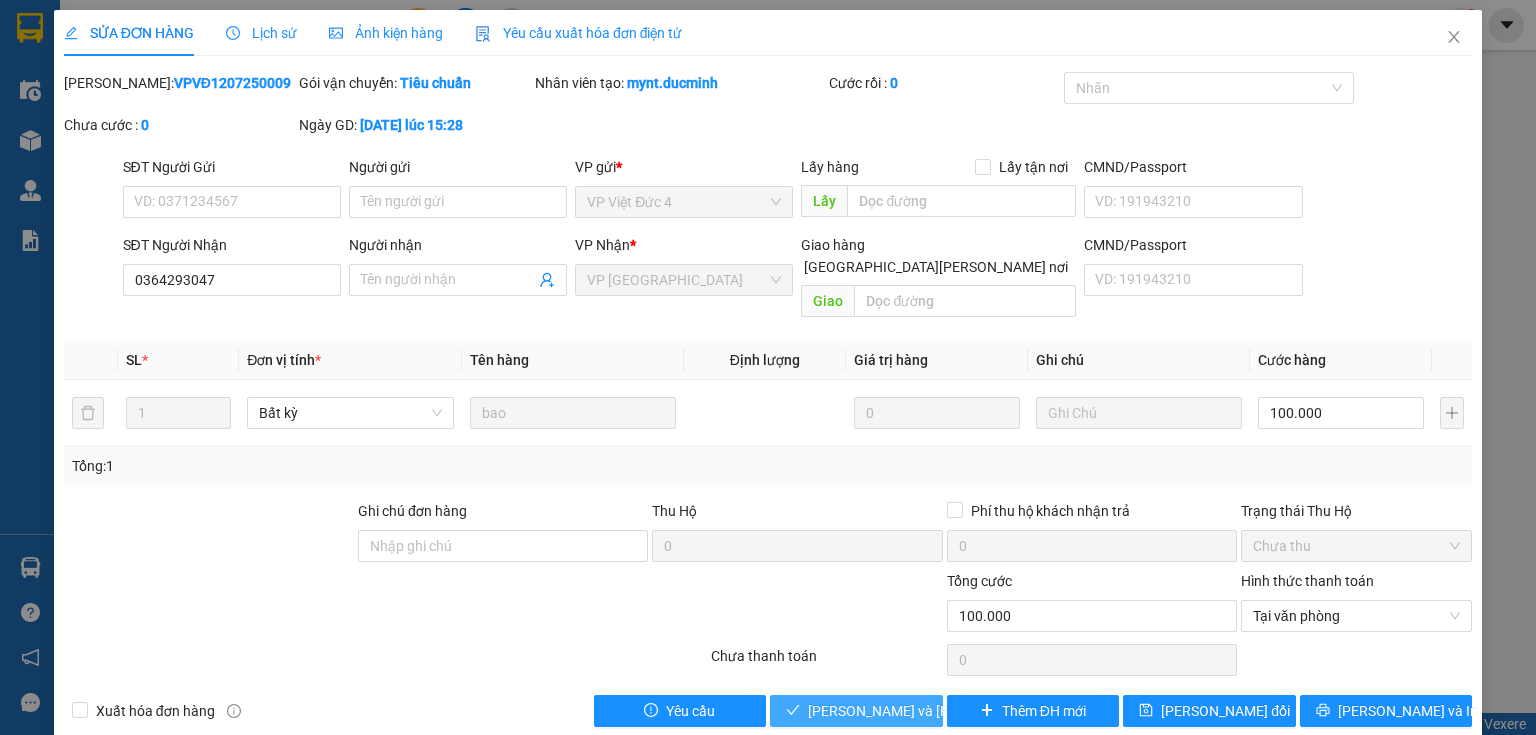 click on "[PERSON_NAME] và [PERSON_NAME] hàng" at bounding box center [856, 711] 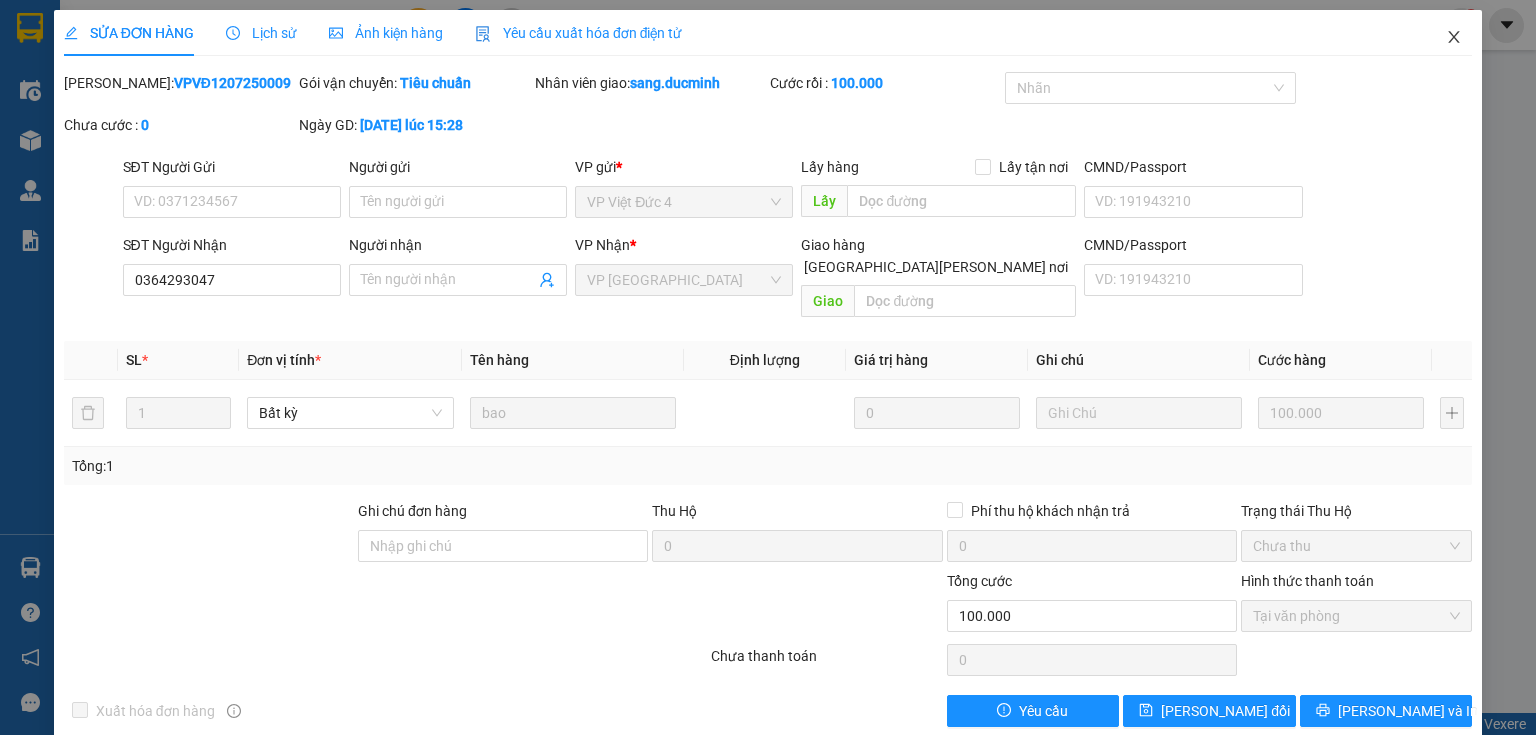 click at bounding box center (1454, 38) 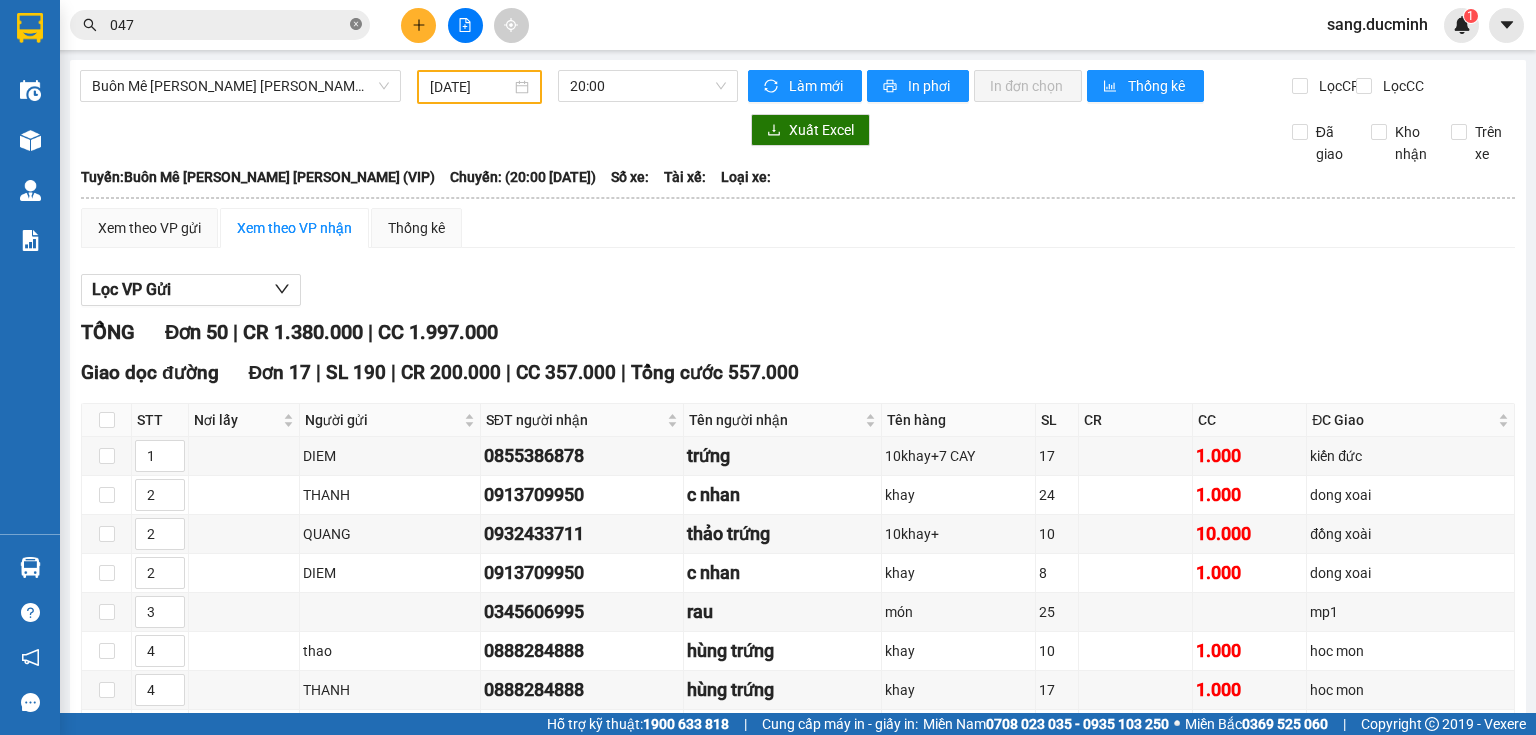 click at bounding box center [356, 25] 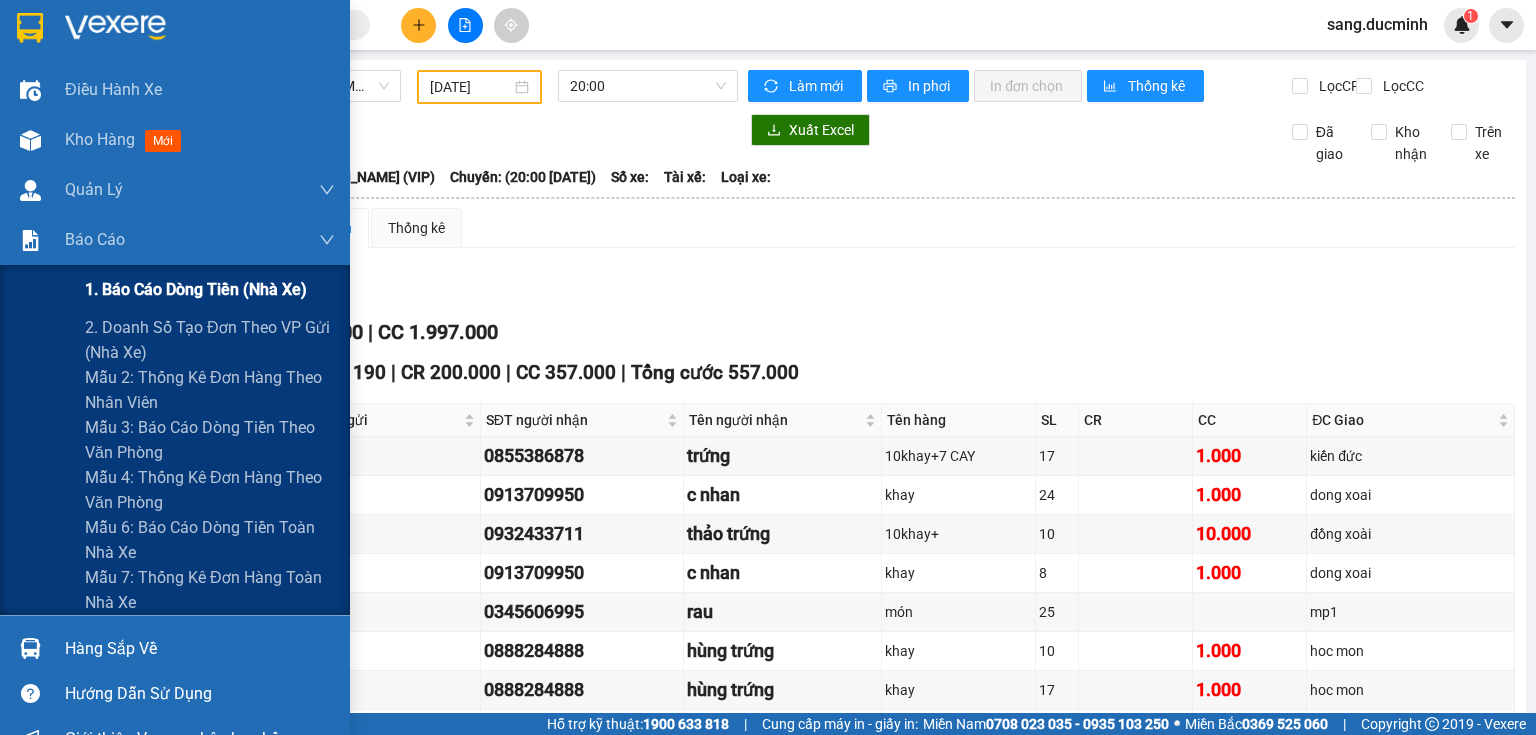 click on "1. Báo cáo dòng tiền (nhà xe)" at bounding box center (196, 289) 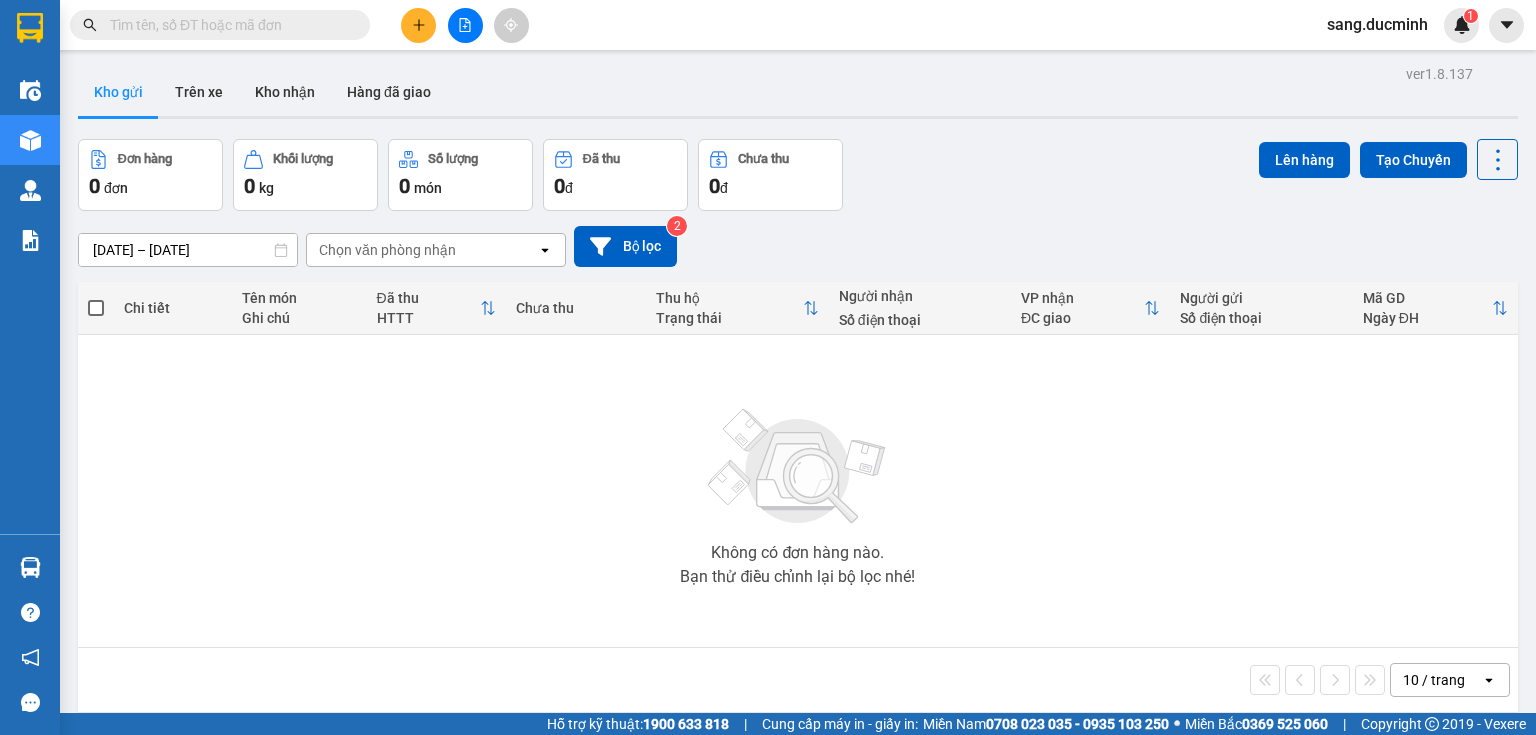 click on "Phản hồi" at bounding box center [30, 702] 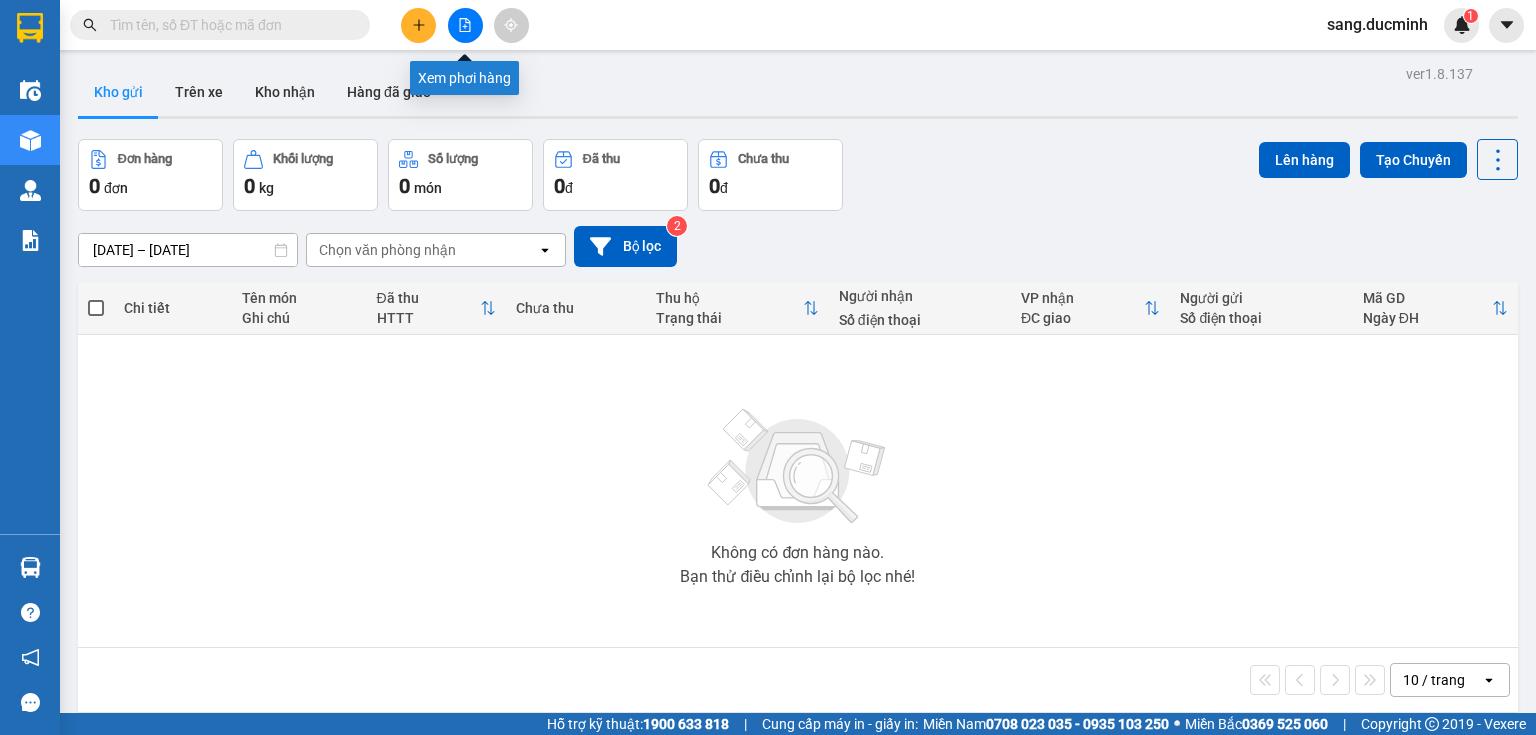 click 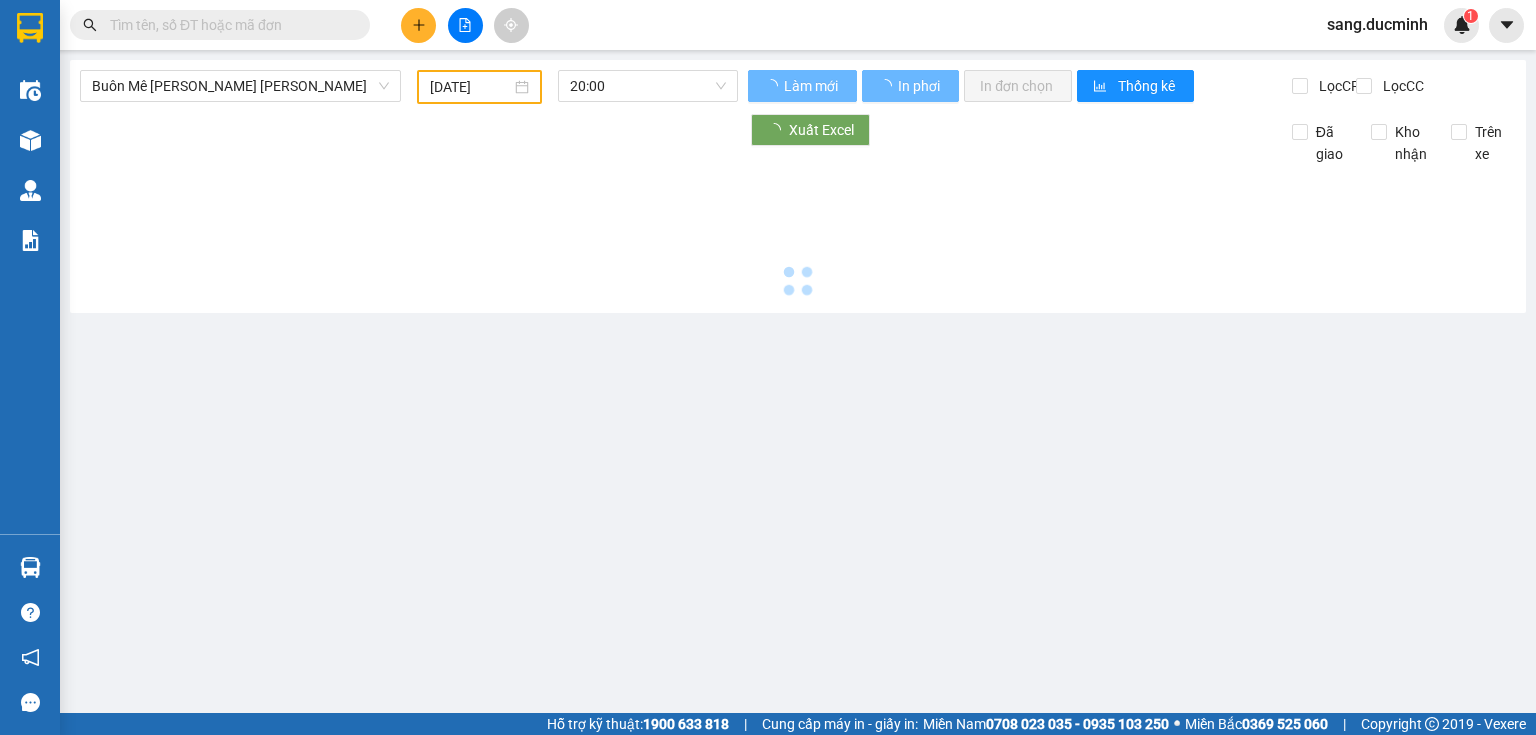 type on "[DATE]" 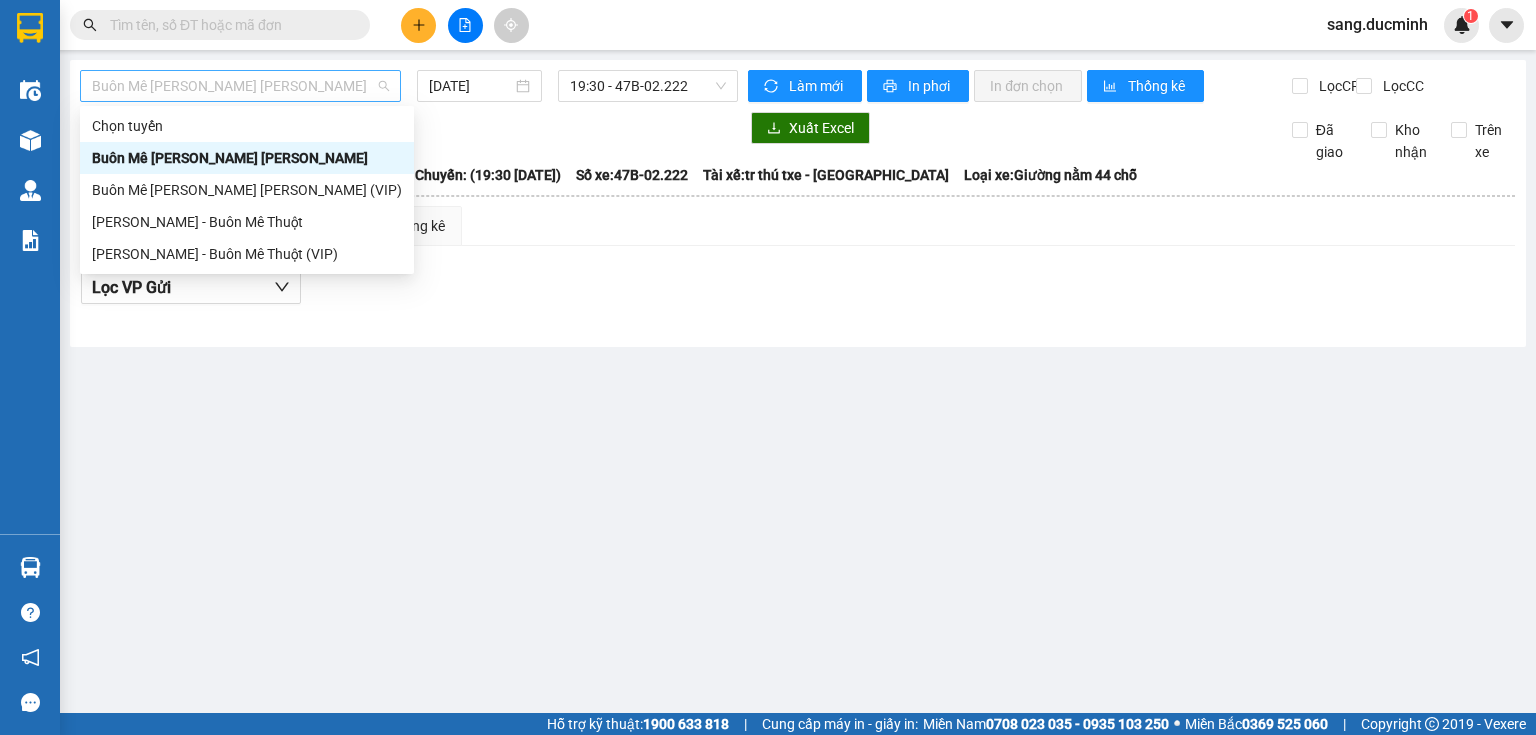click on "Buôn Mê [PERSON_NAME] [PERSON_NAME]" at bounding box center (240, 86) 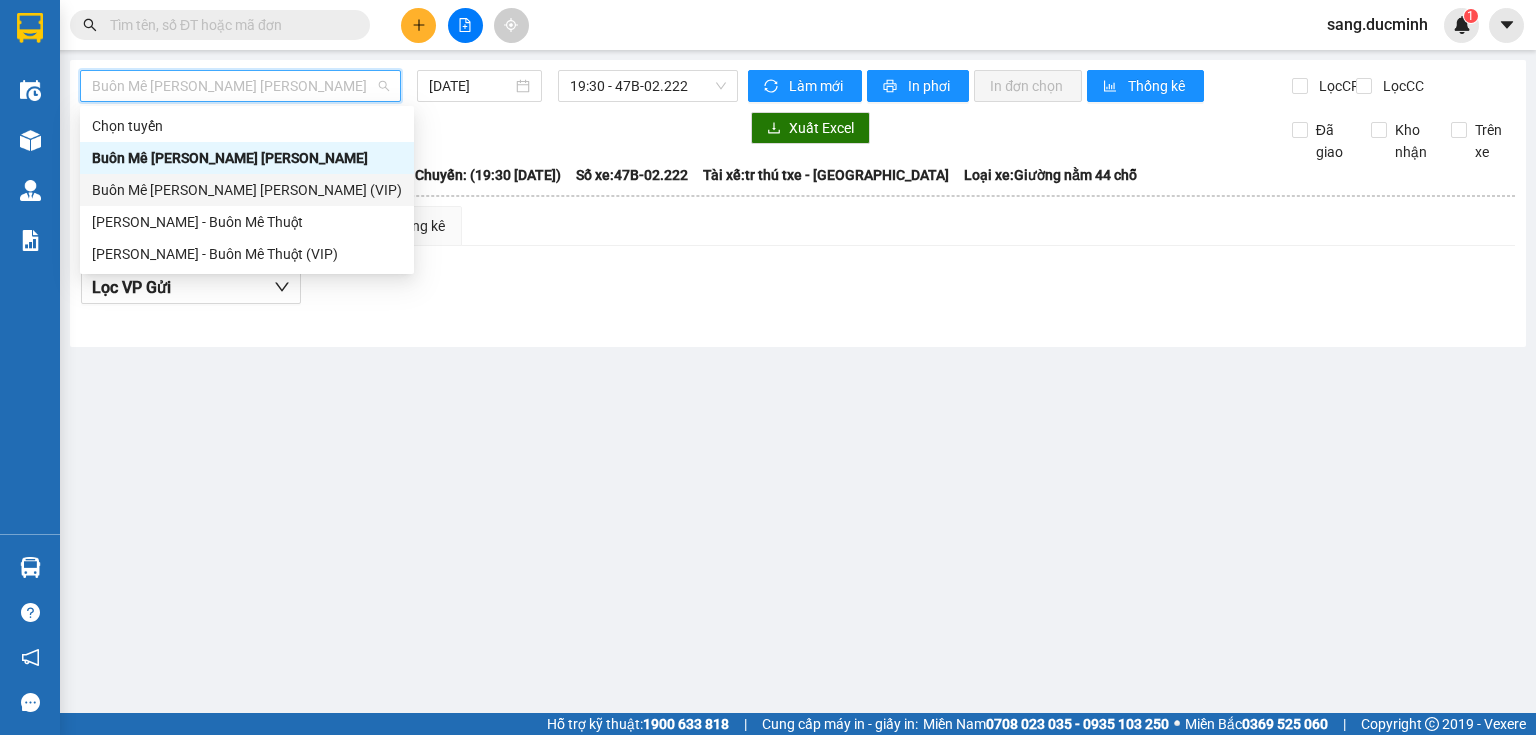click on "Buôn Mê [PERSON_NAME] [PERSON_NAME] (VIP)" at bounding box center [247, 190] 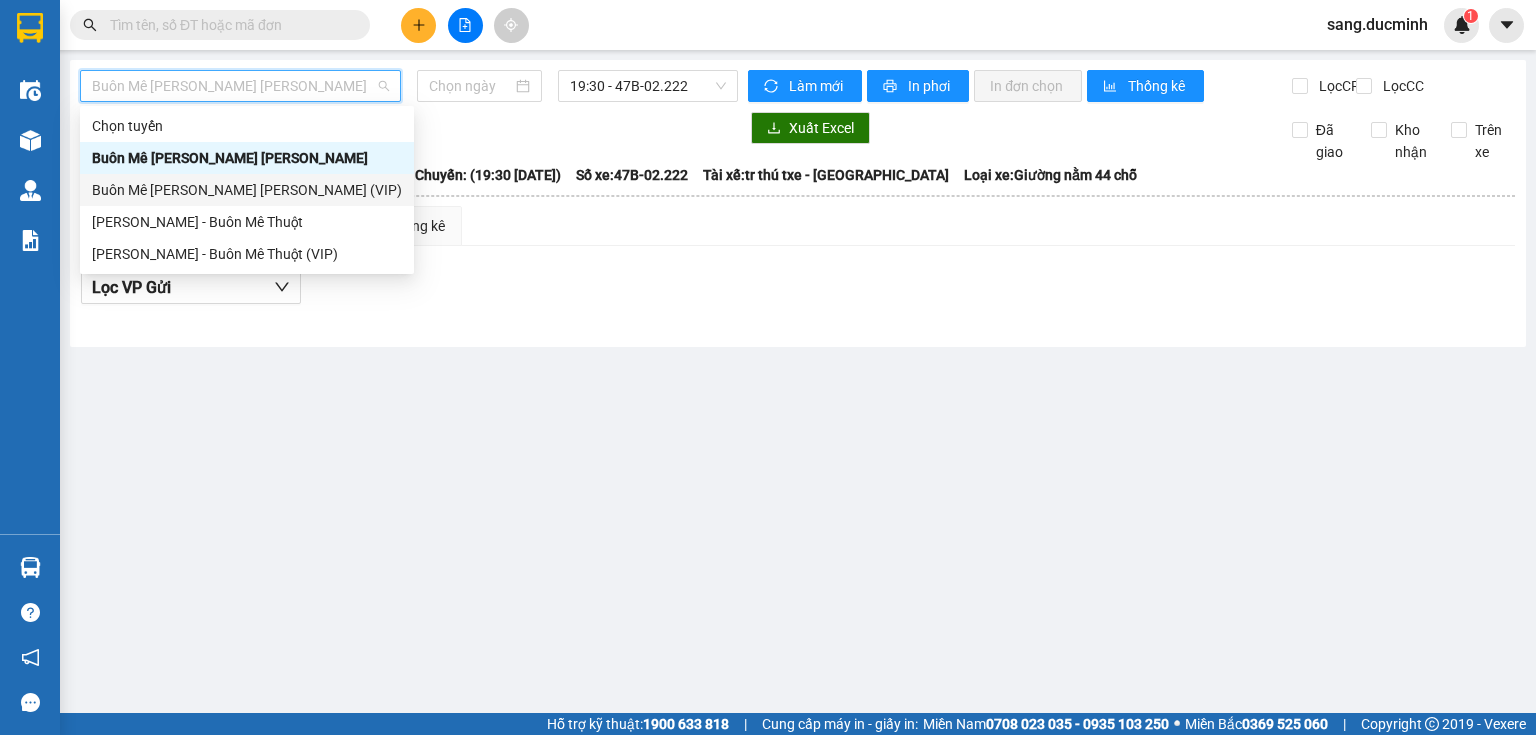 type on "[DATE]" 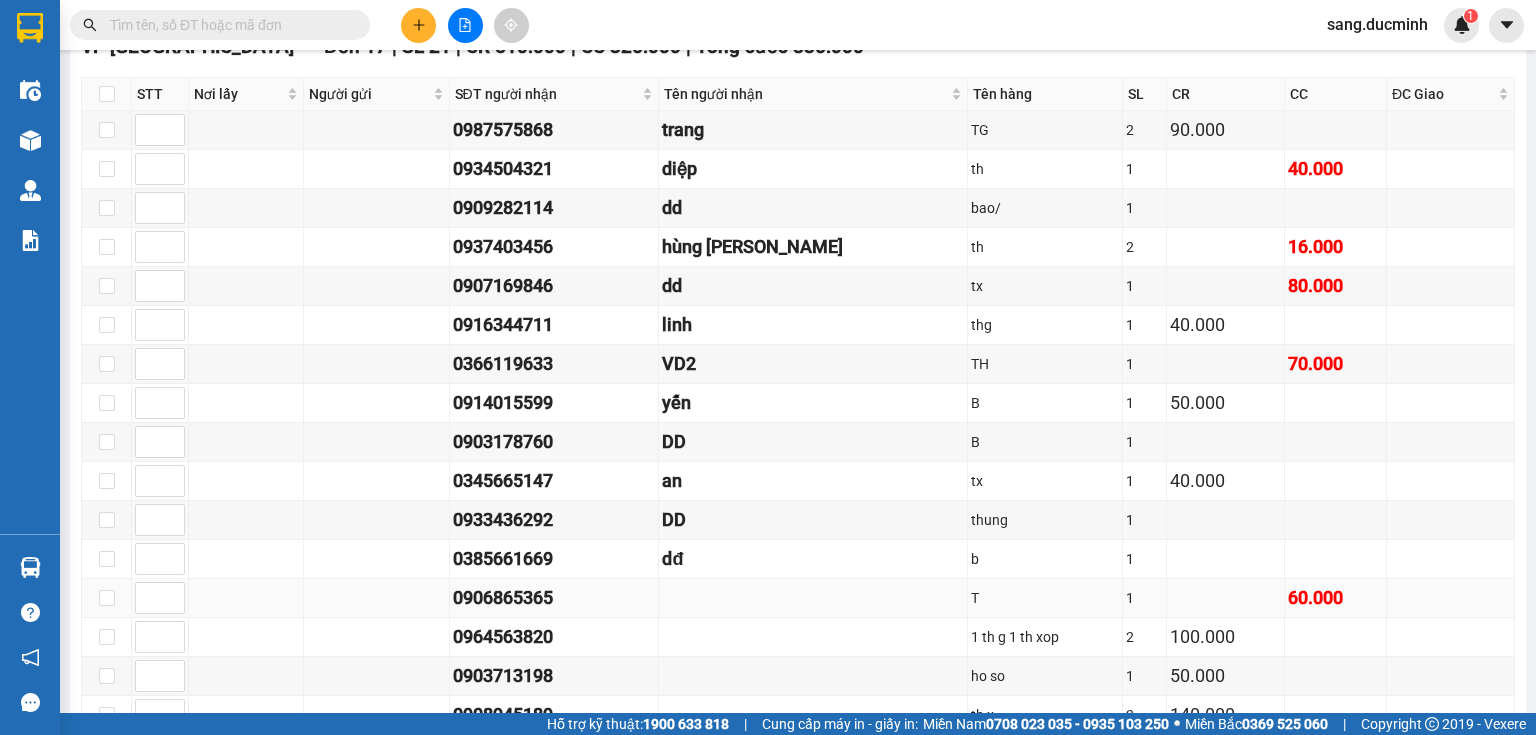 scroll, scrollTop: 1220, scrollLeft: 0, axis: vertical 